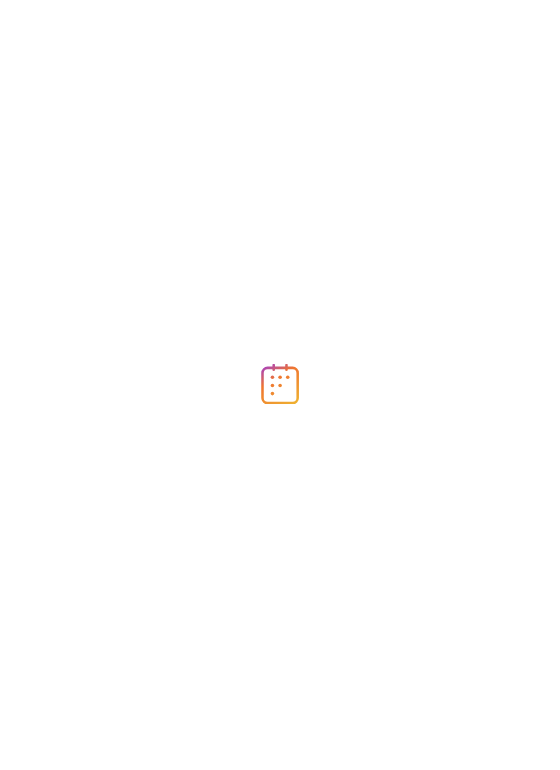 scroll, scrollTop: 0, scrollLeft: 0, axis: both 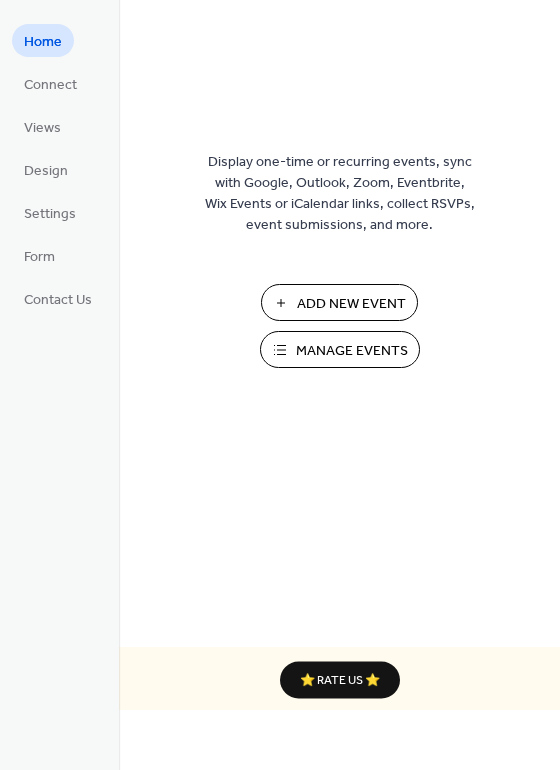 click on "Manage Events" at bounding box center (352, 351) 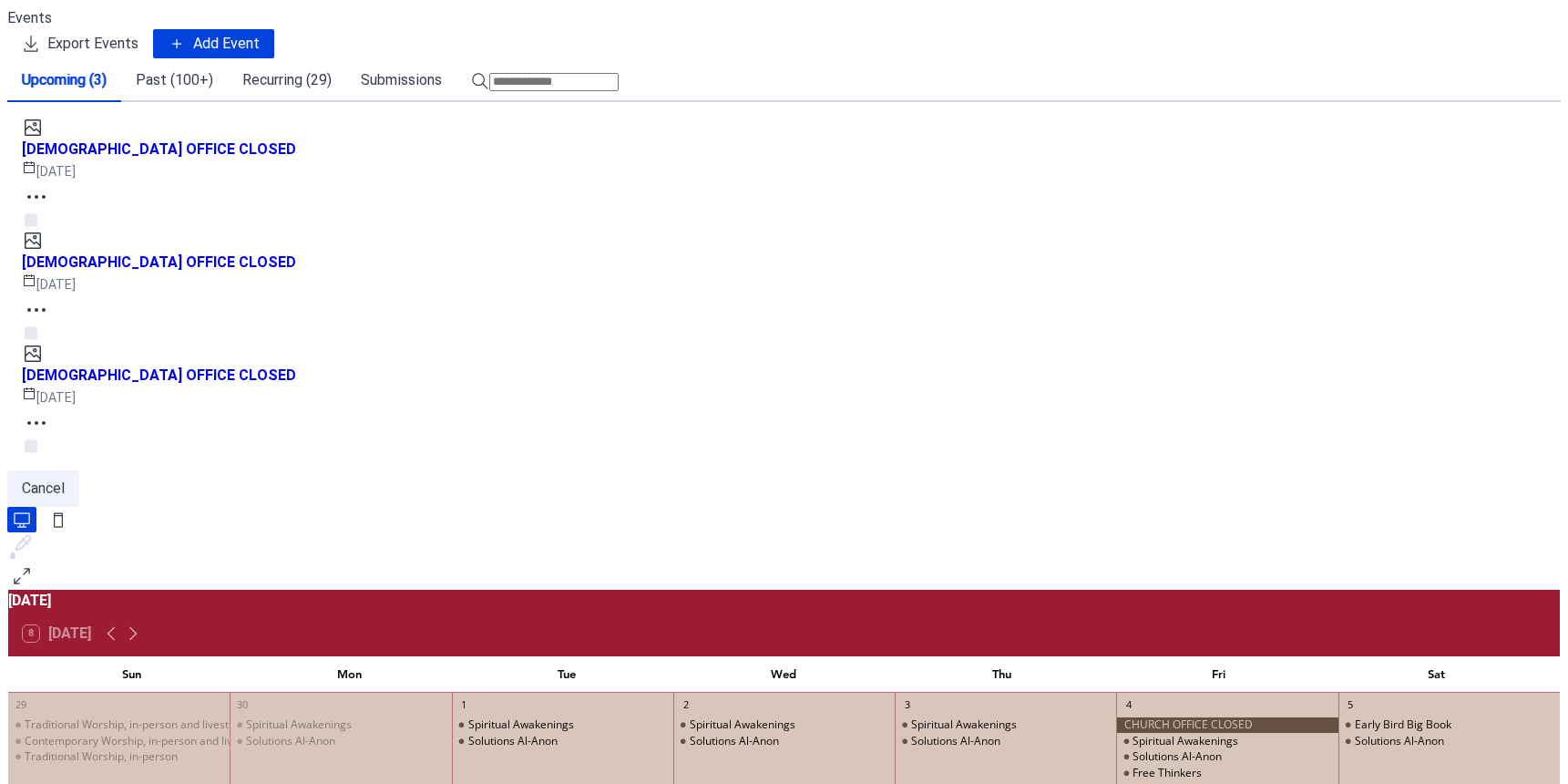scroll, scrollTop: 0, scrollLeft: 0, axis: both 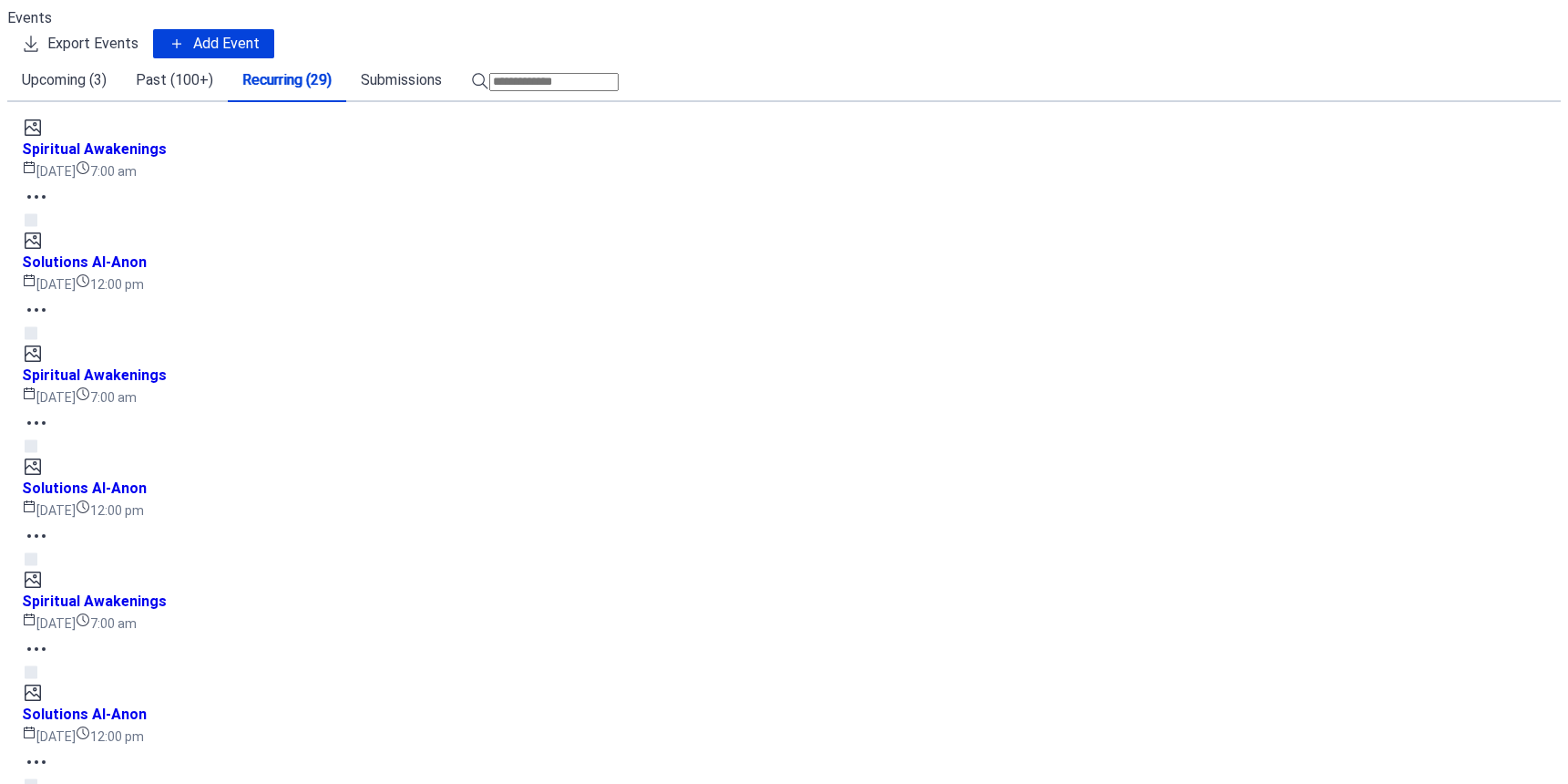 click on "Add Event" at bounding box center [226, 44] 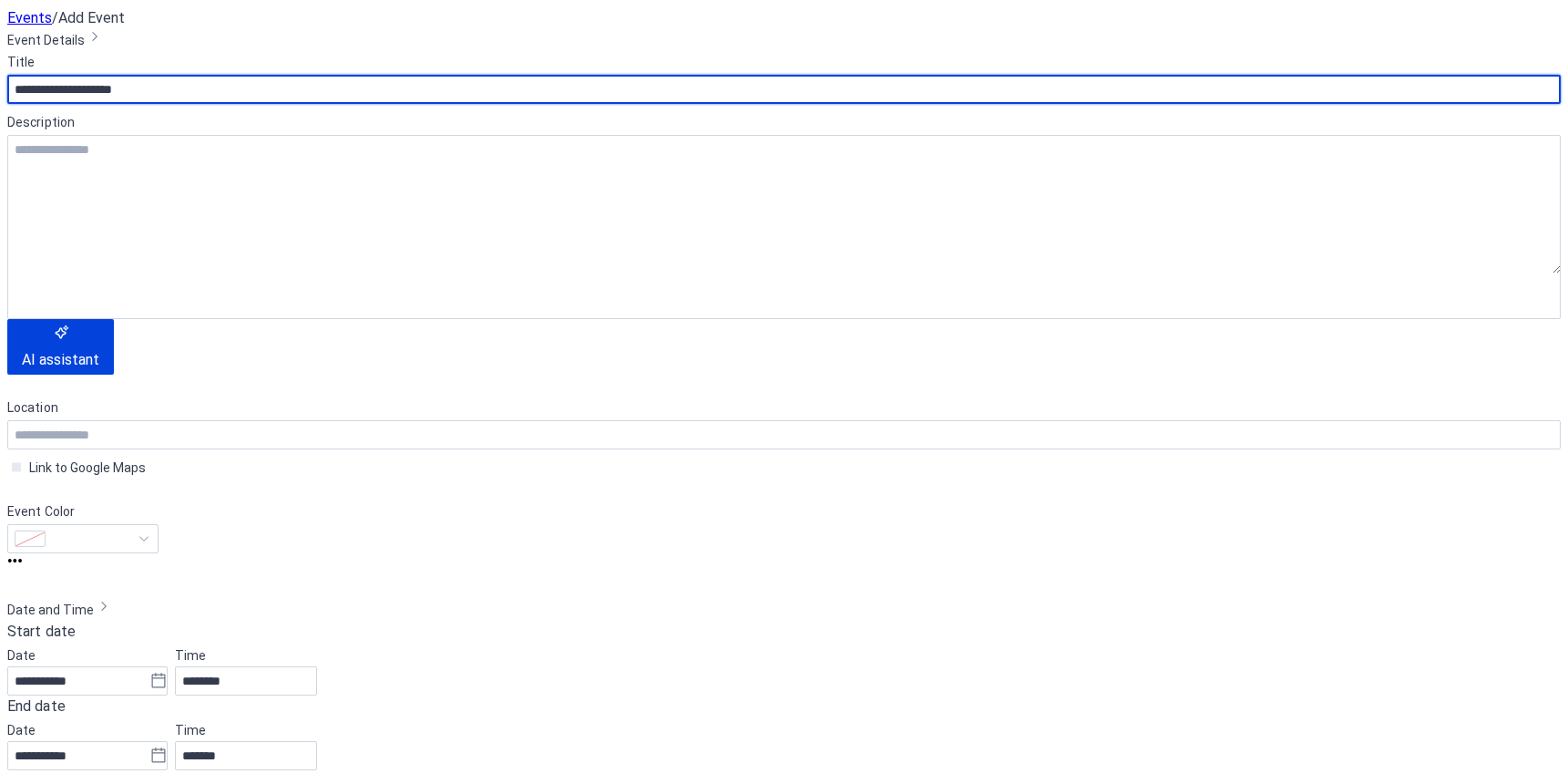 scroll, scrollTop: 273, scrollLeft: 0, axis: vertical 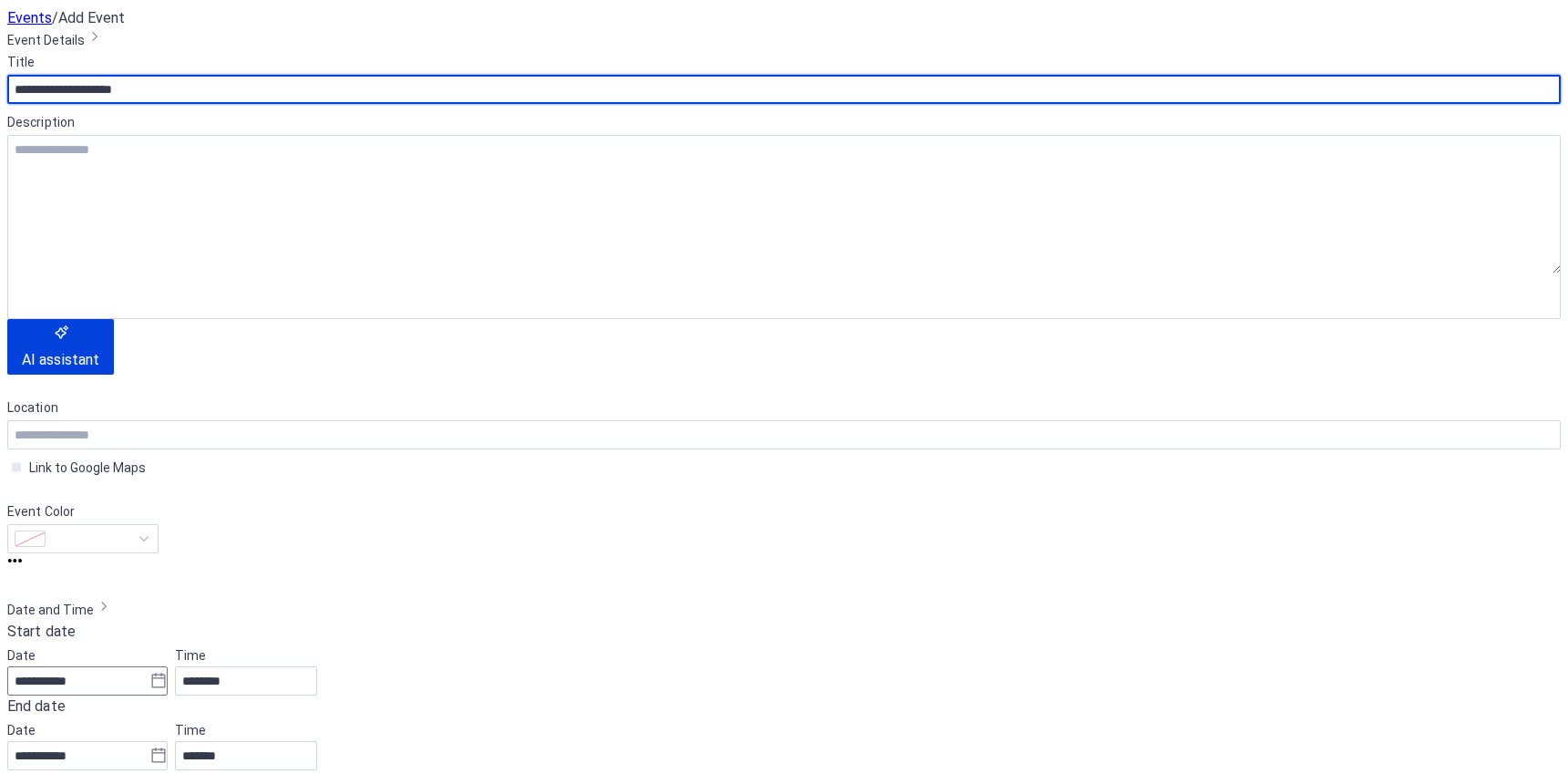 type on "**********" 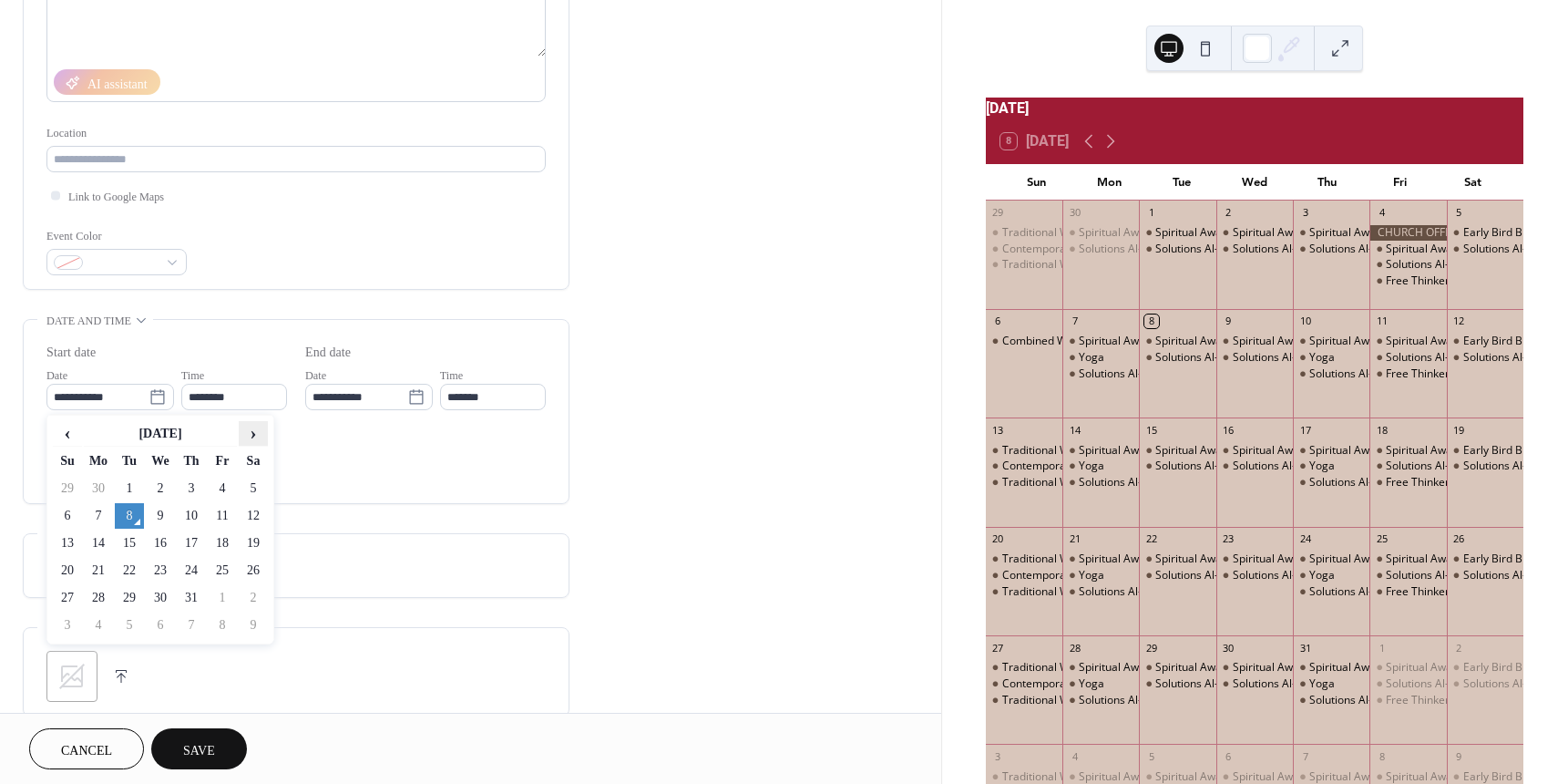 click on "›" at bounding box center (253, 433) 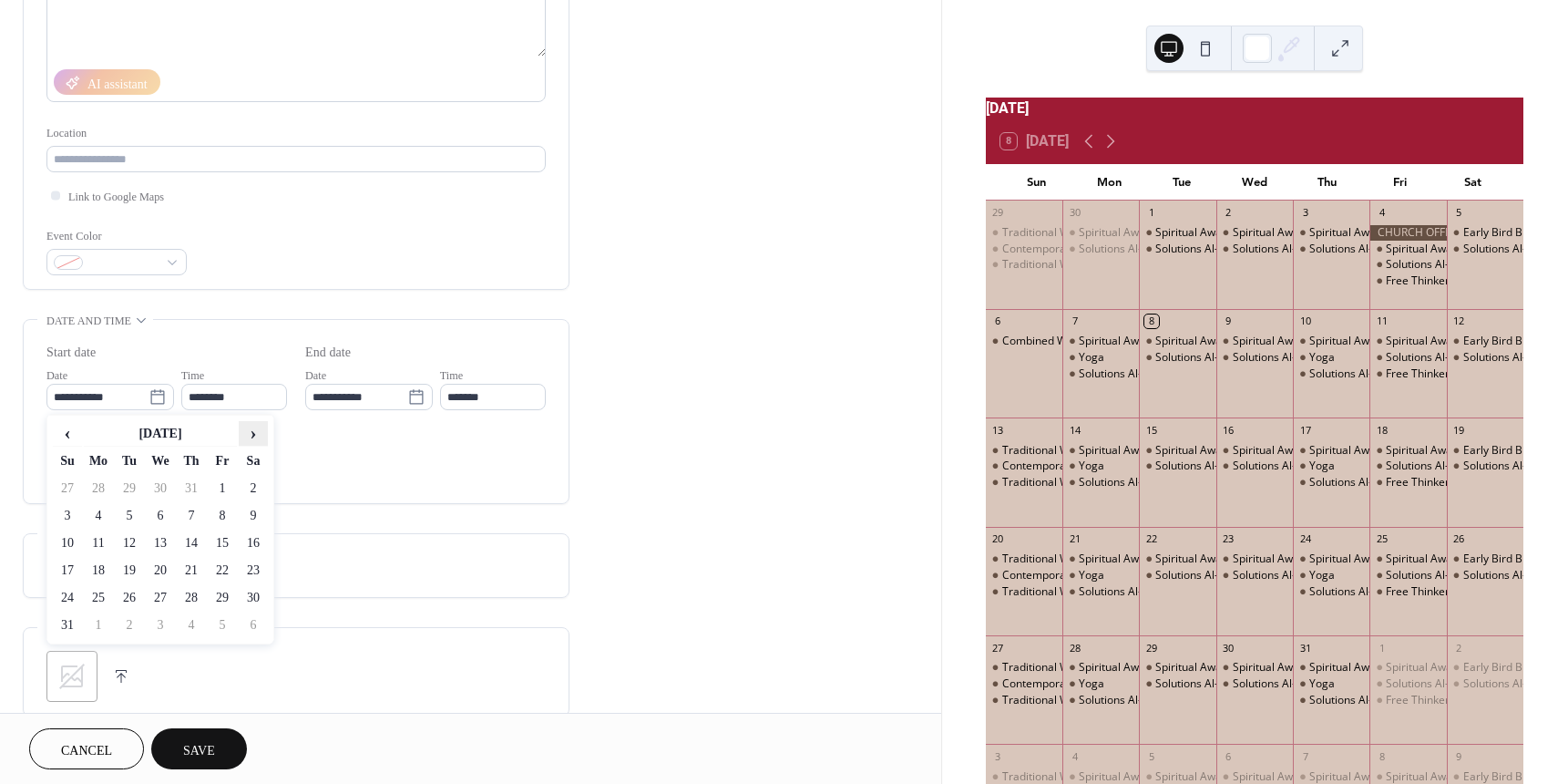 click on "›" at bounding box center [253, 433] 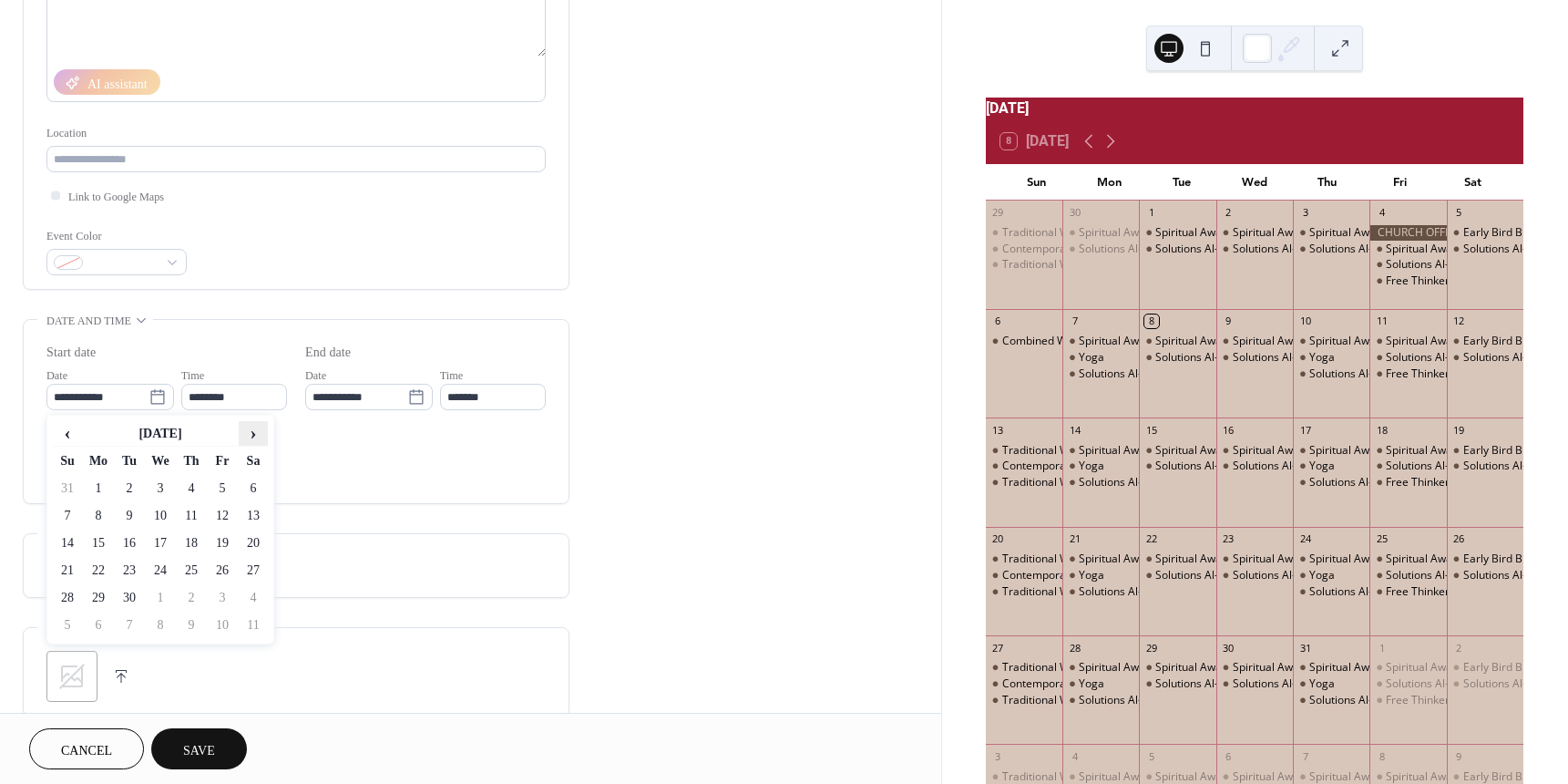 click on "›" at bounding box center (253, 433) 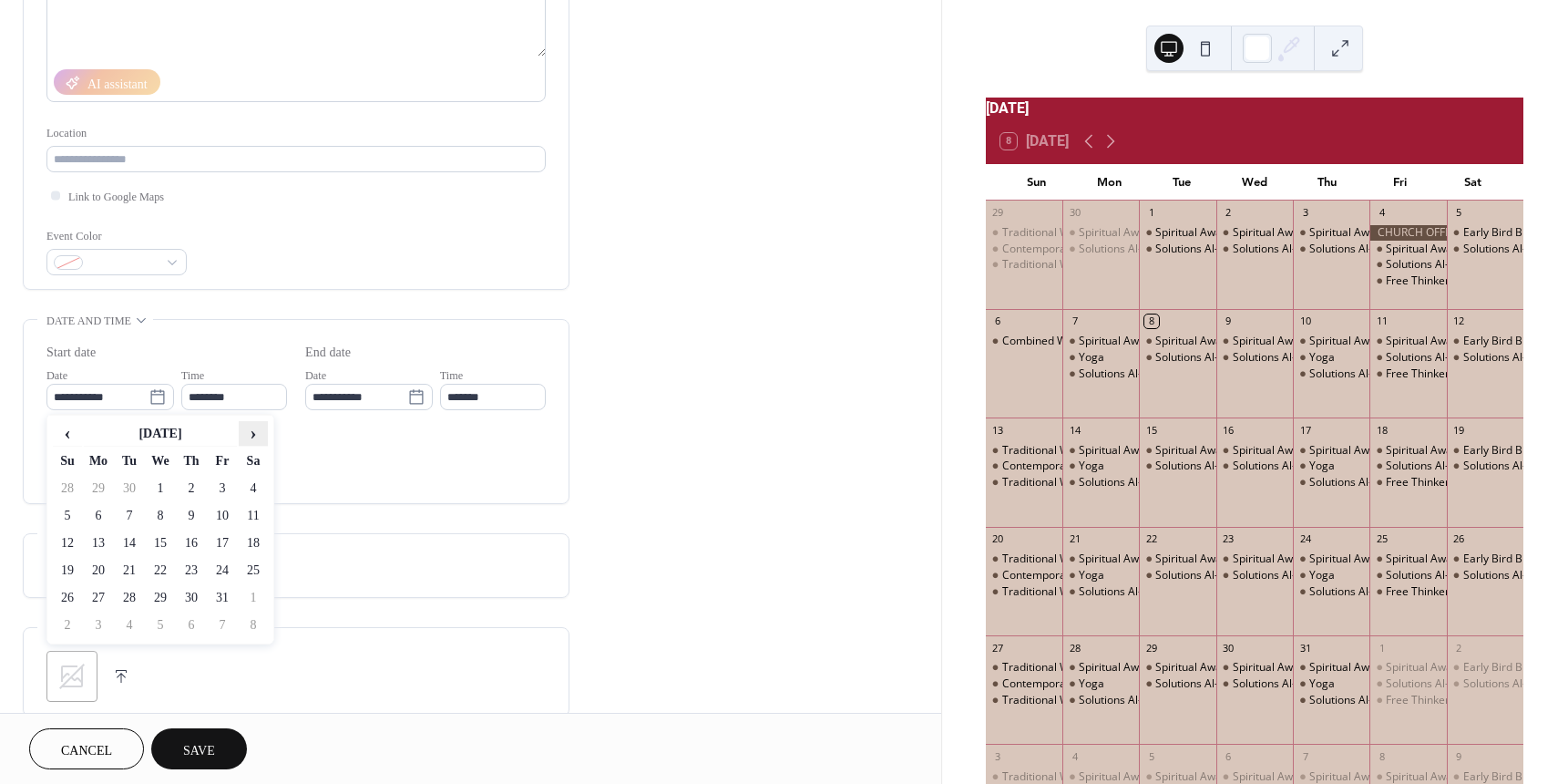 click on "›" at bounding box center (253, 433) 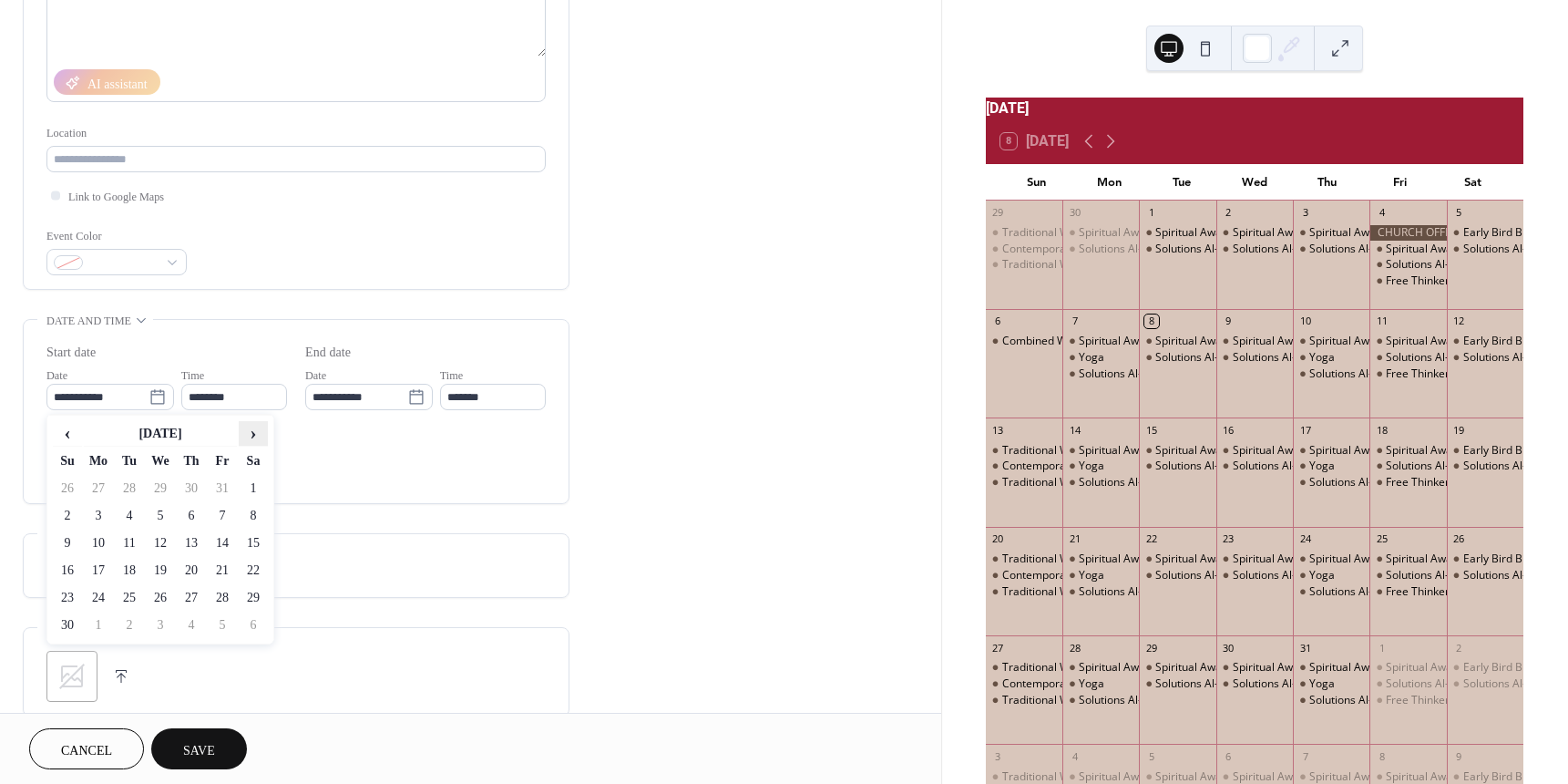 click on "›" at bounding box center [253, 433] 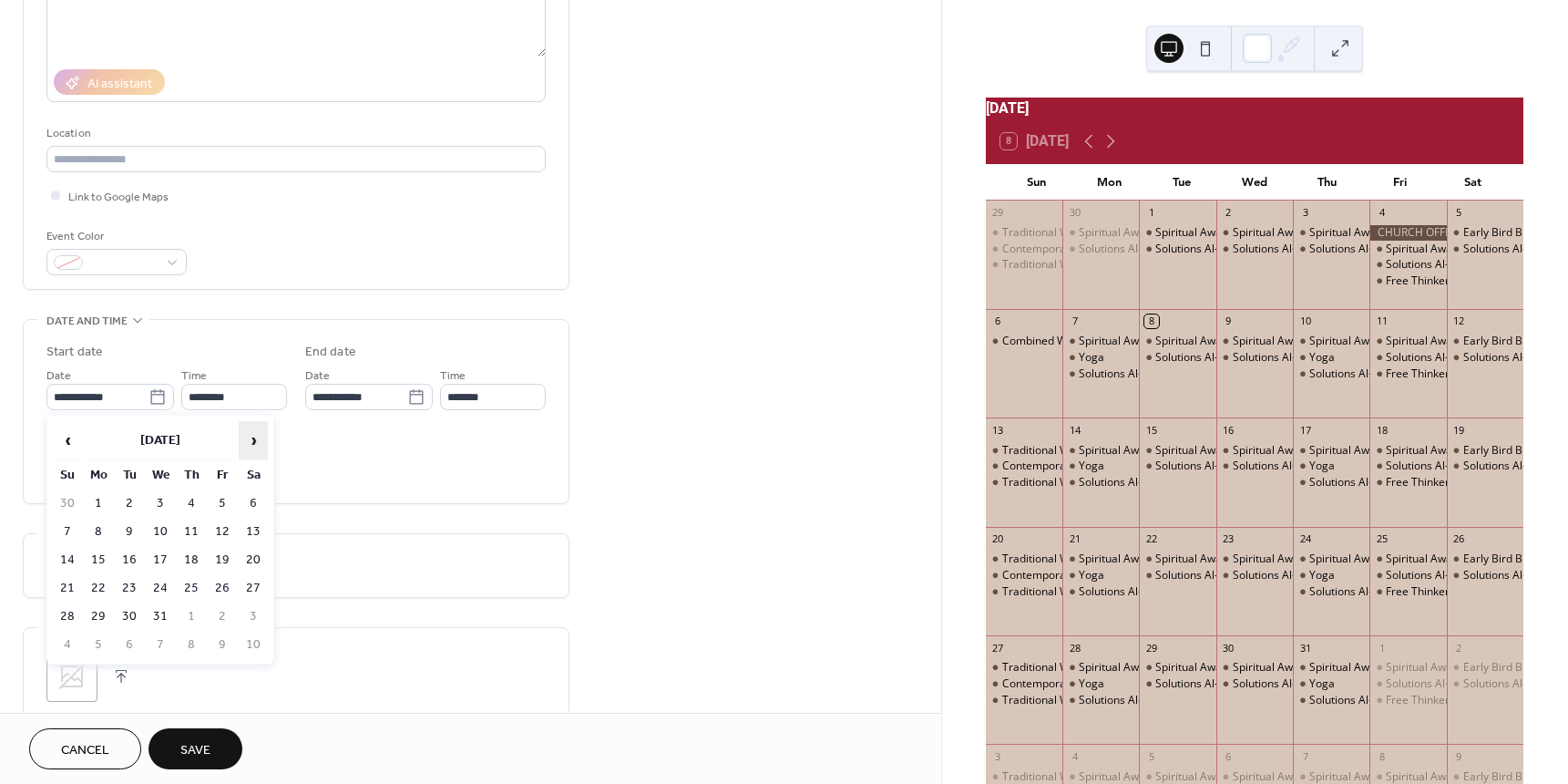 click on "›" at bounding box center (253, 440) 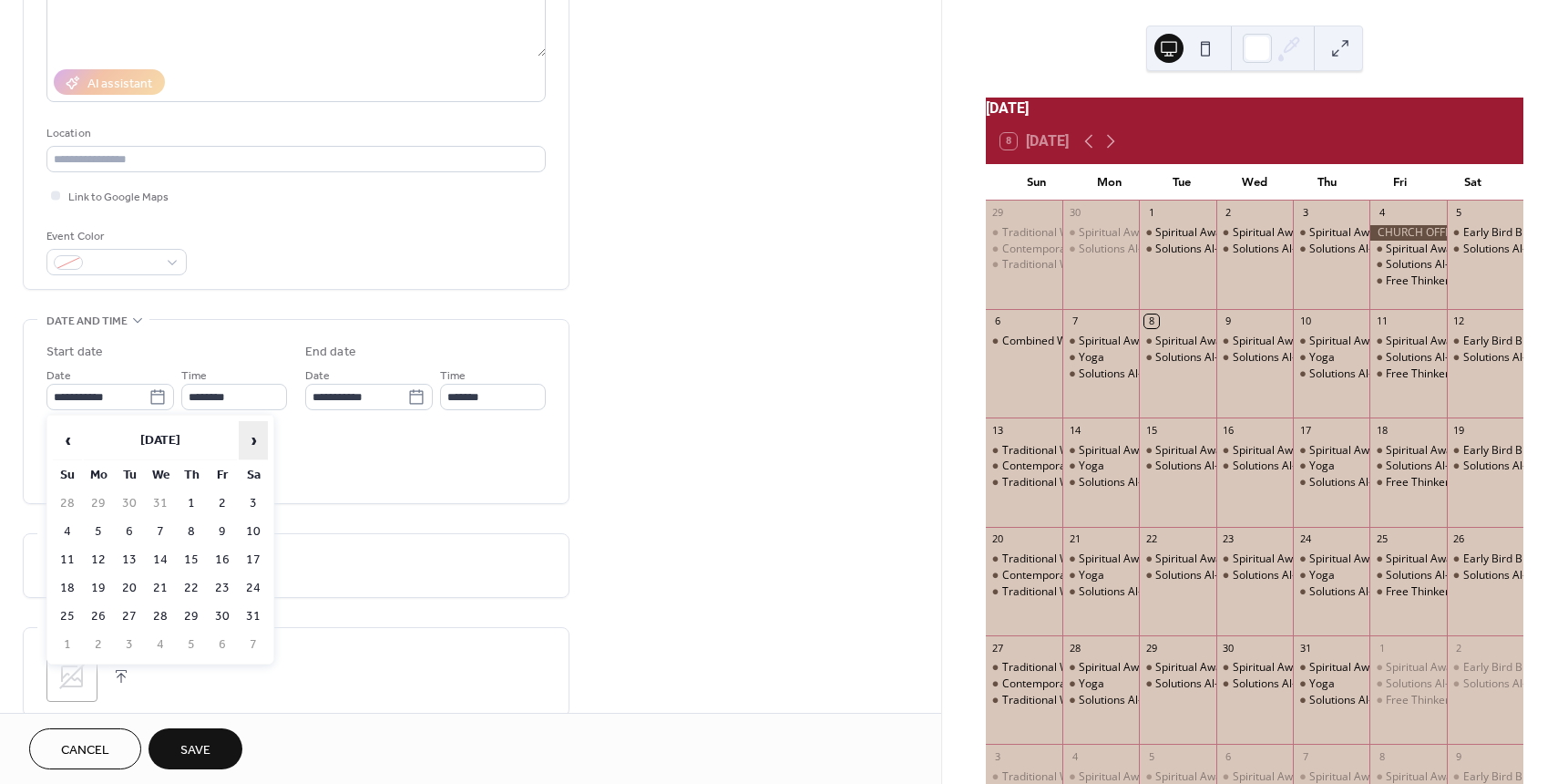 click on "›" at bounding box center (253, 440) 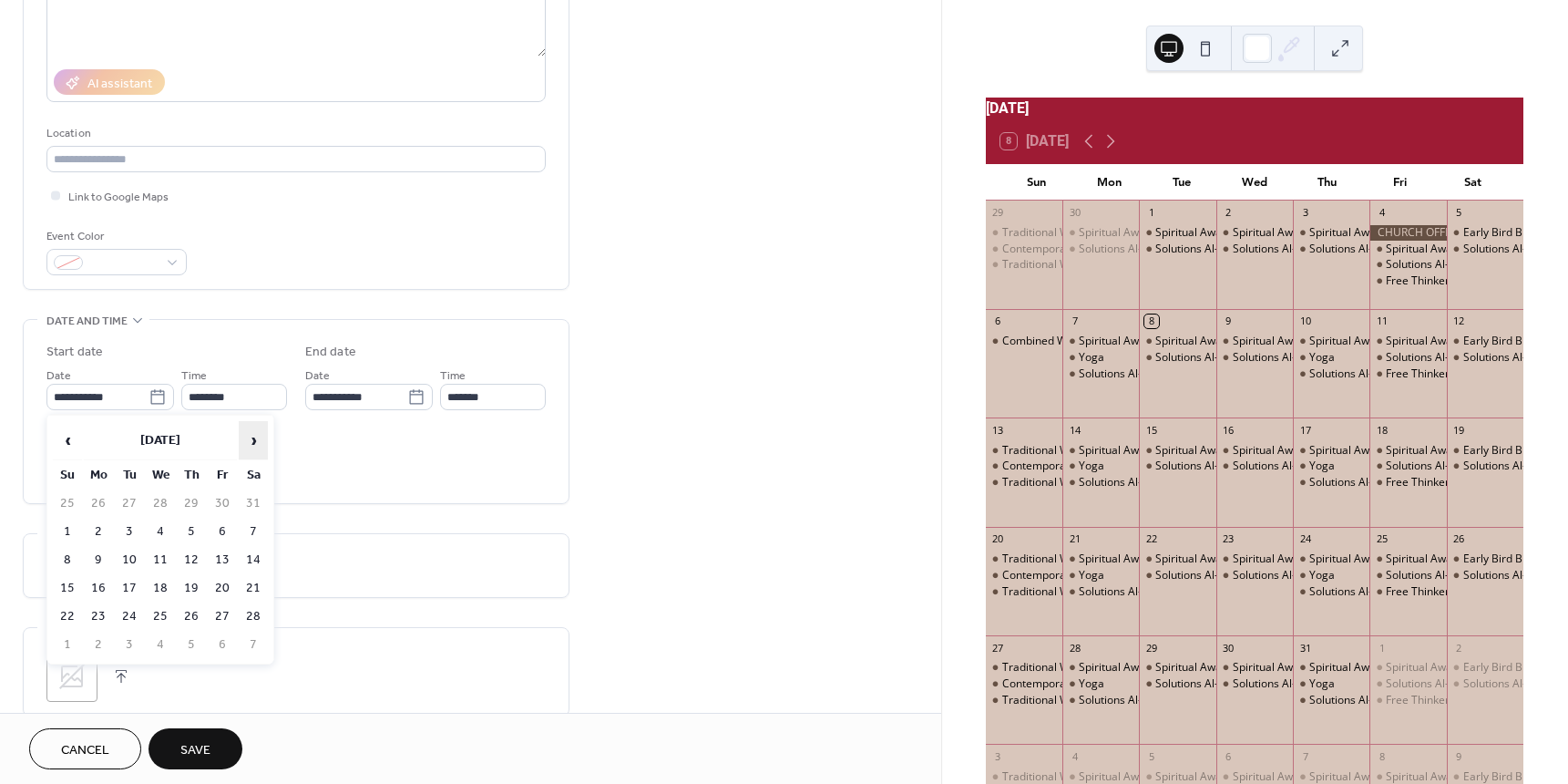 click on "›" at bounding box center [253, 440] 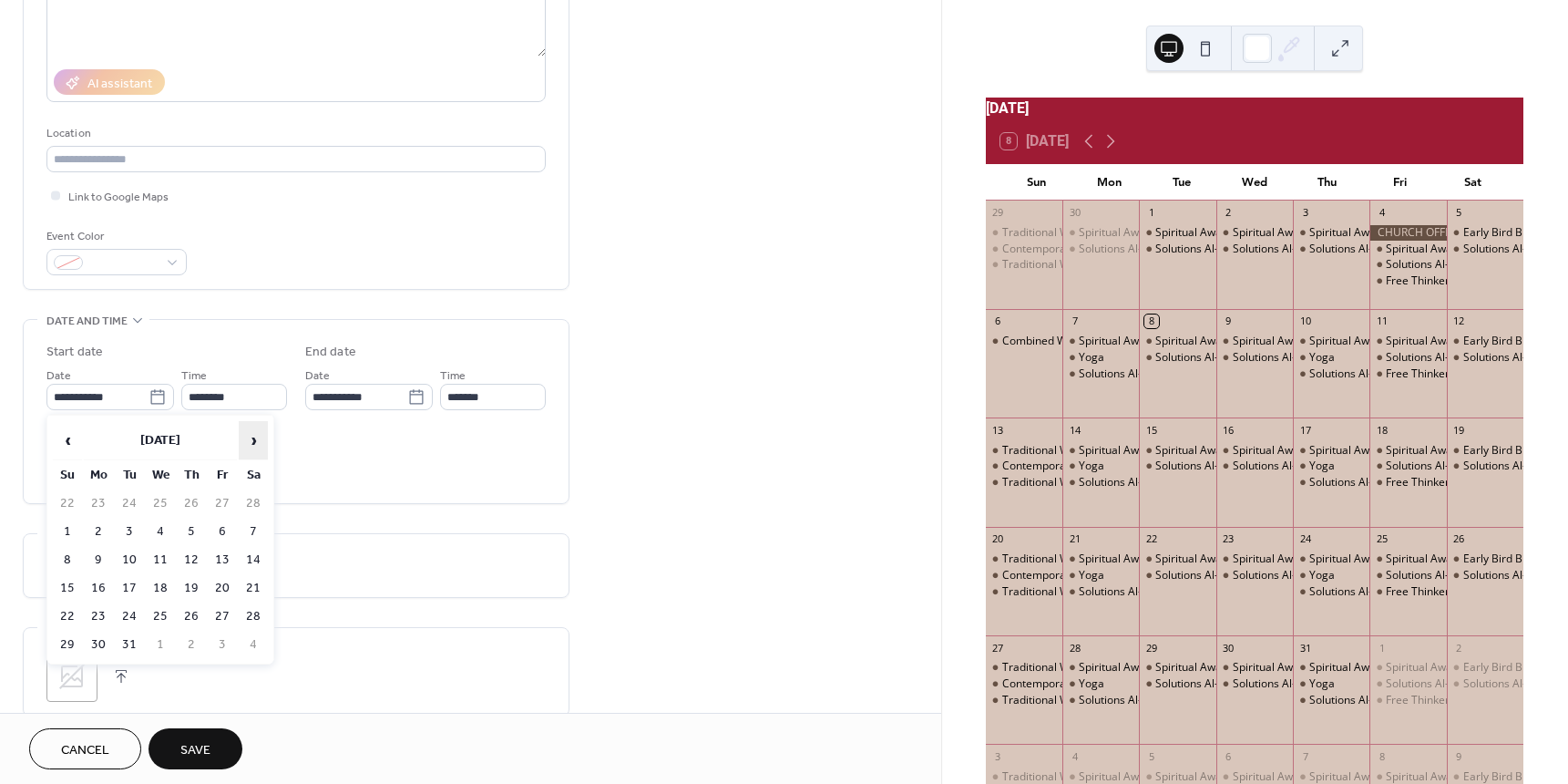 click on "›" at bounding box center (253, 440) 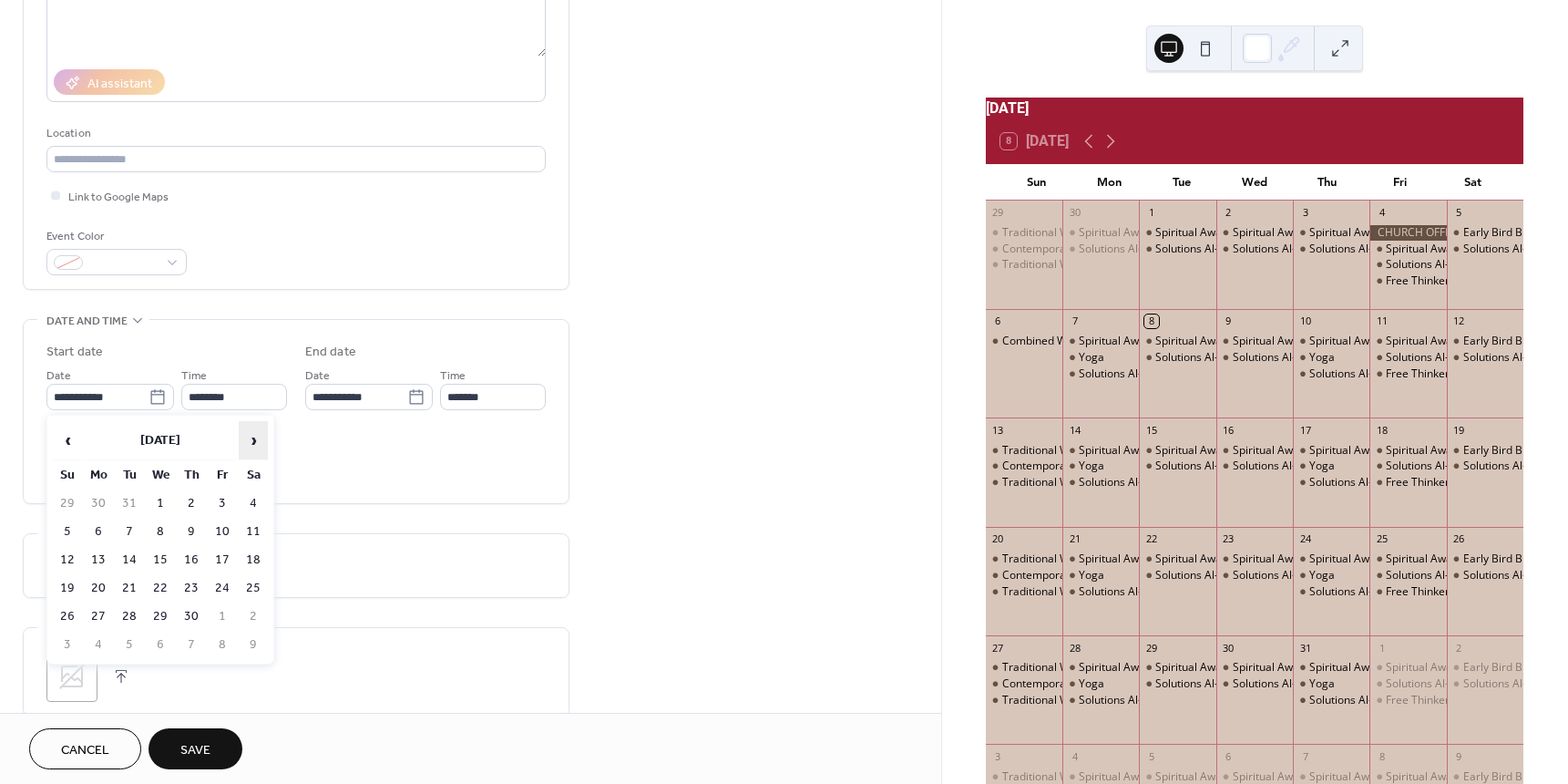 click on "›" at bounding box center (253, 440) 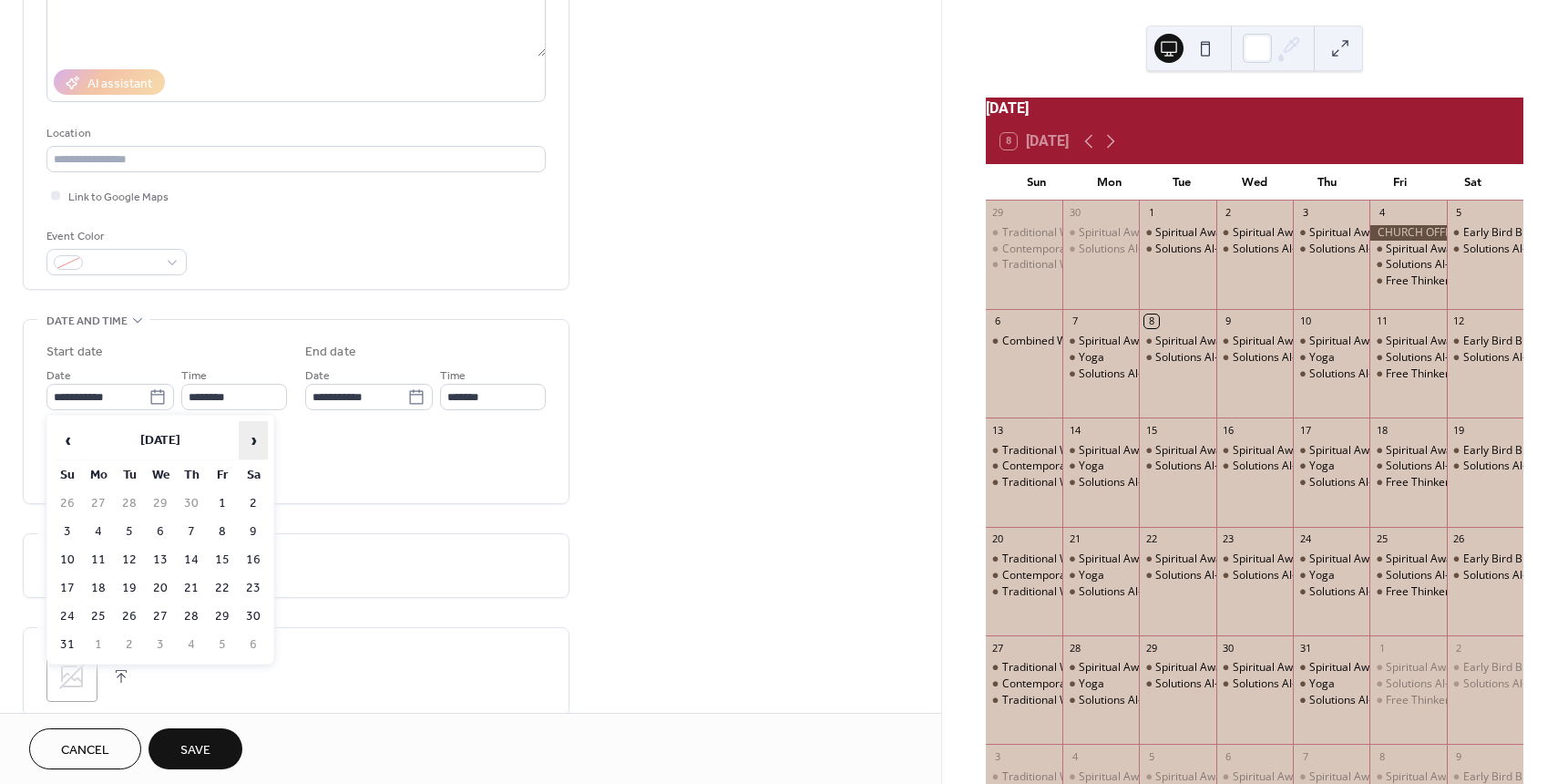 click on "›" at bounding box center [253, 440] 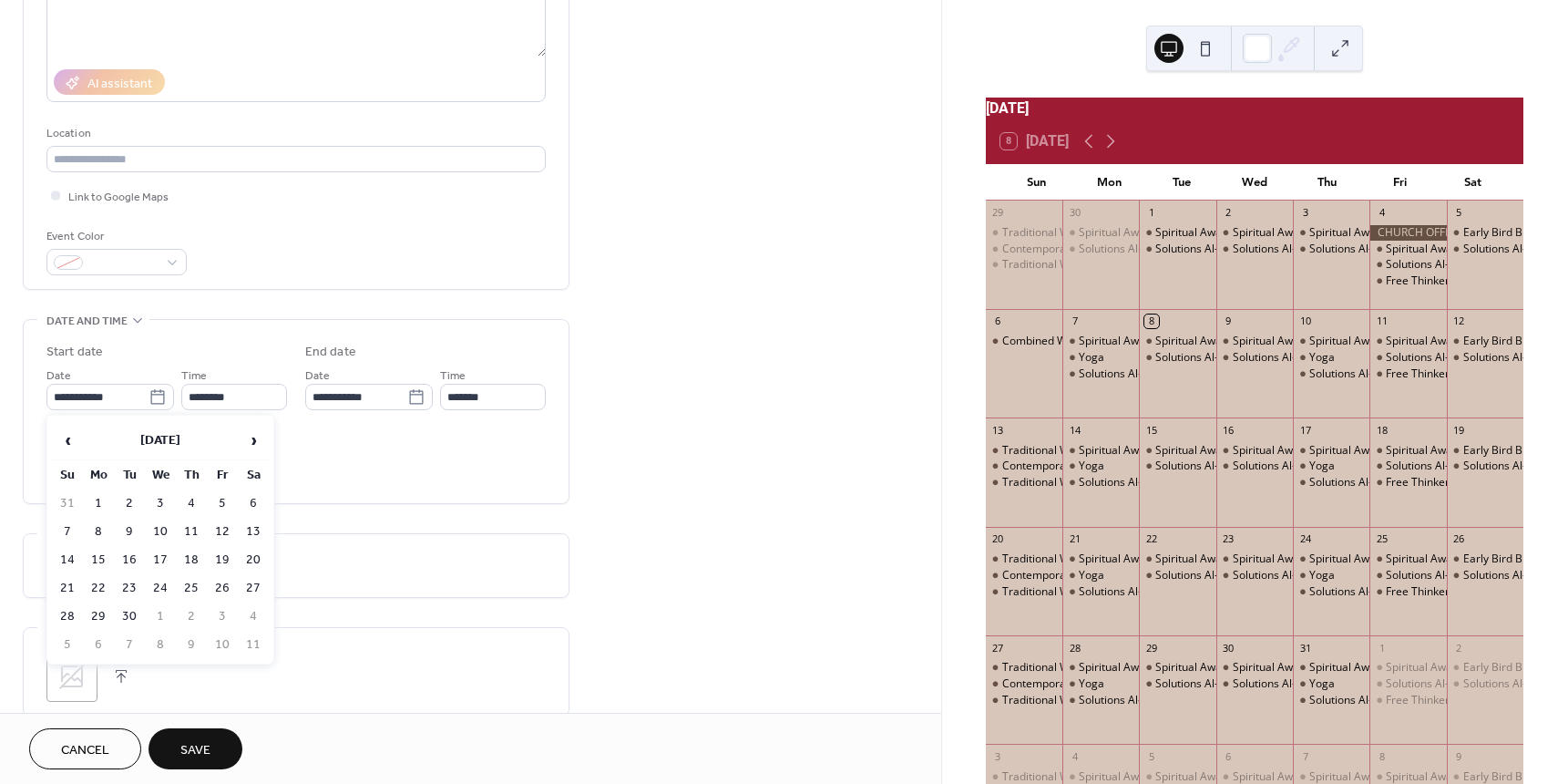 click on "22" at bounding box center (98, 588) 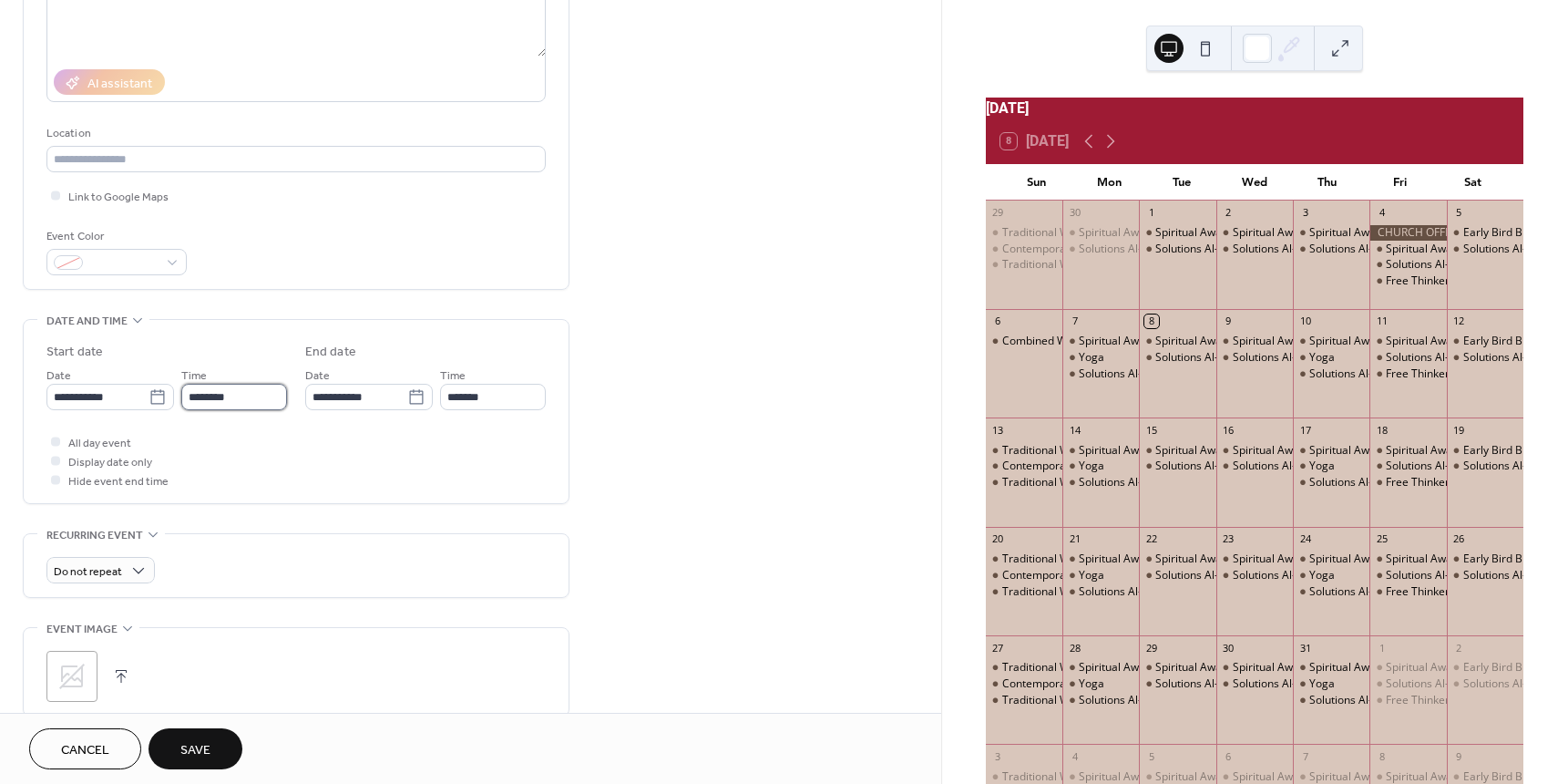 click on "********" at bounding box center [234, 397] 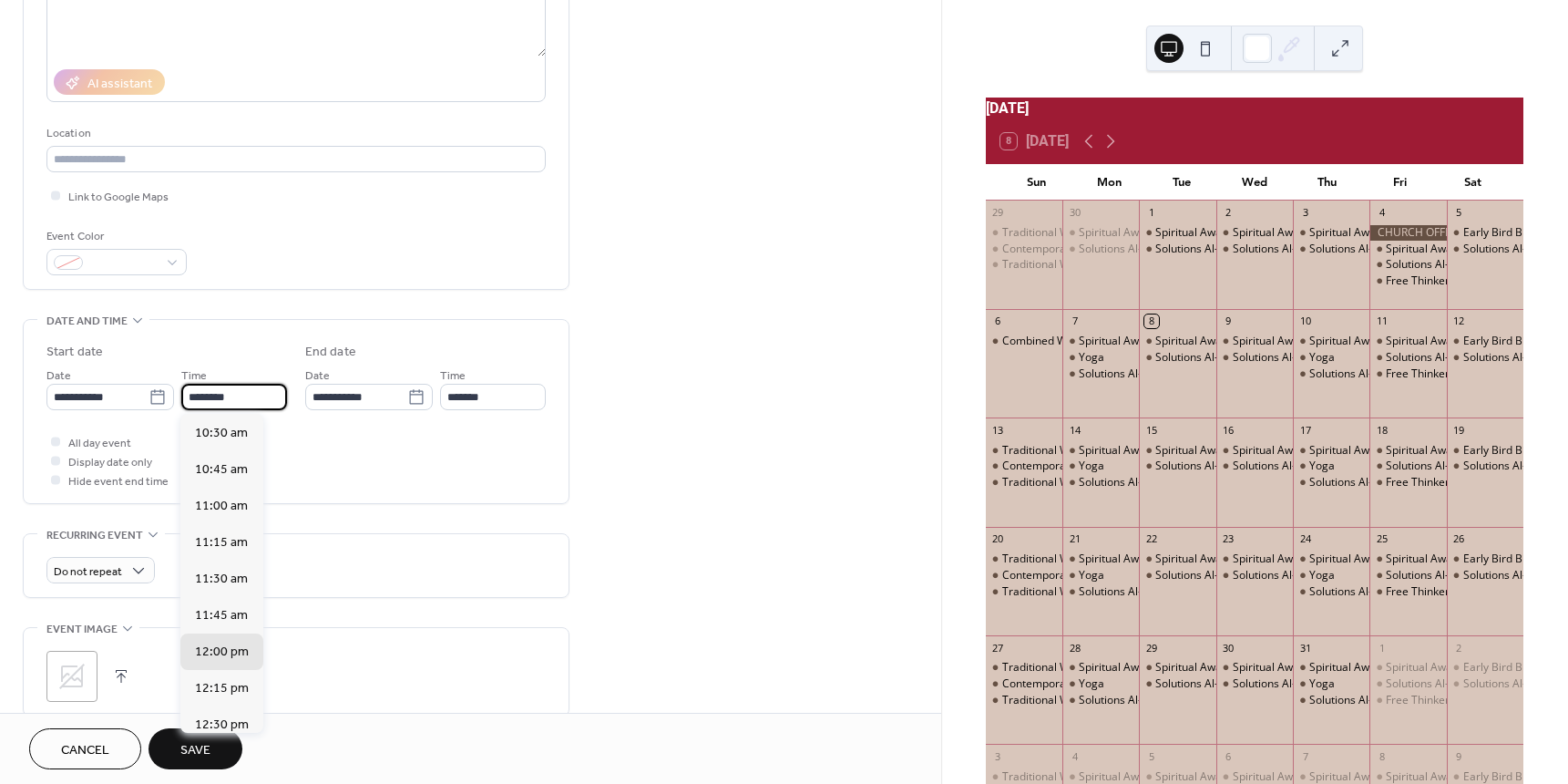 scroll, scrollTop: 1521, scrollLeft: 0, axis: vertical 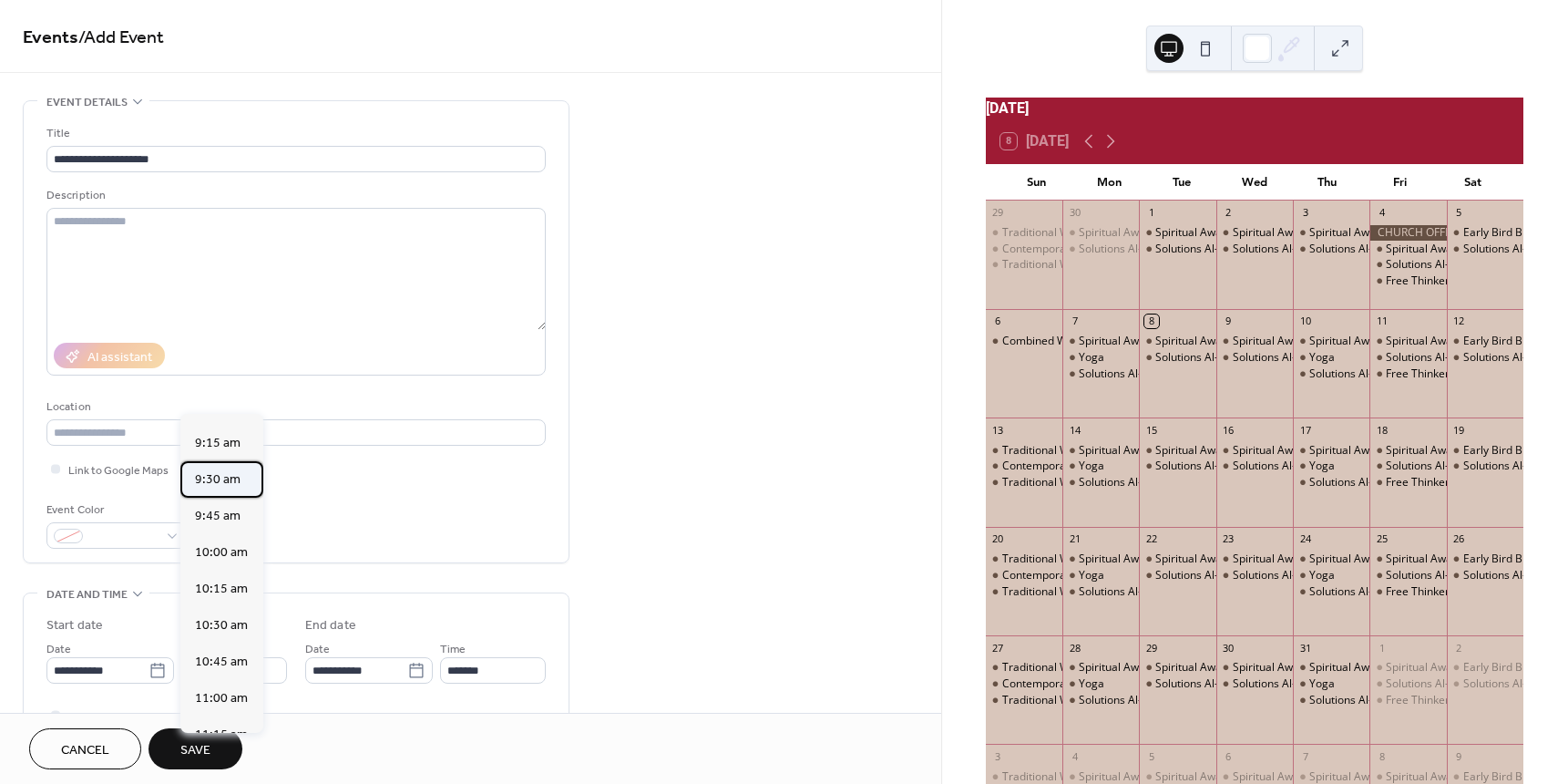 click on "9:30 am" at bounding box center [218, 480] 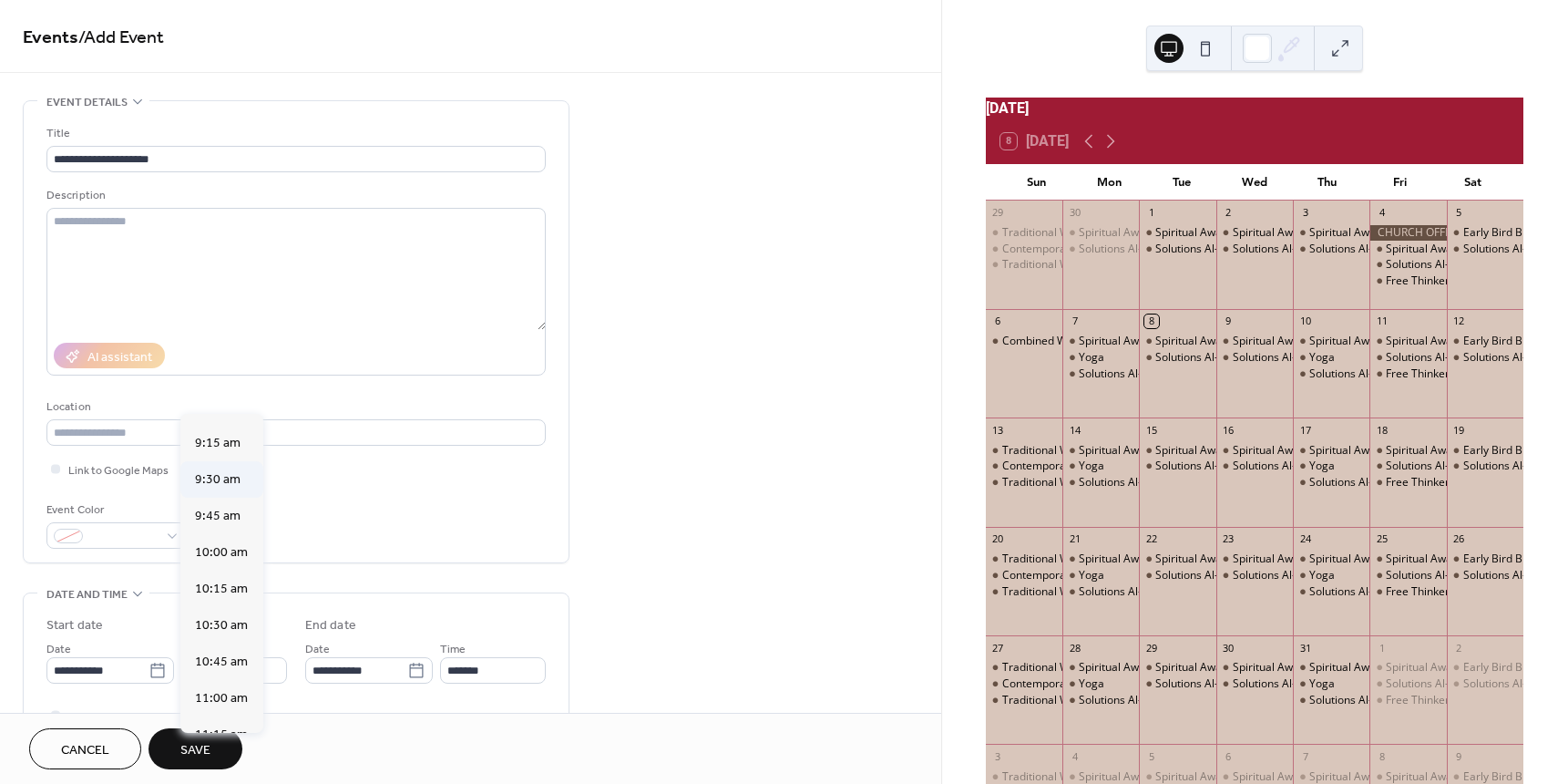 type on "*******" 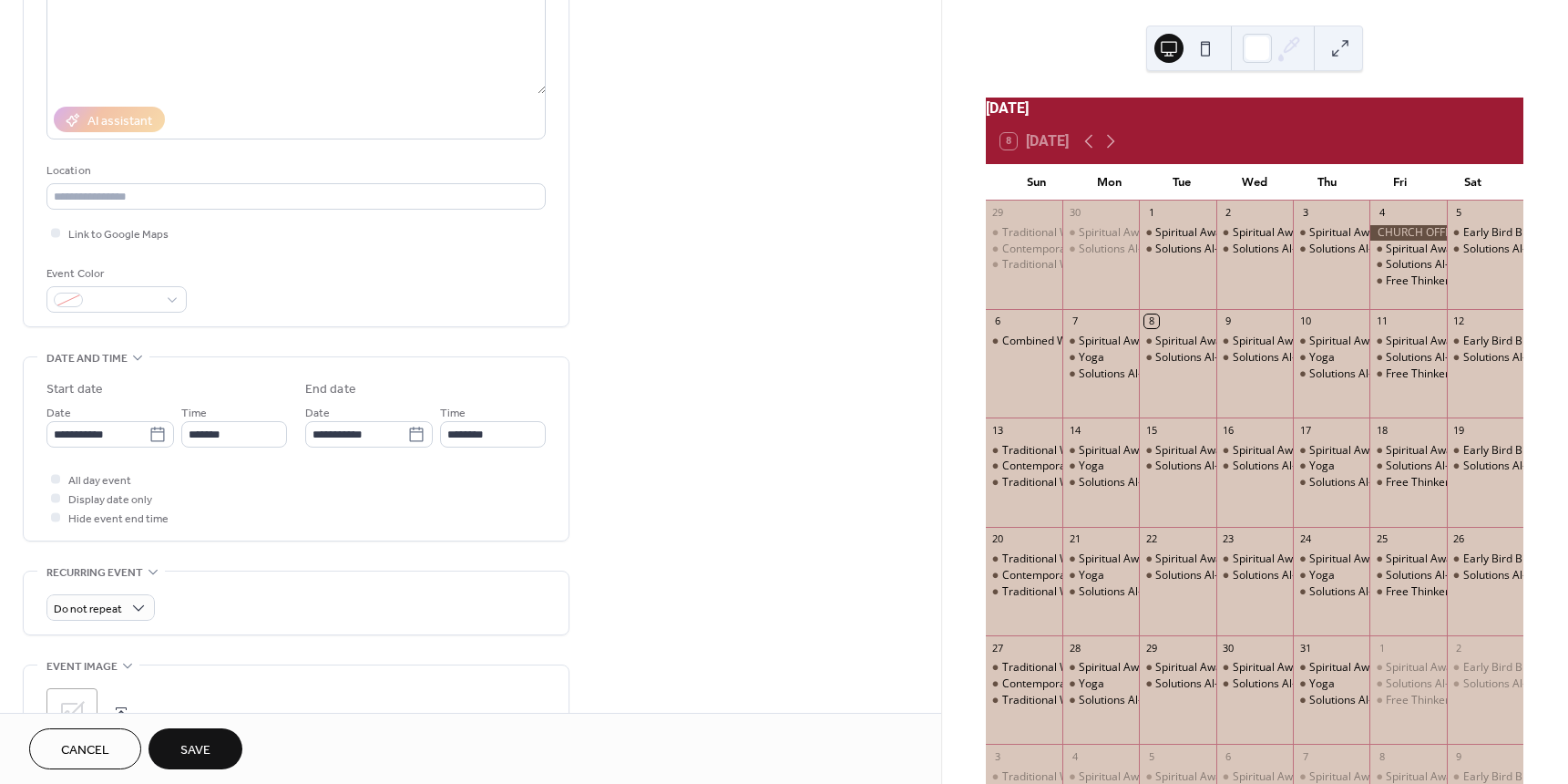 scroll, scrollTop: 273, scrollLeft: 0, axis: vertical 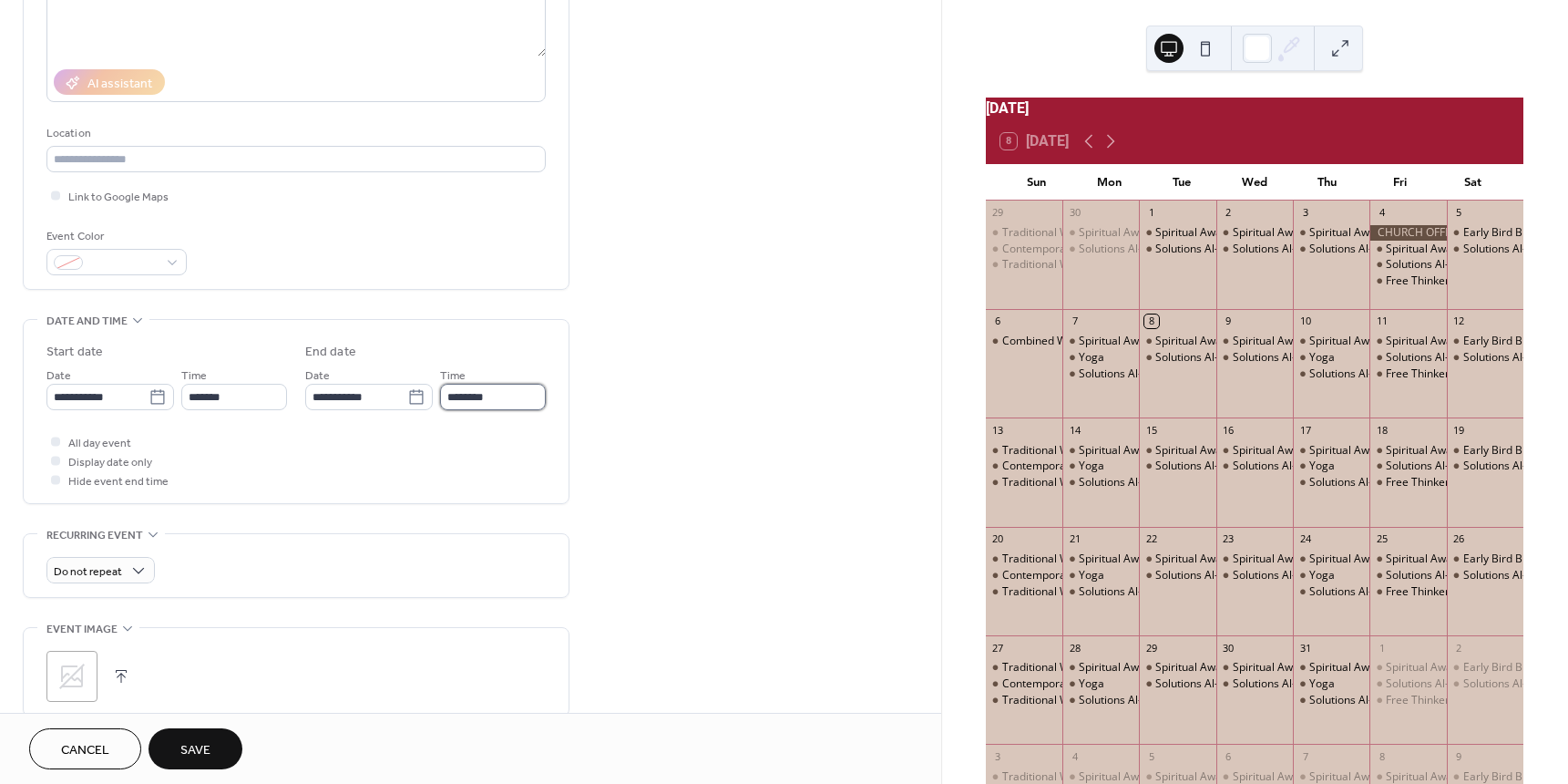 click on "********" at bounding box center (493, 397) 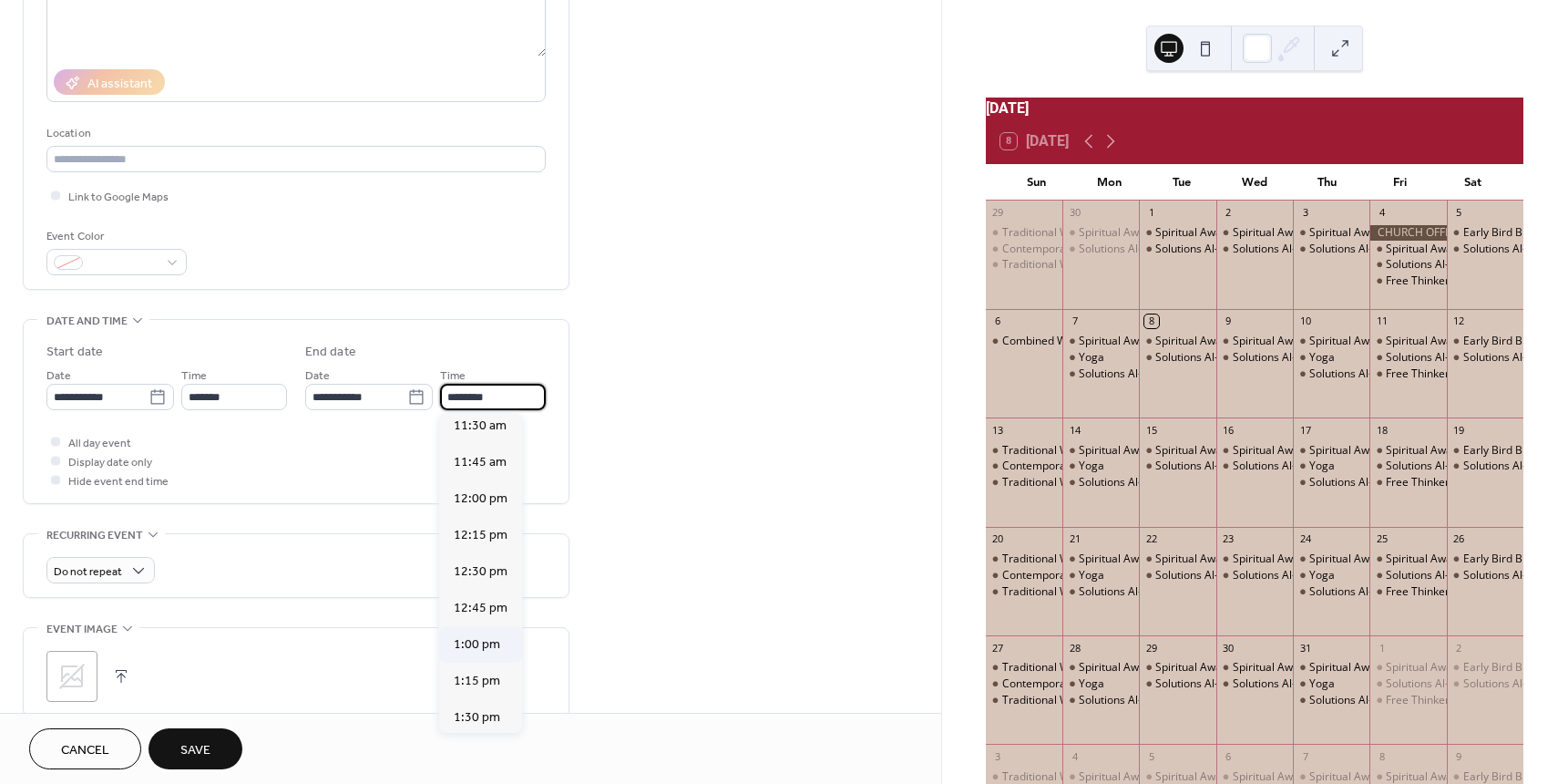 scroll, scrollTop: 273, scrollLeft: 0, axis: vertical 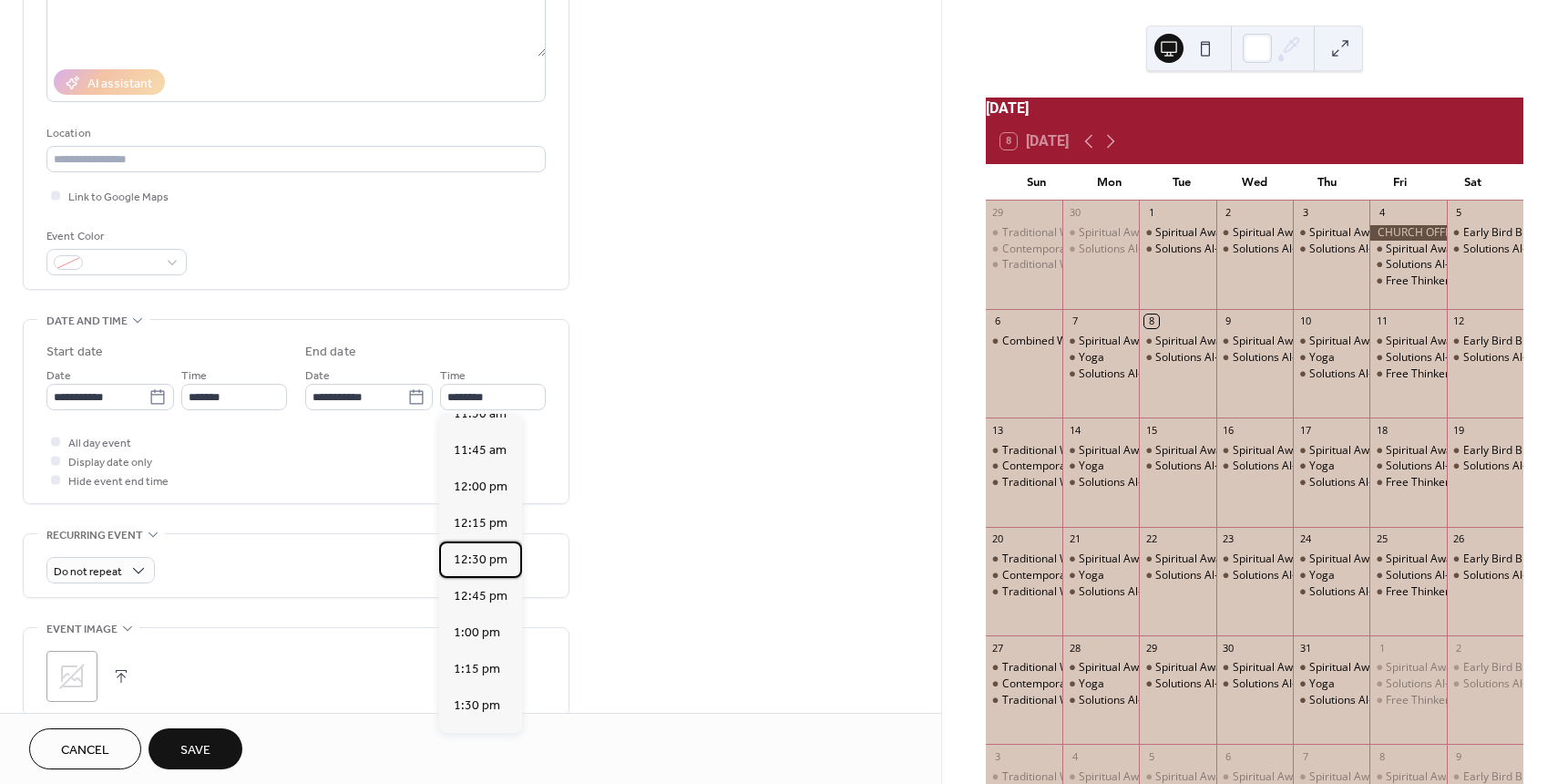 click on "12:30 pm" at bounding box center [480, 560] 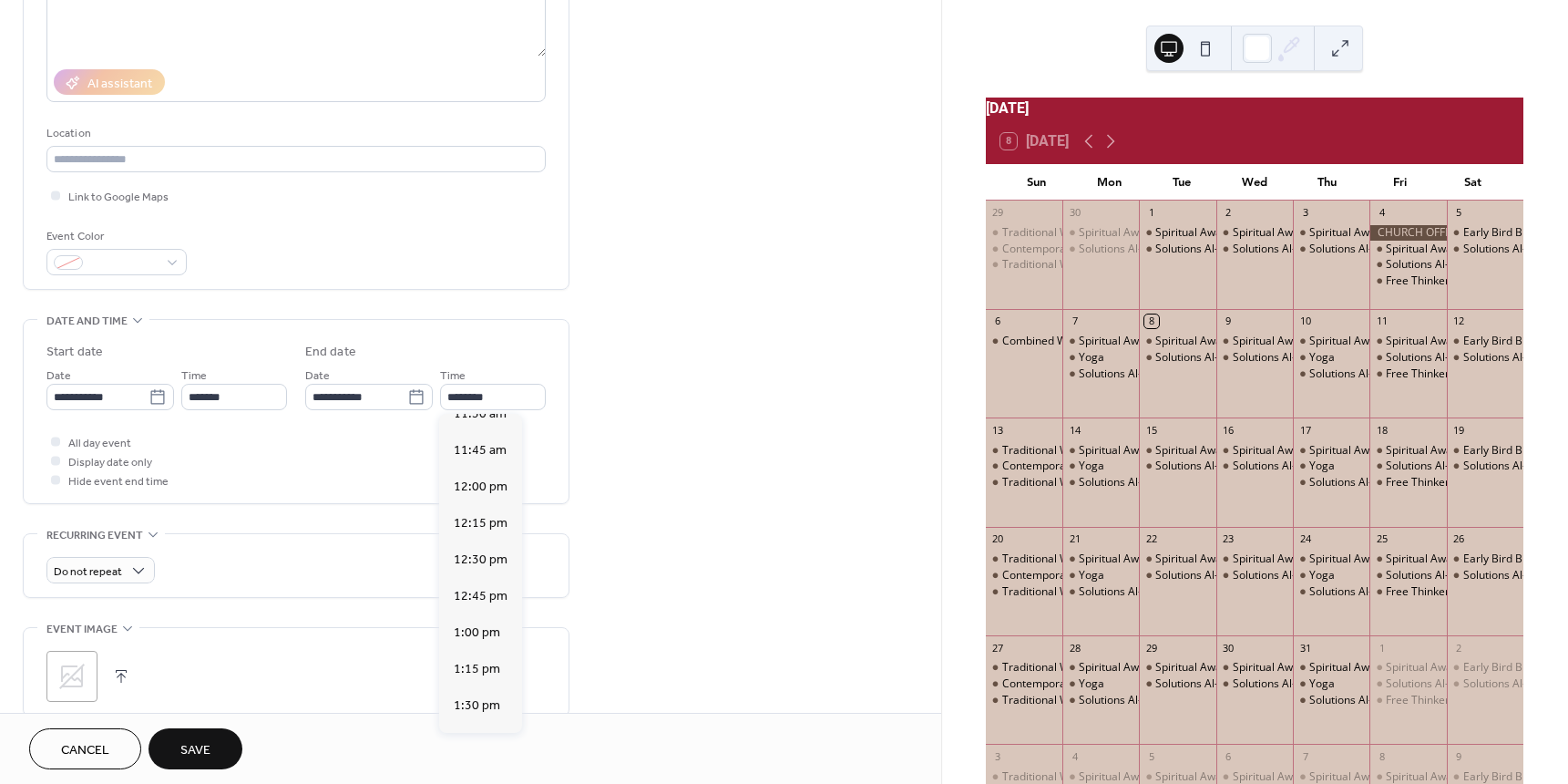 type on "********" 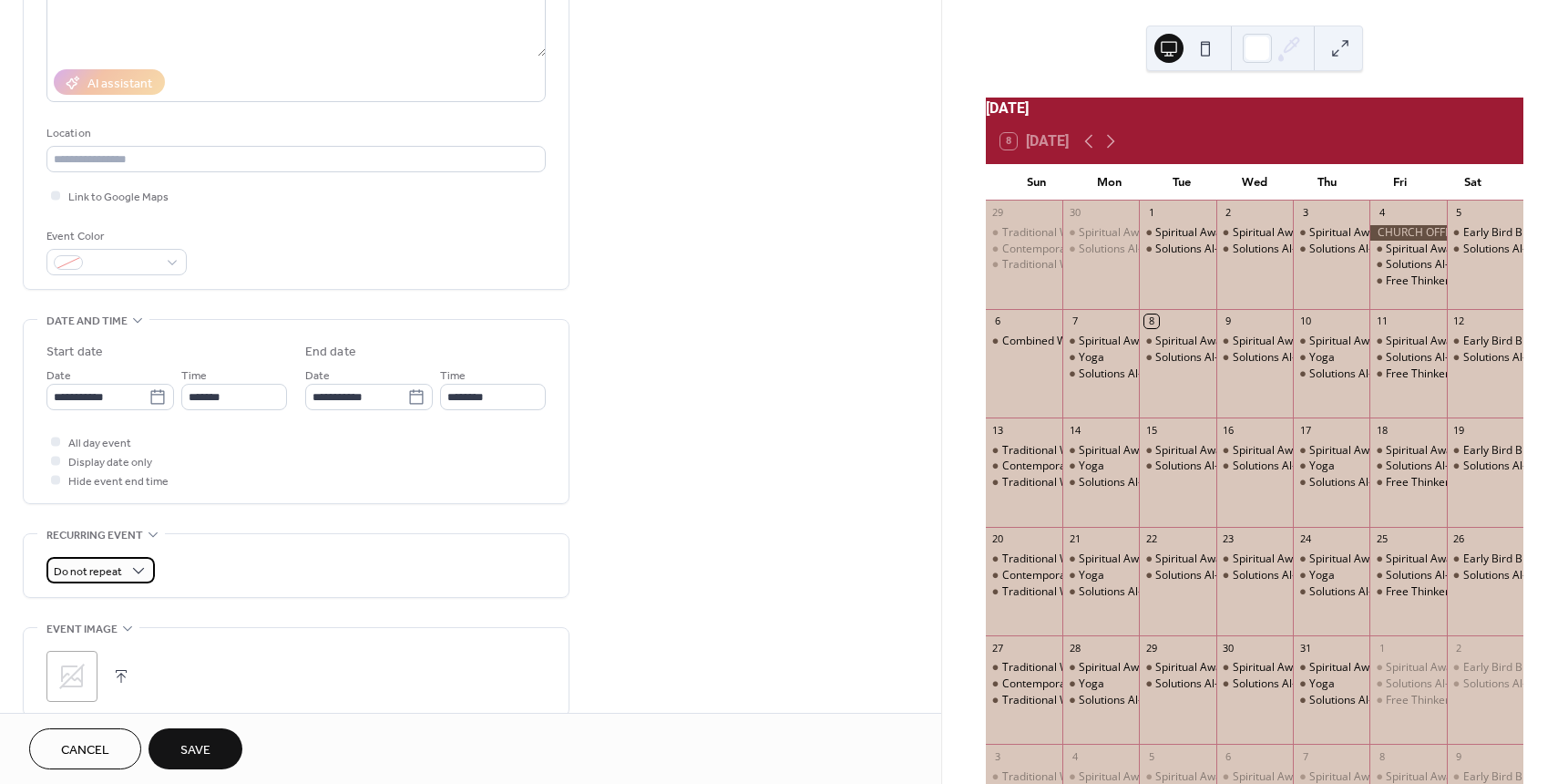 click on "Do not repeat" at bounding box center (87, 572) 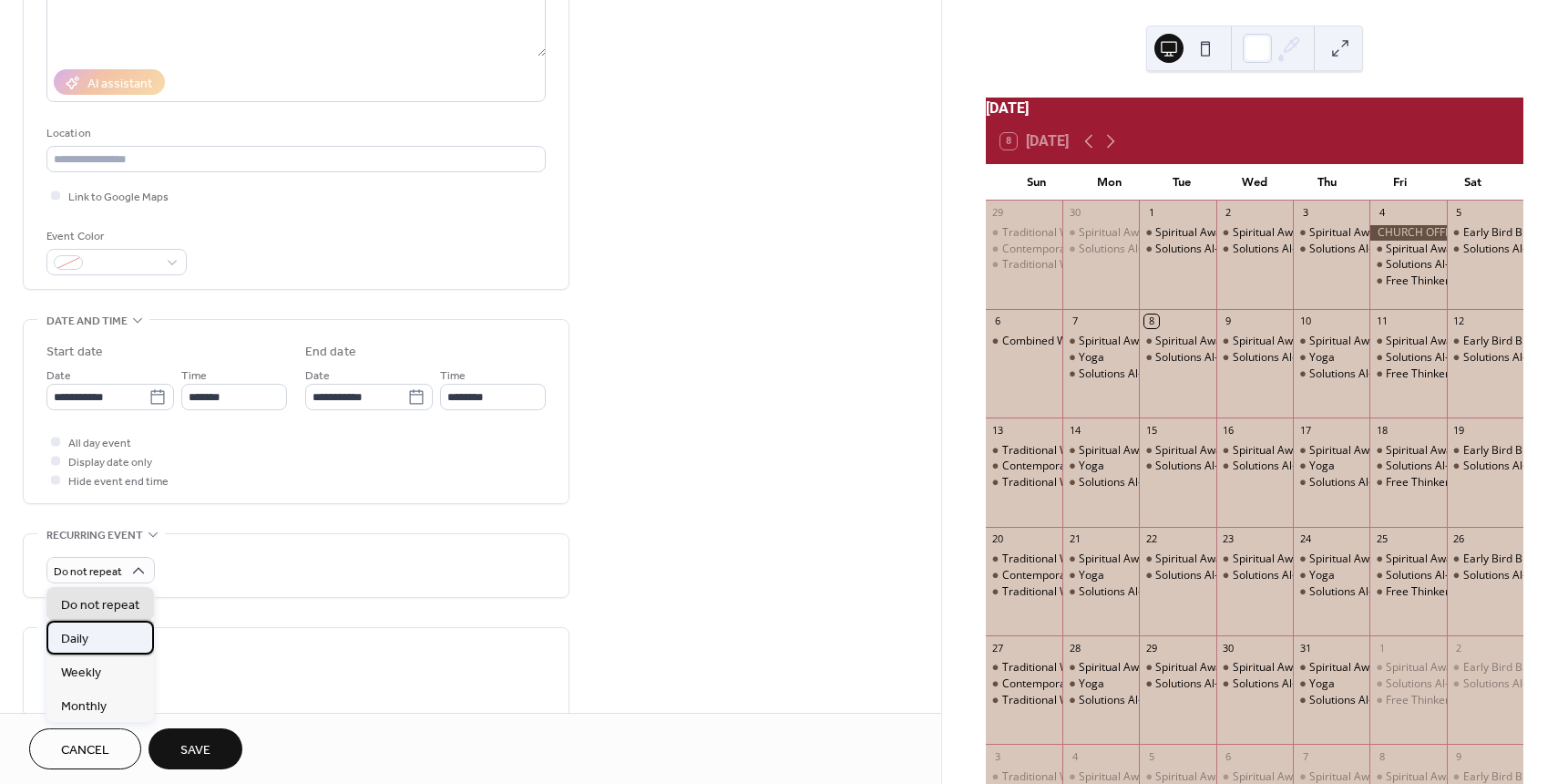 click on "Daily" at bounding box center (100, 637) 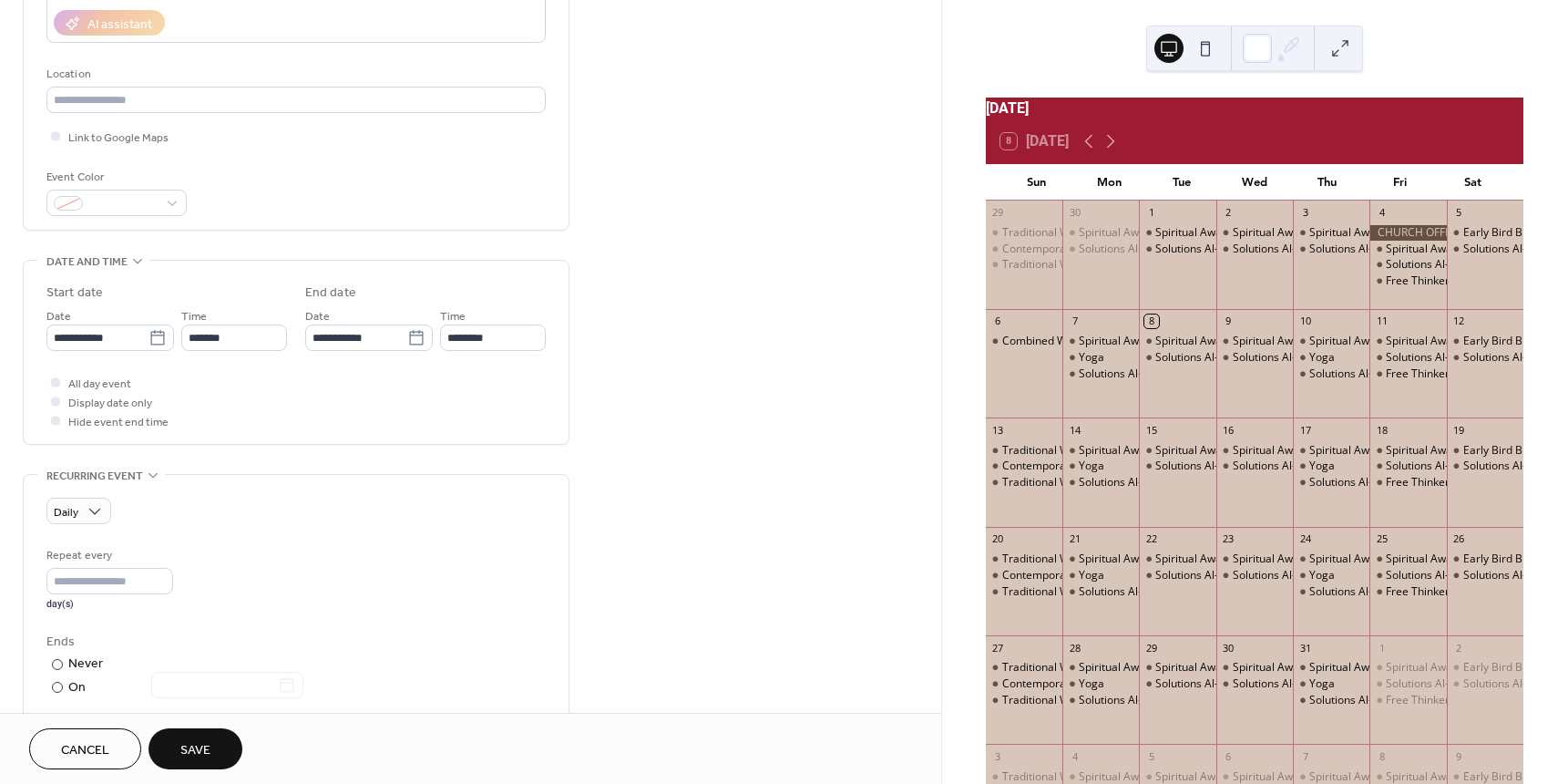 scroll, scrollTop: 547, scrollLeft: 0, axis: vertical 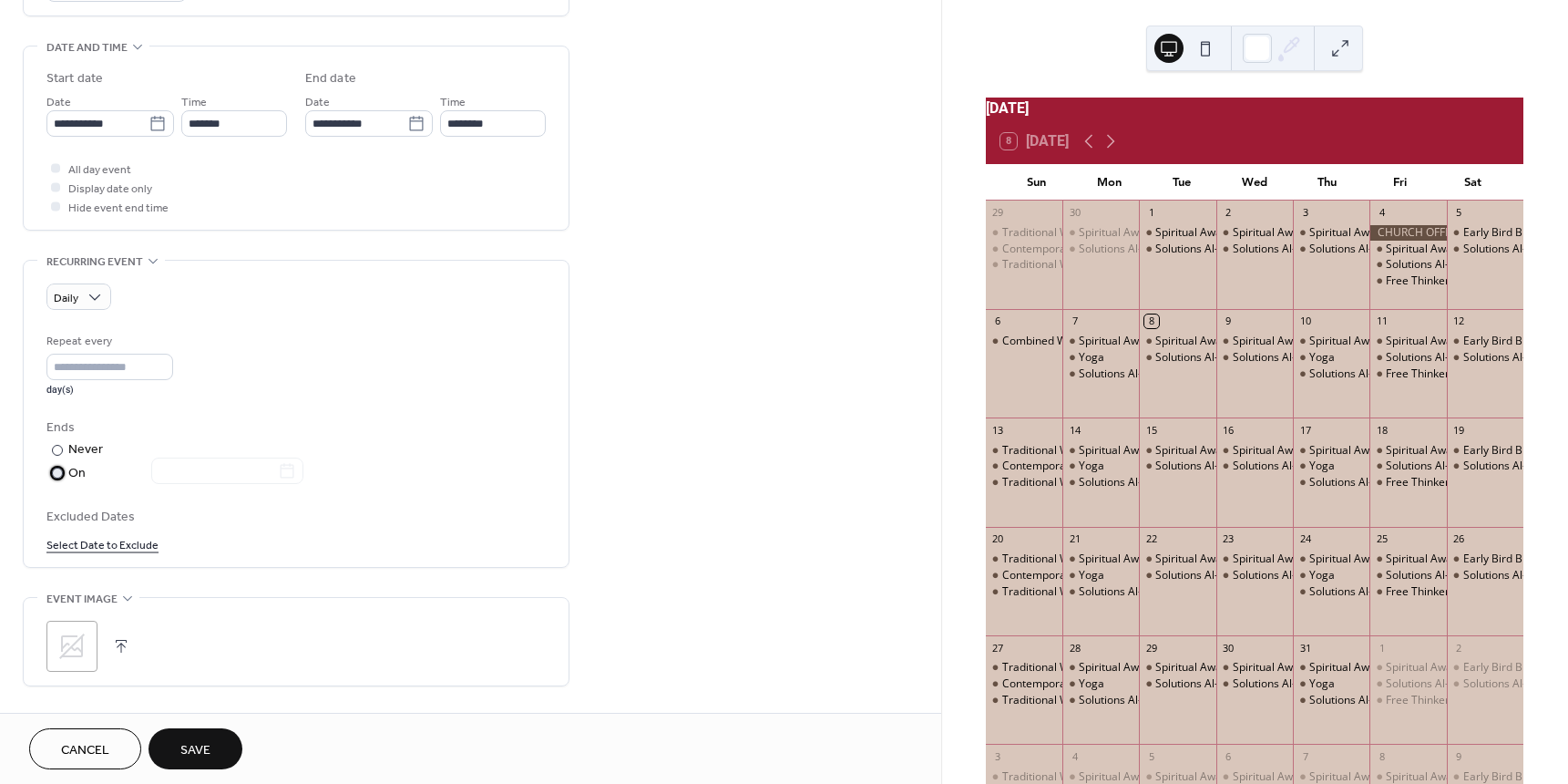 click on "On" at bounding box center (186, 473) 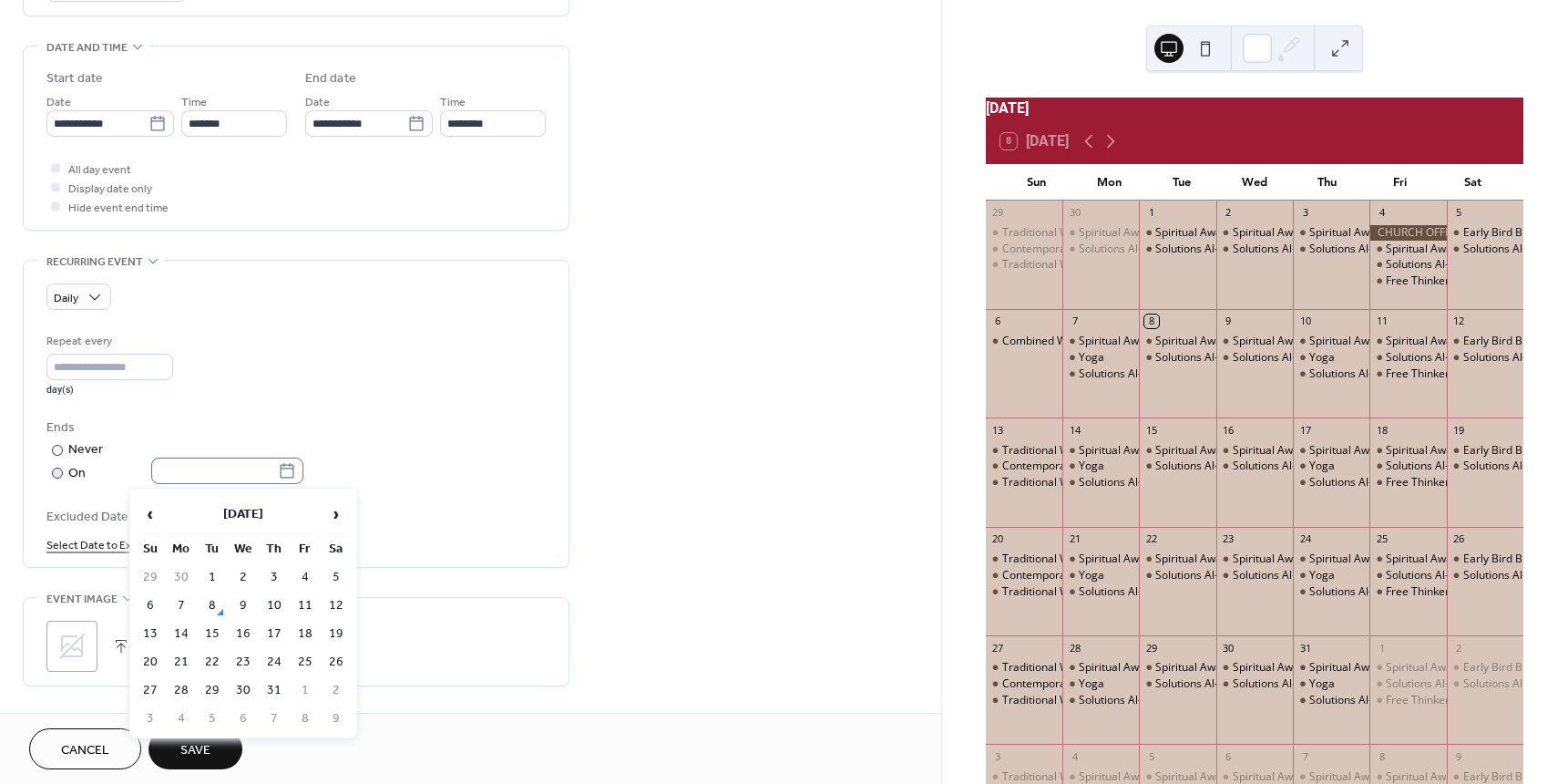 click 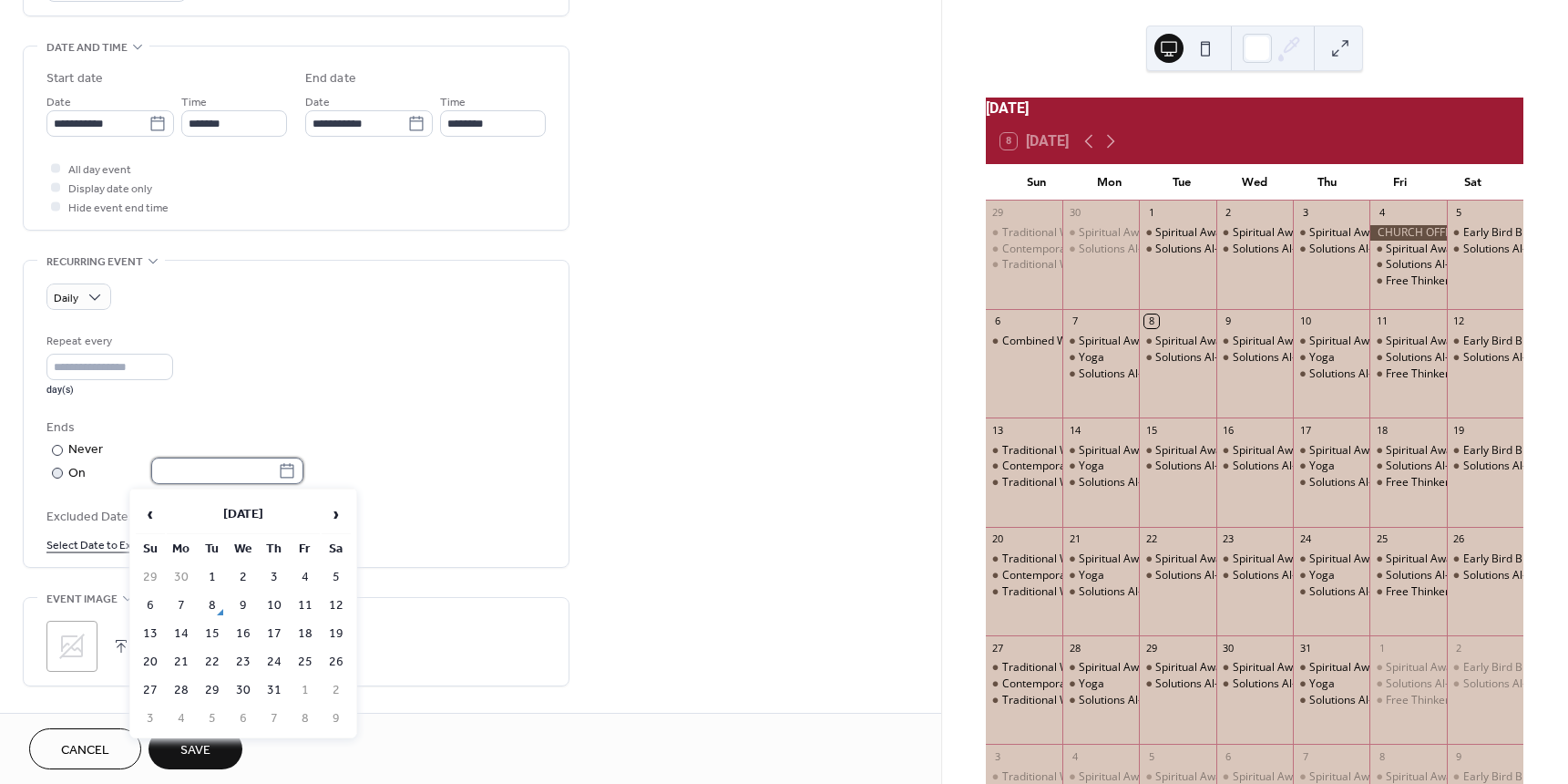 click at bounding box center [214, 470] 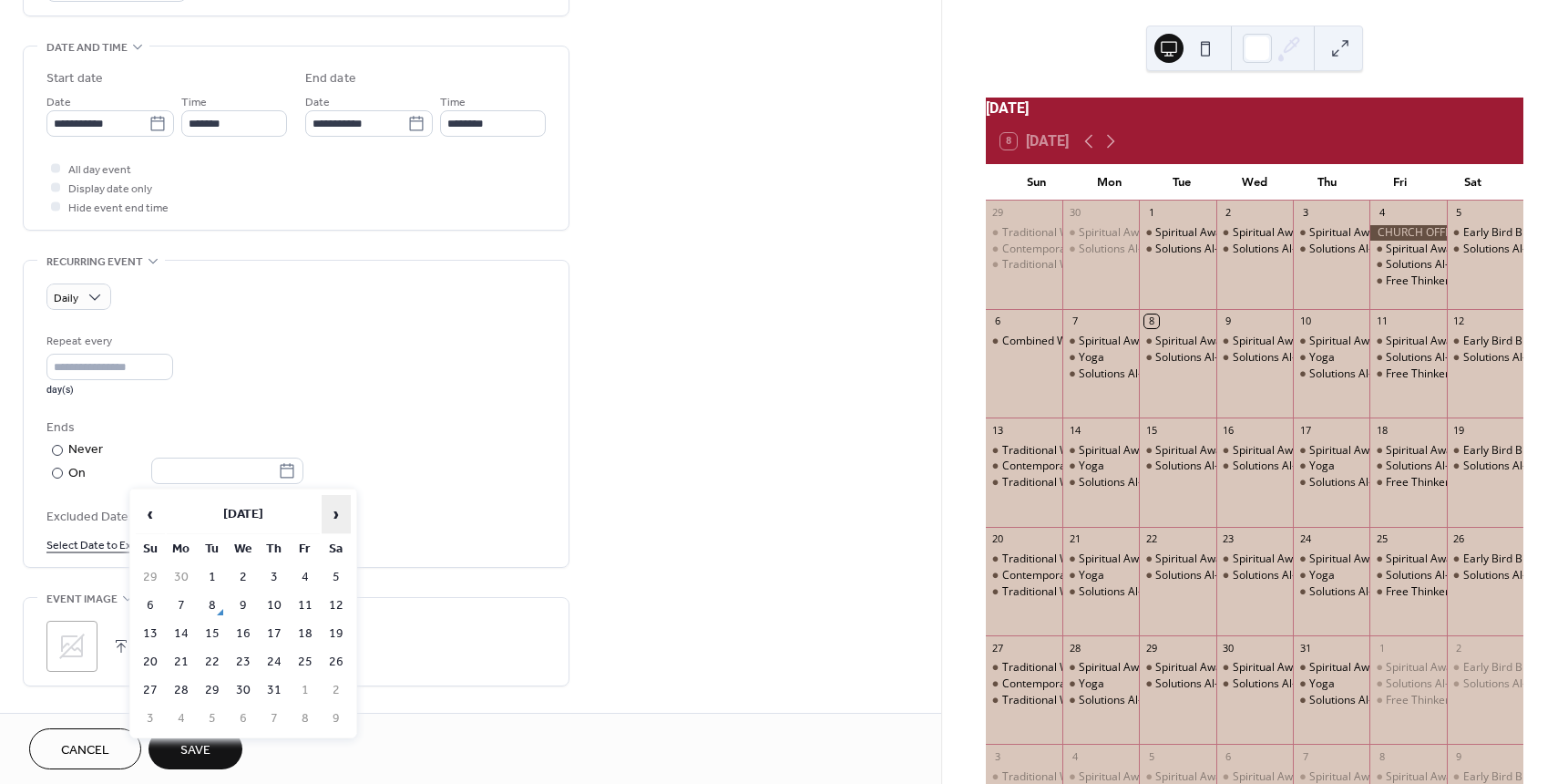 click on "›" at bounding box center [336, 514] 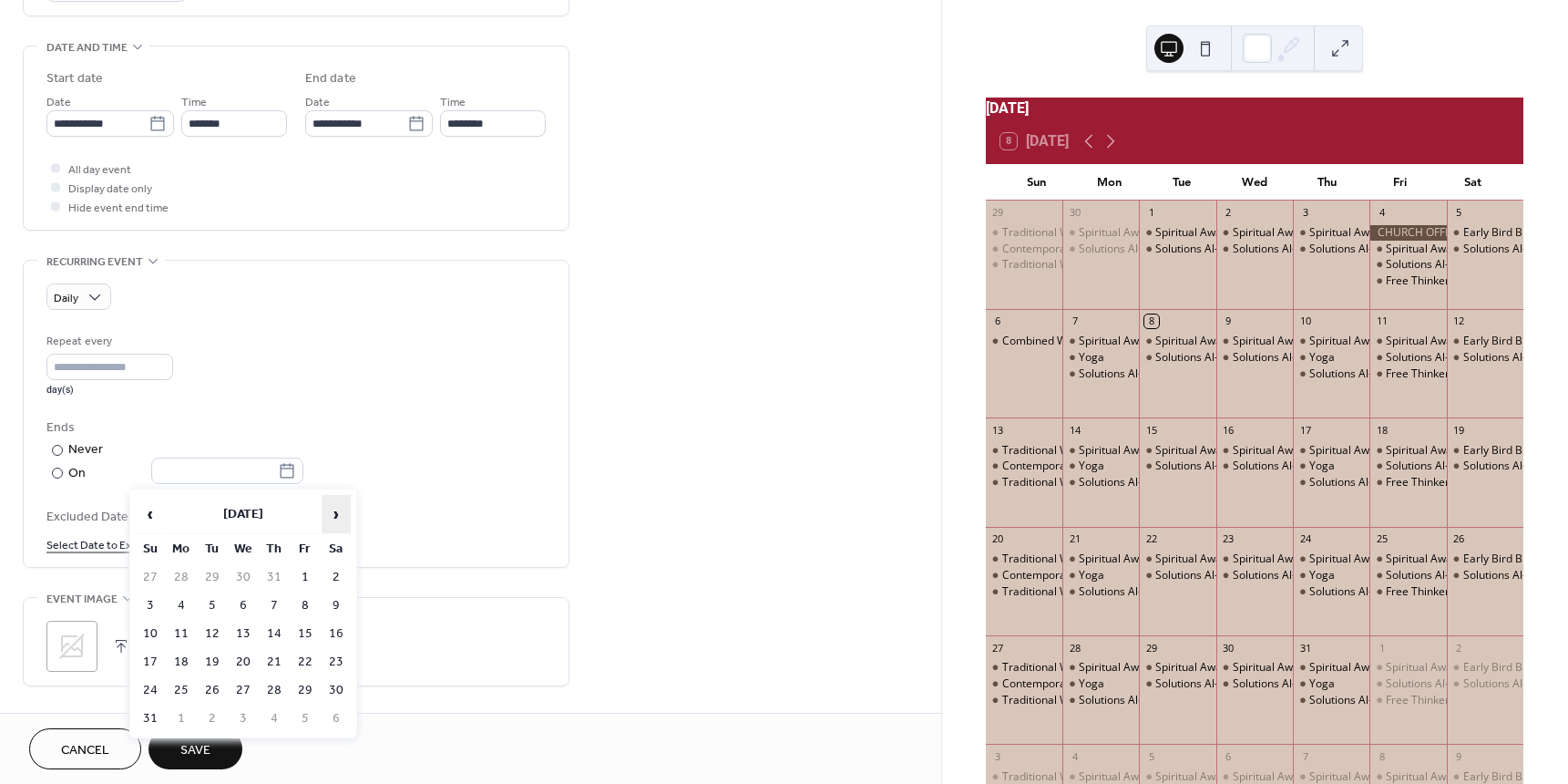 click on "›" at bounding box center (336, 514) 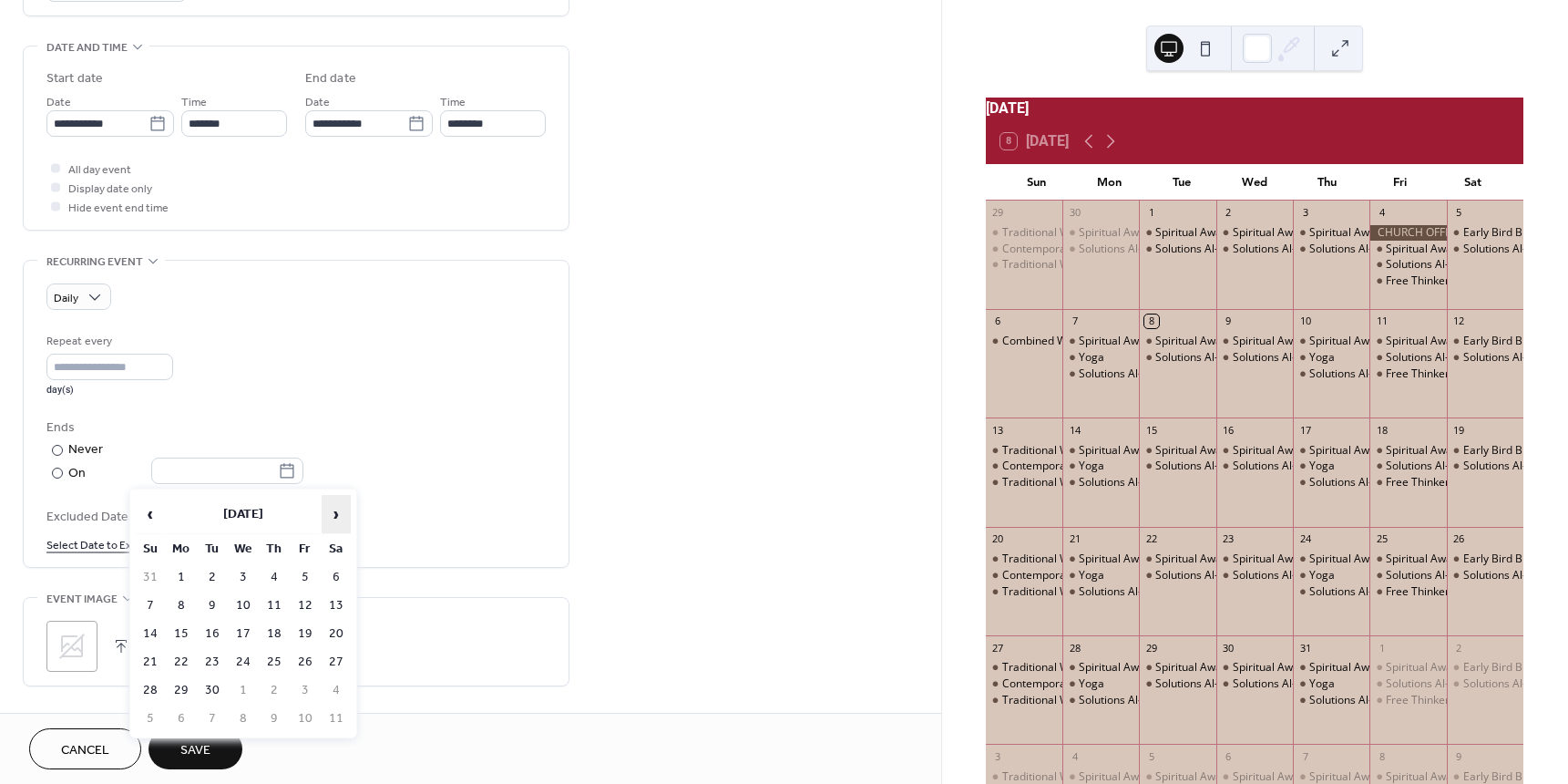 click on "›" at bounding box center (336, 514) 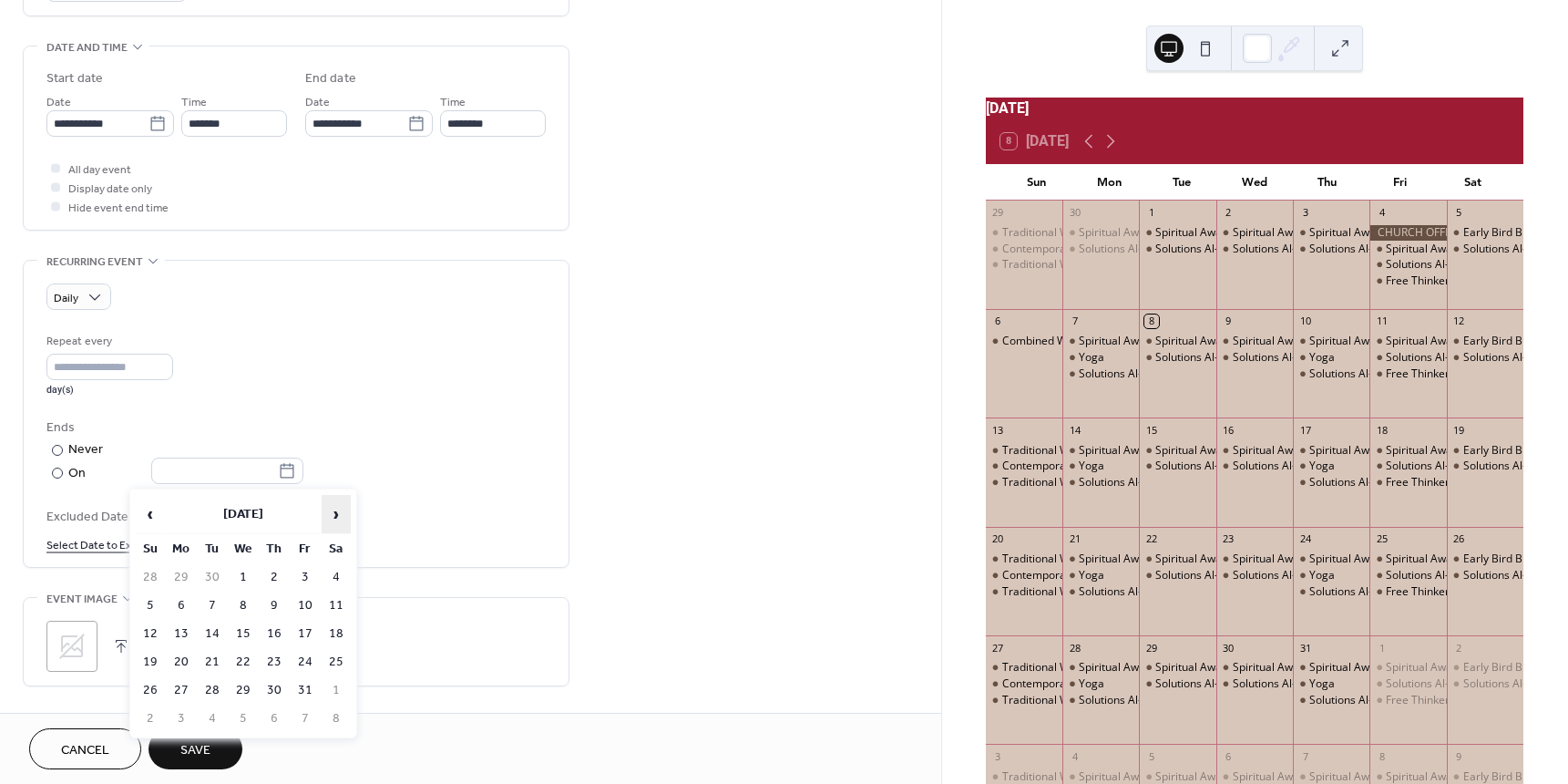 click on "›" at bounding box center [336, 514] 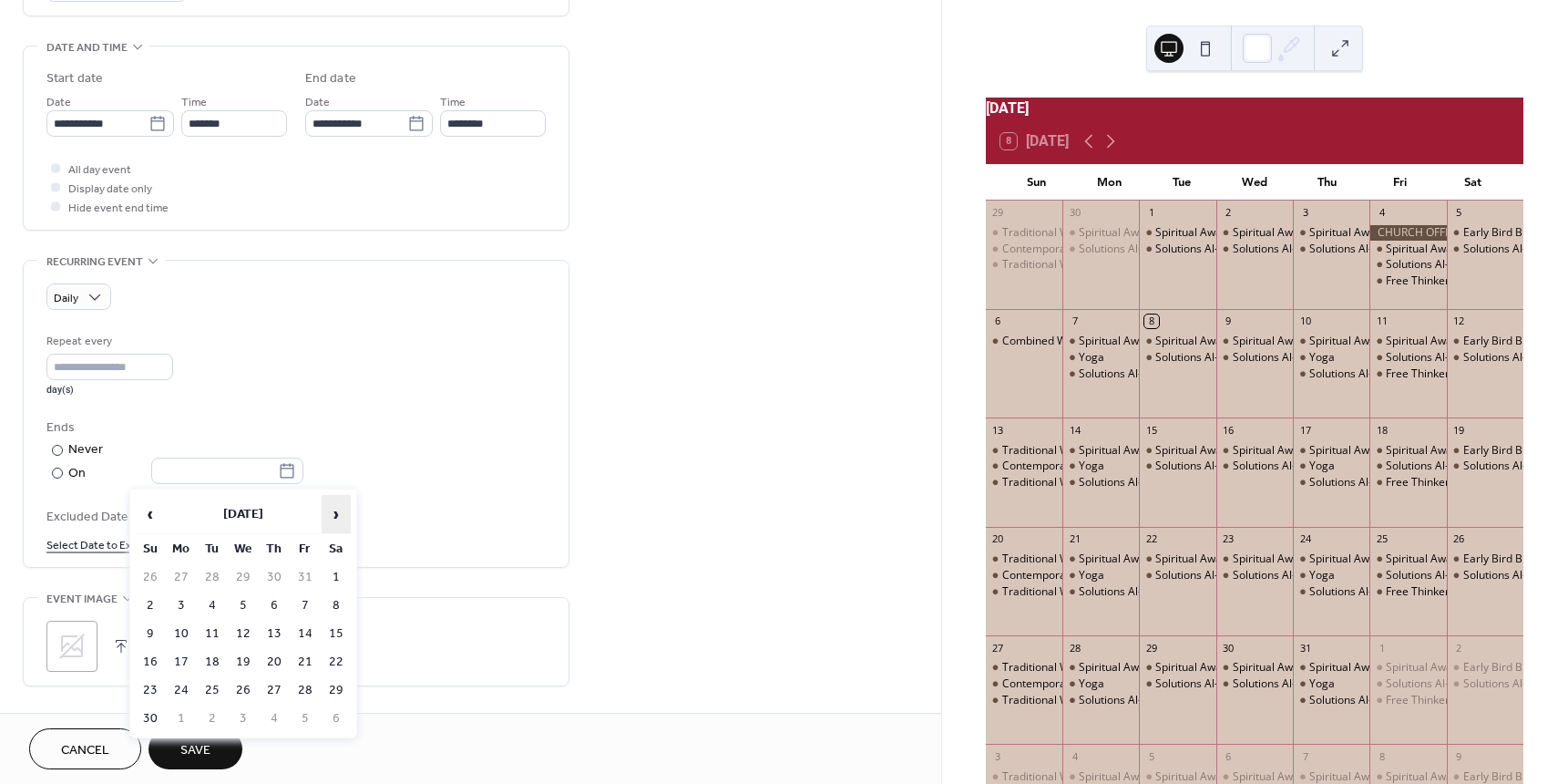 click on "›" at bounding box center (336, 514) 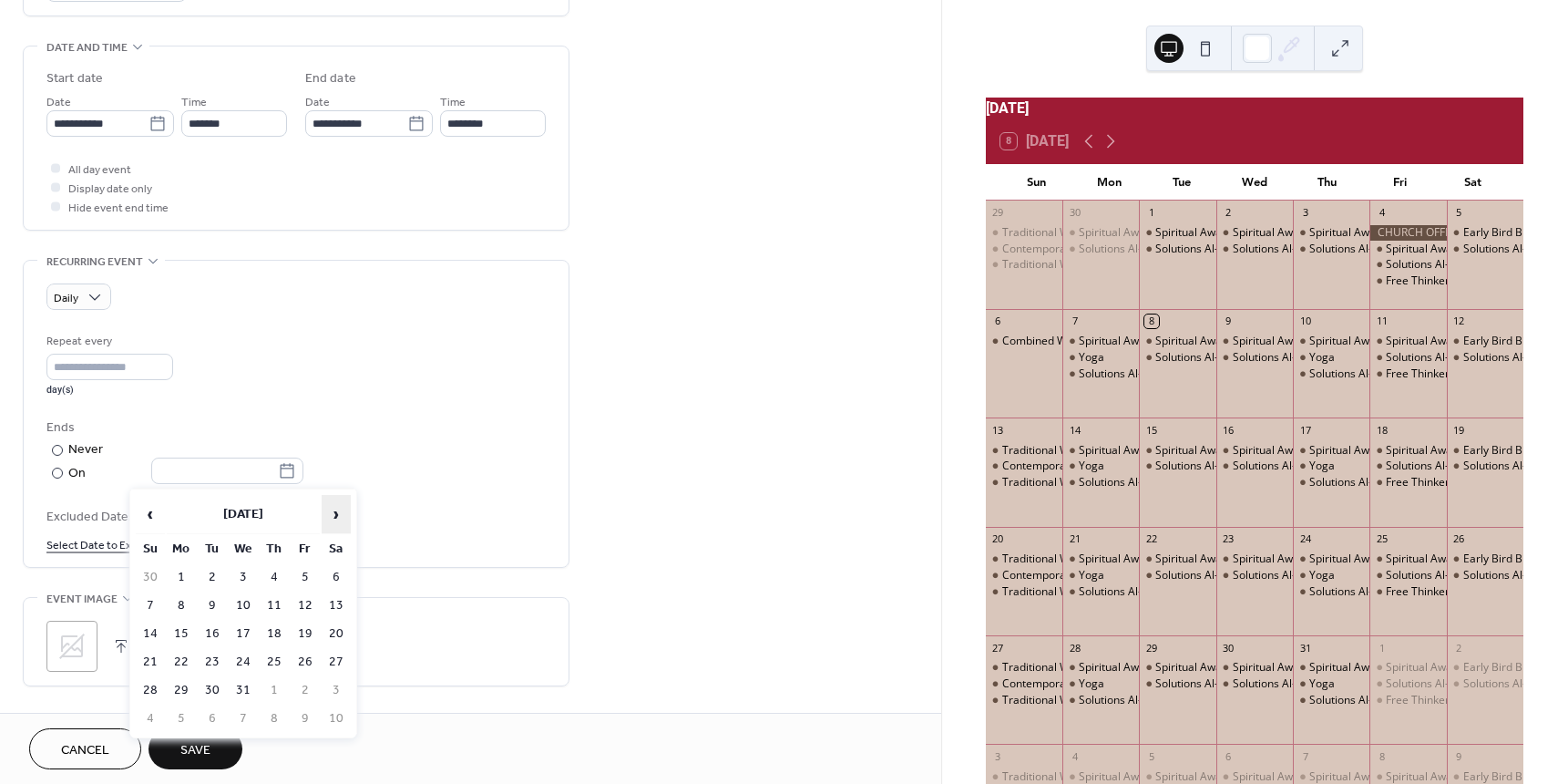 click on "›" at bounding box center (336, 514) 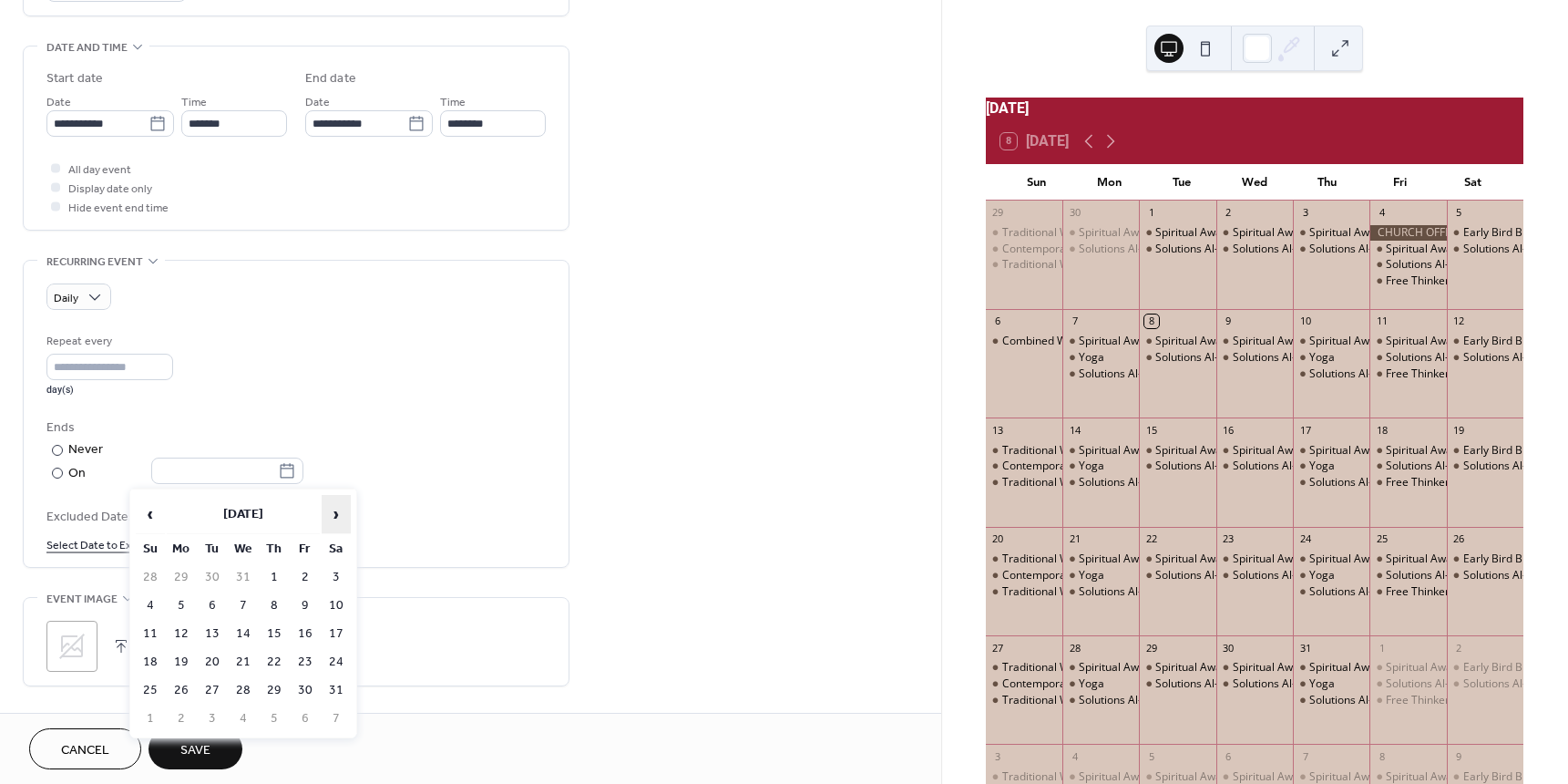 click on "›" at bounding box center [336, 514] 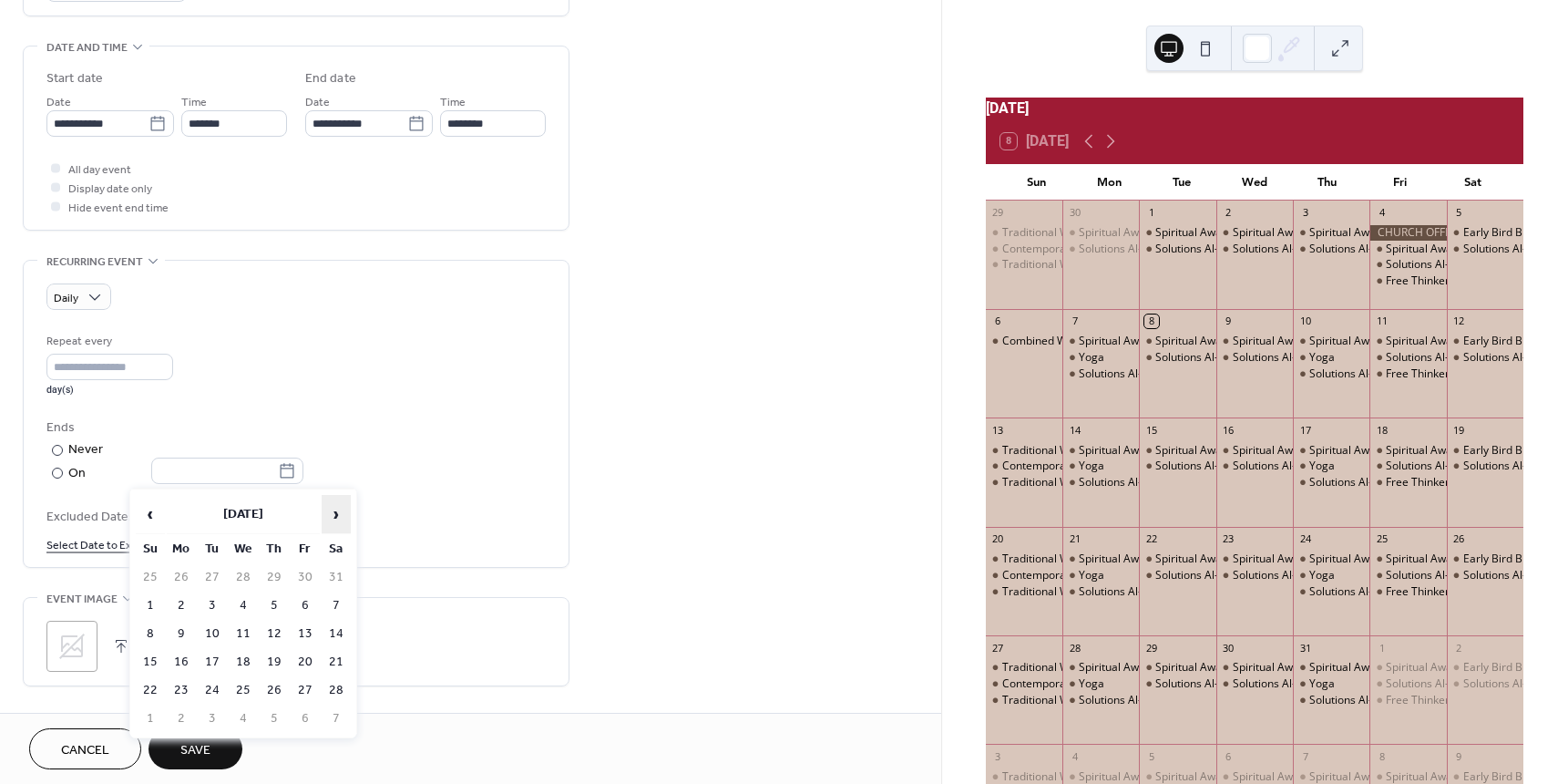 click on "›" at bounding box center (336, 514) 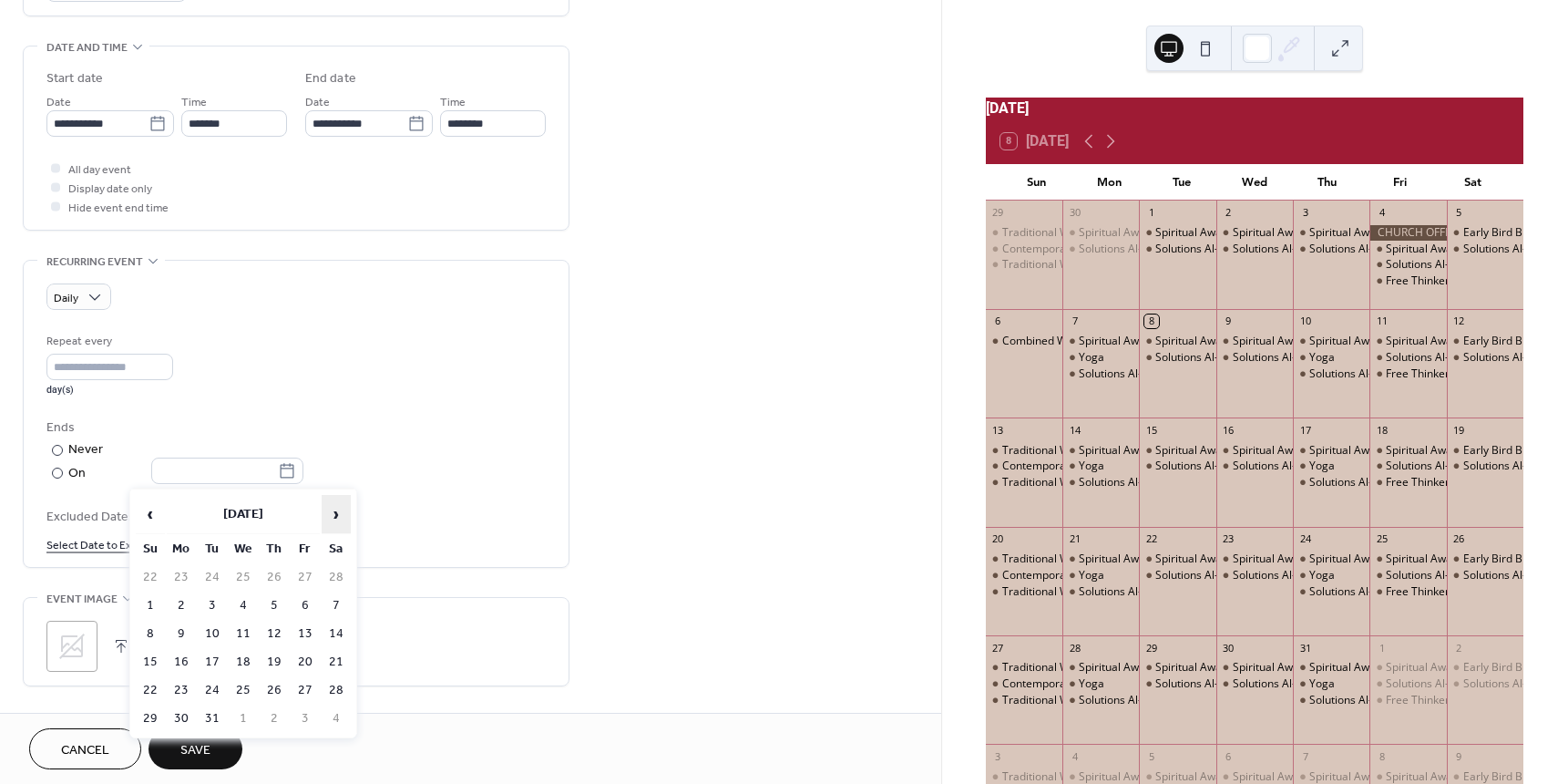 click on "›" at bounding box center [336, 514] 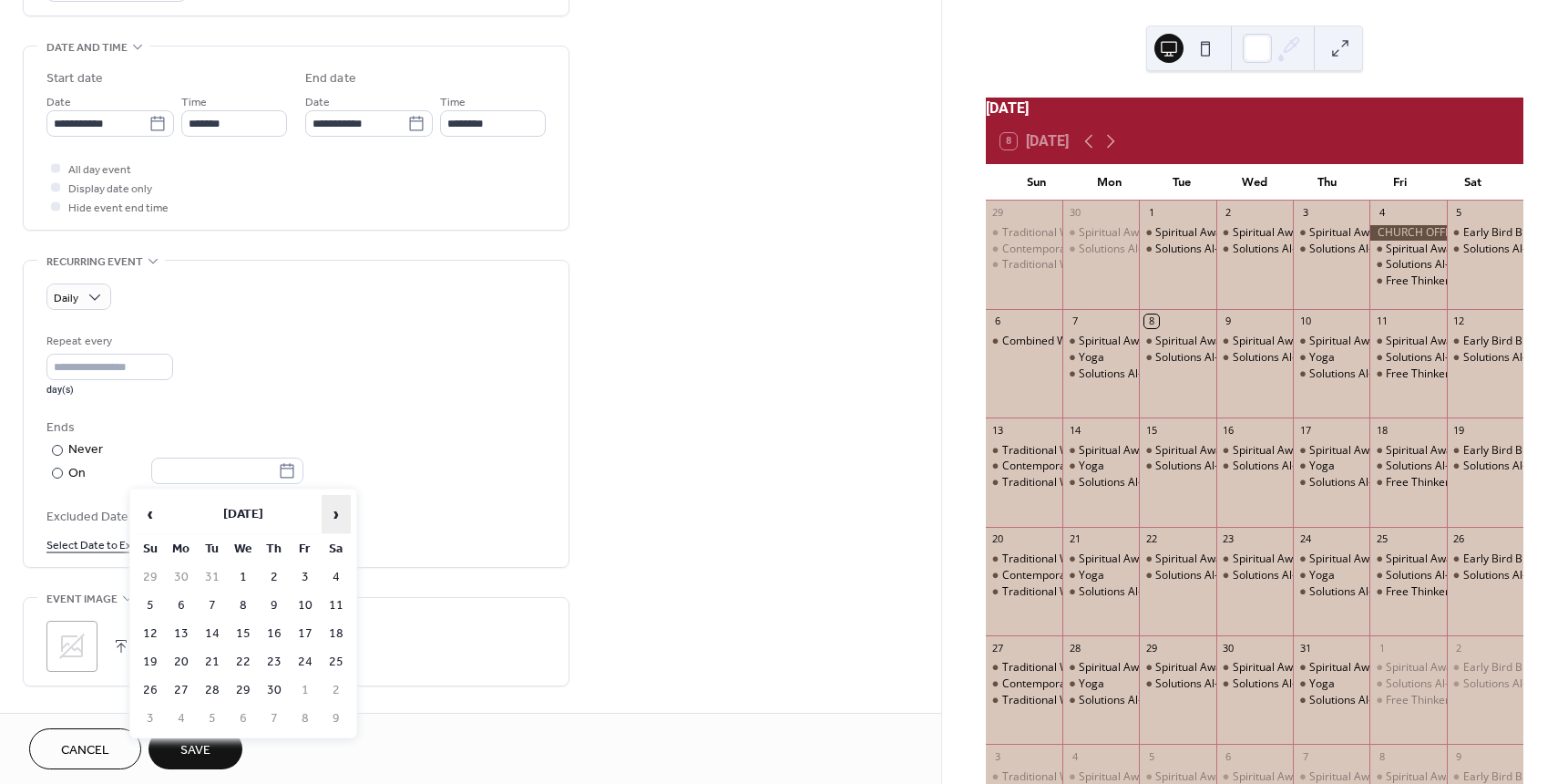 click on "›" at bounding box center (336, 514) 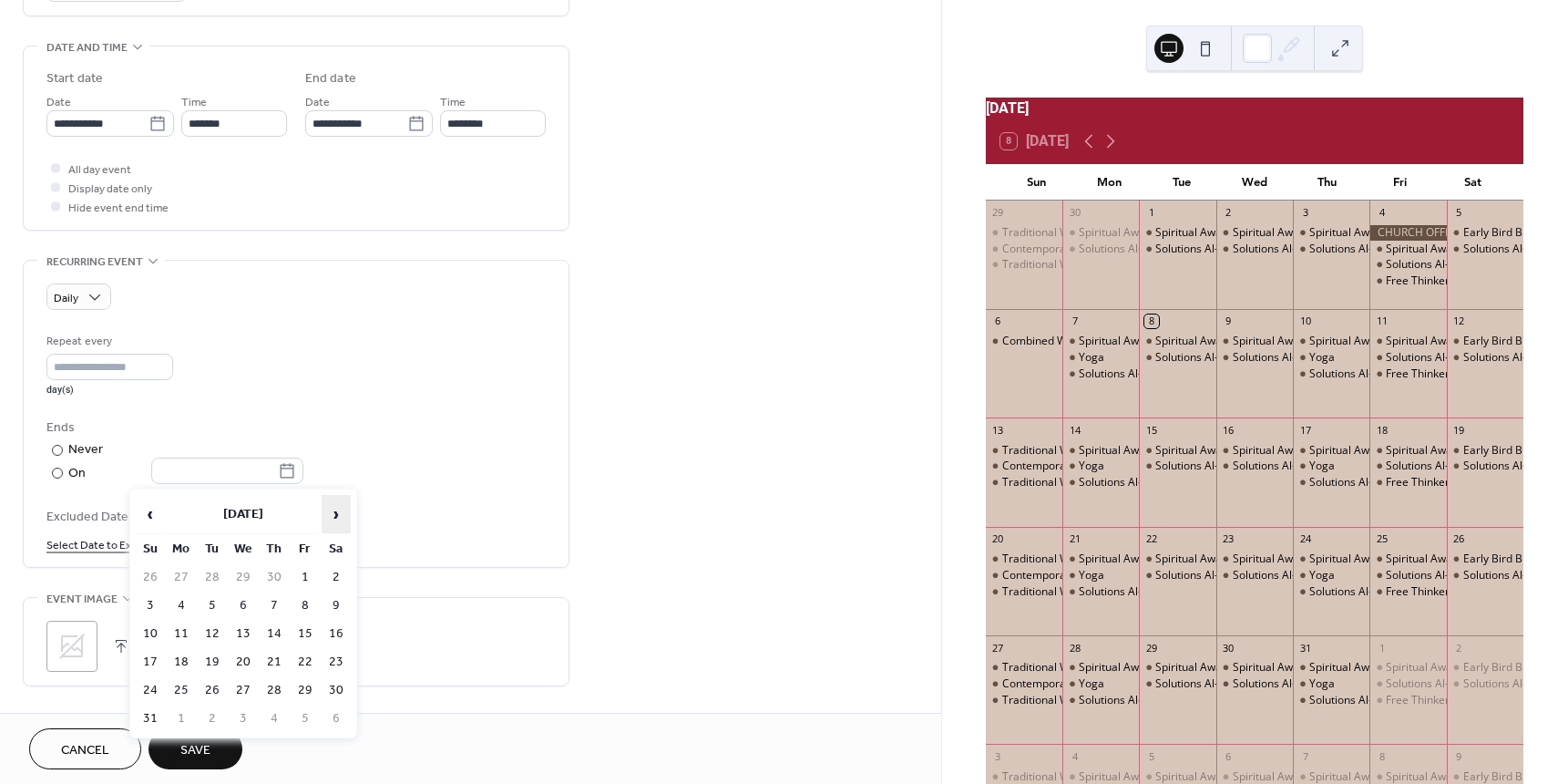 click on "›" at bounding box center (336, 514) 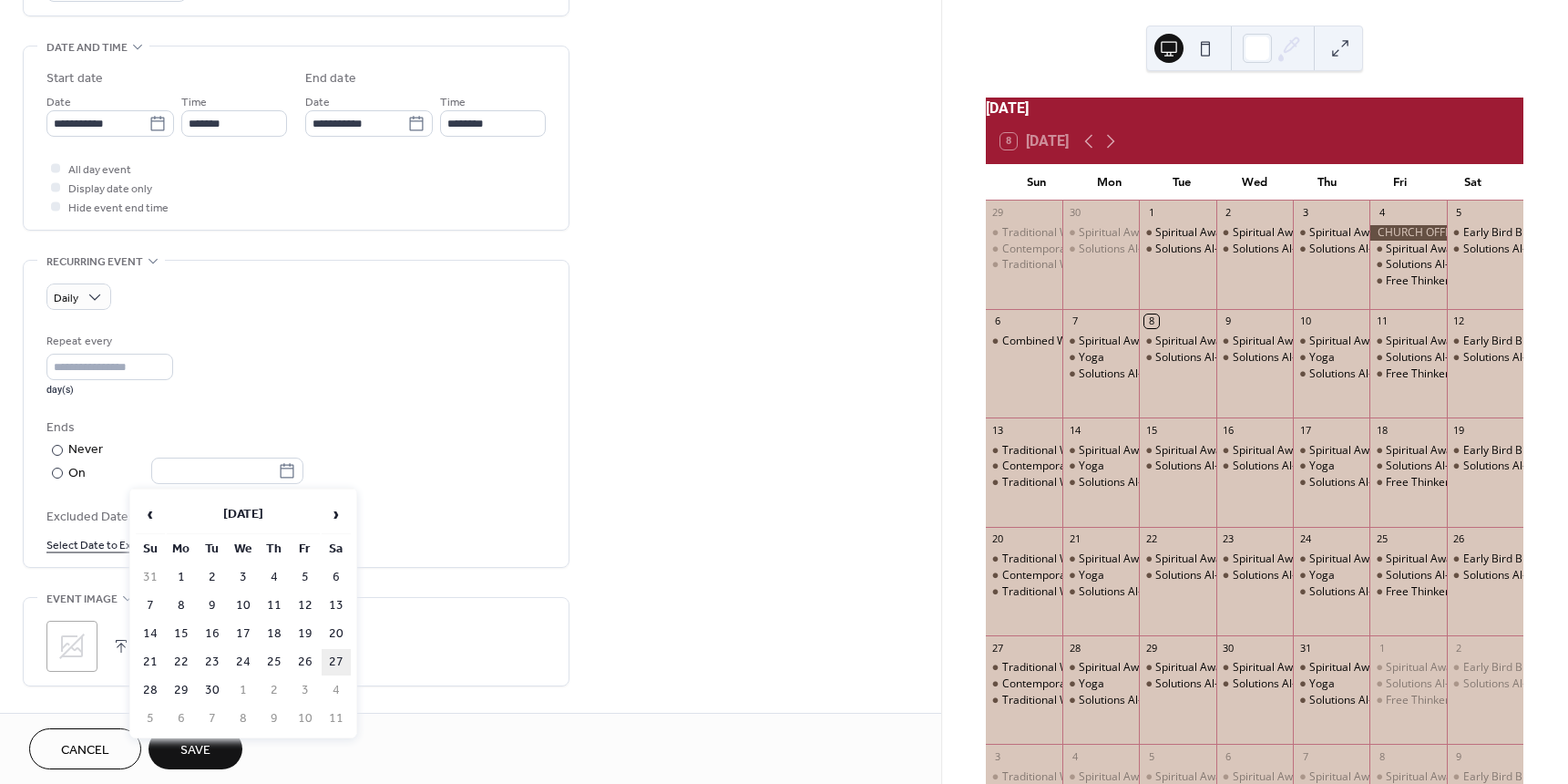 click on "27" at bounding box center [336, 662] 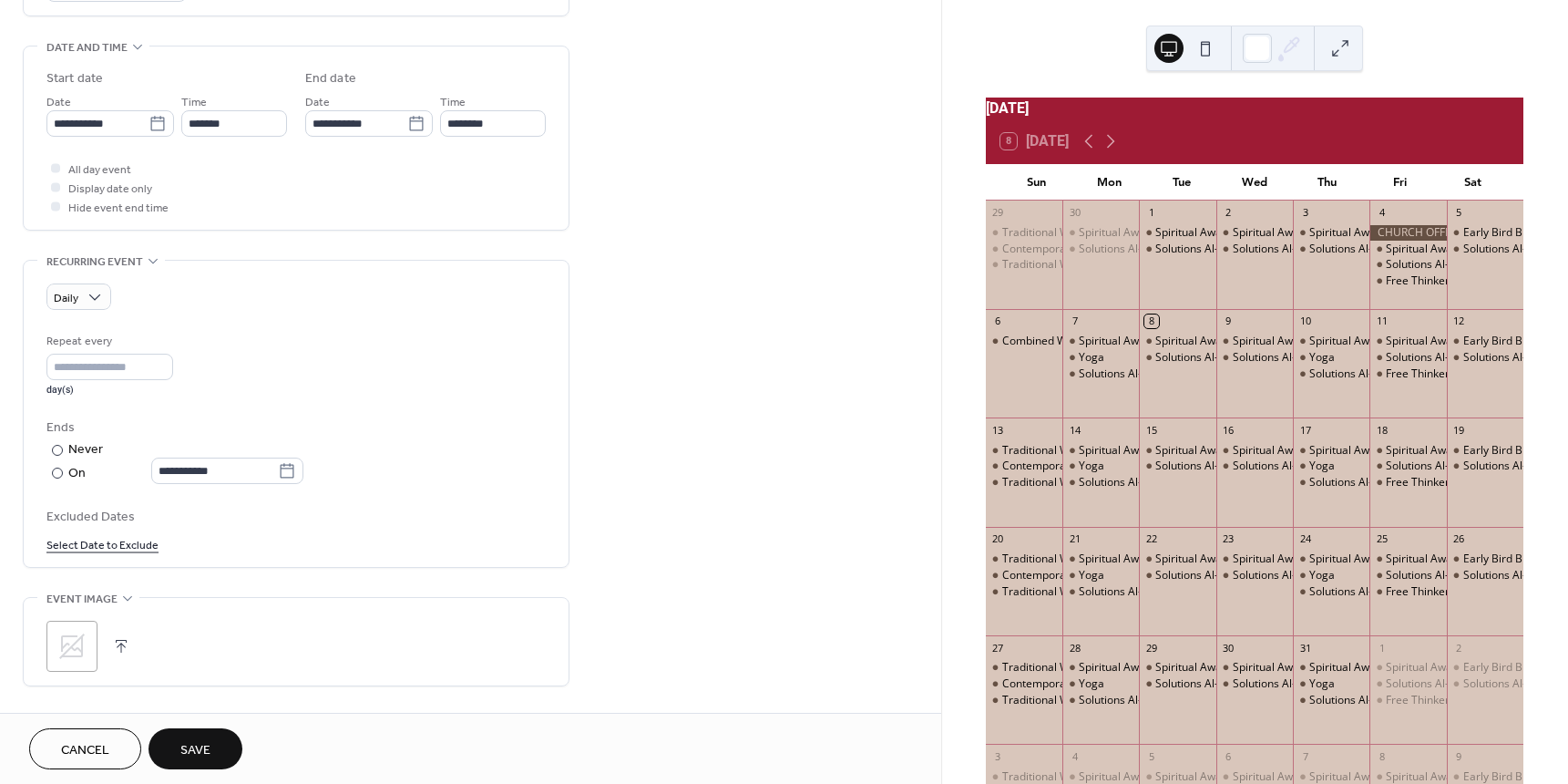 type on "**********" 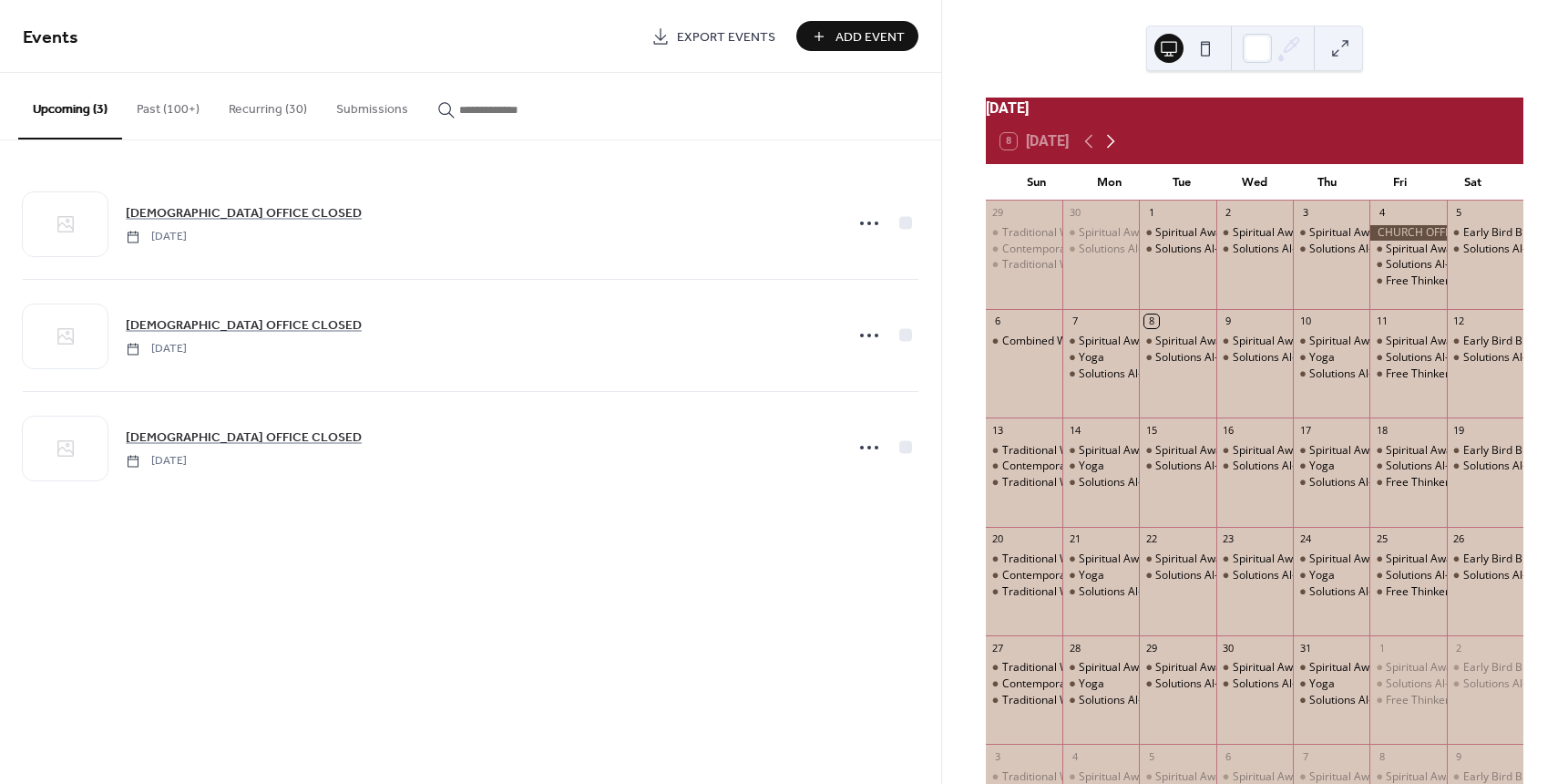 click 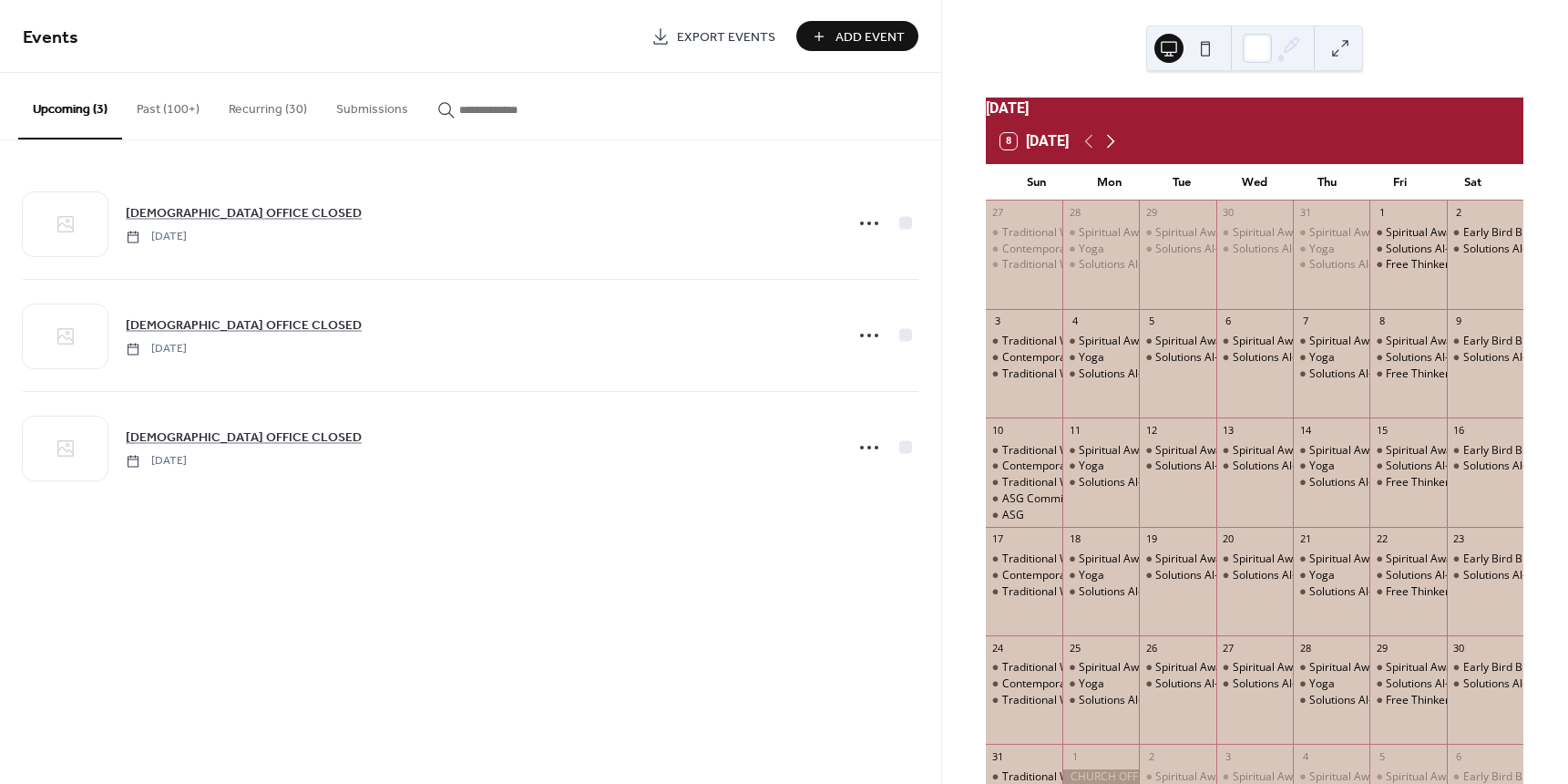 click 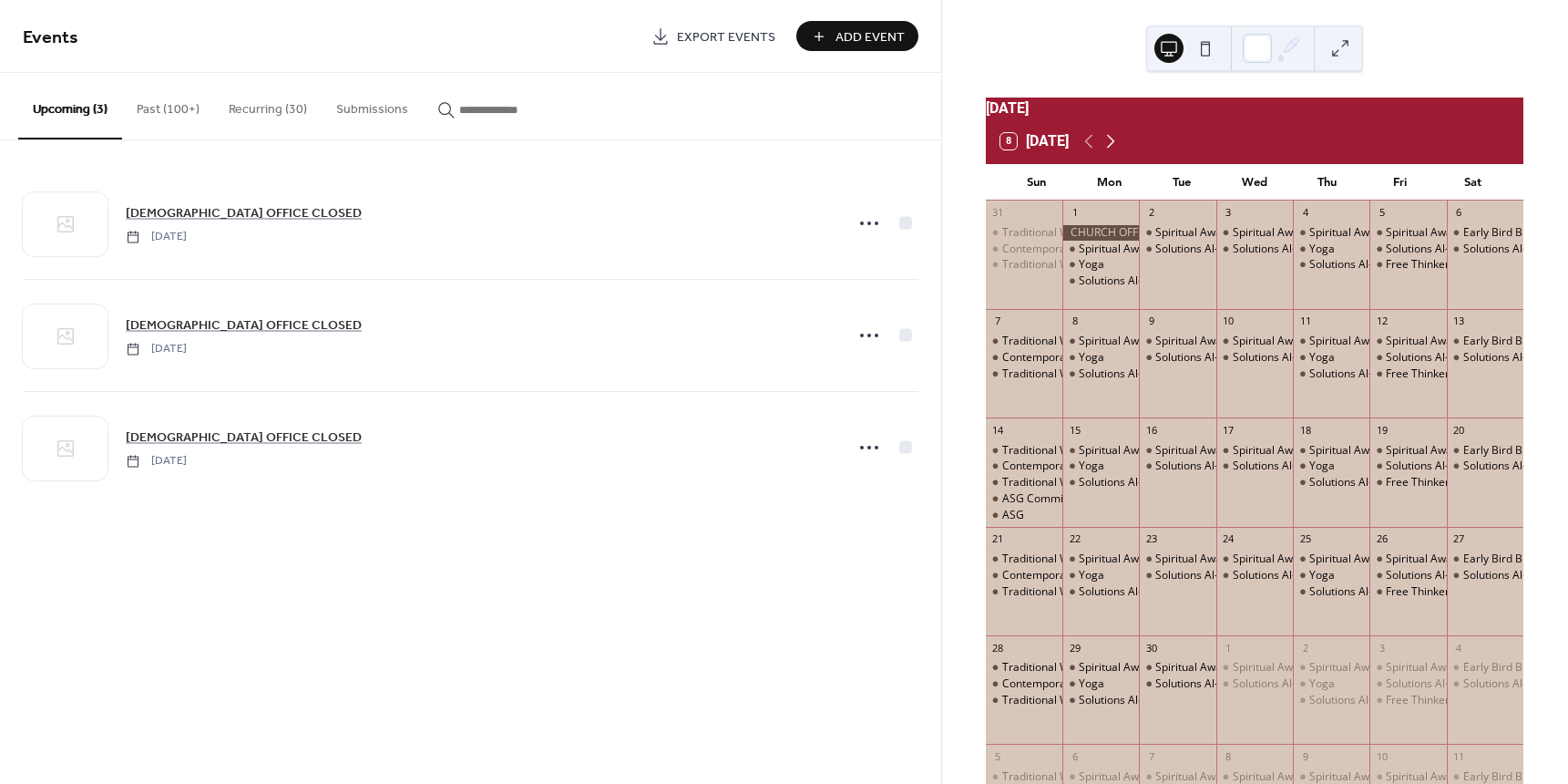 click 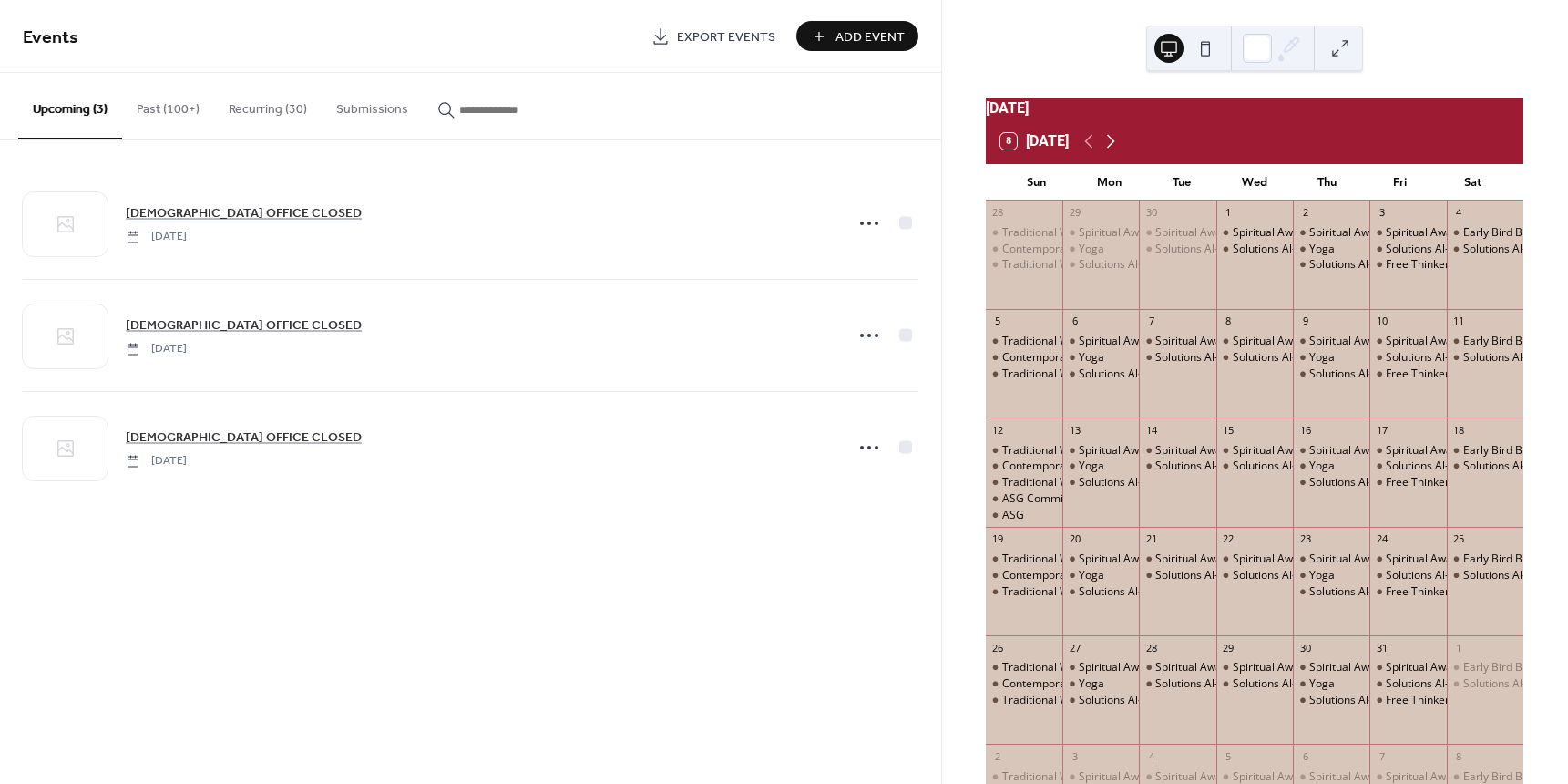 click 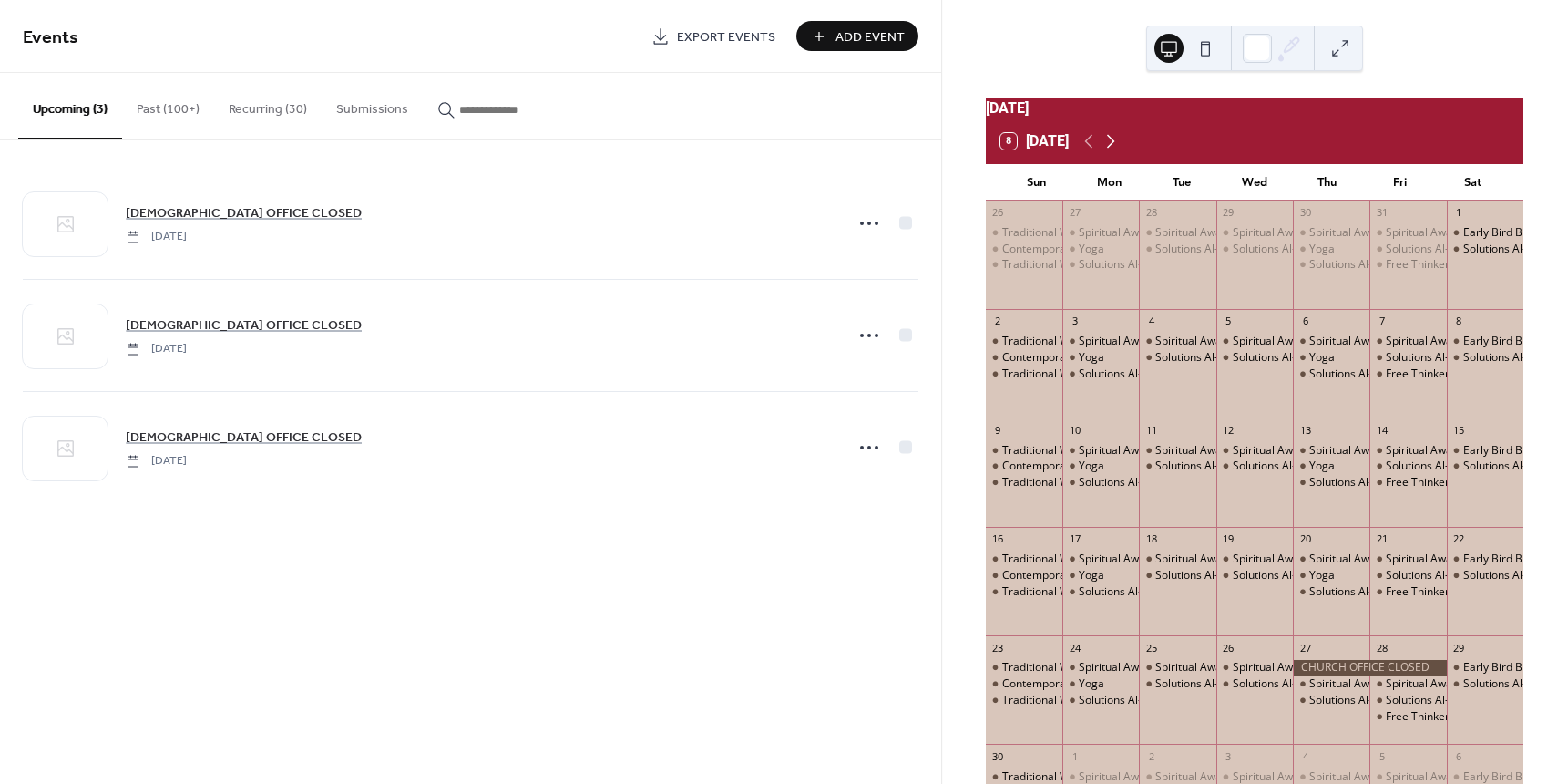 click 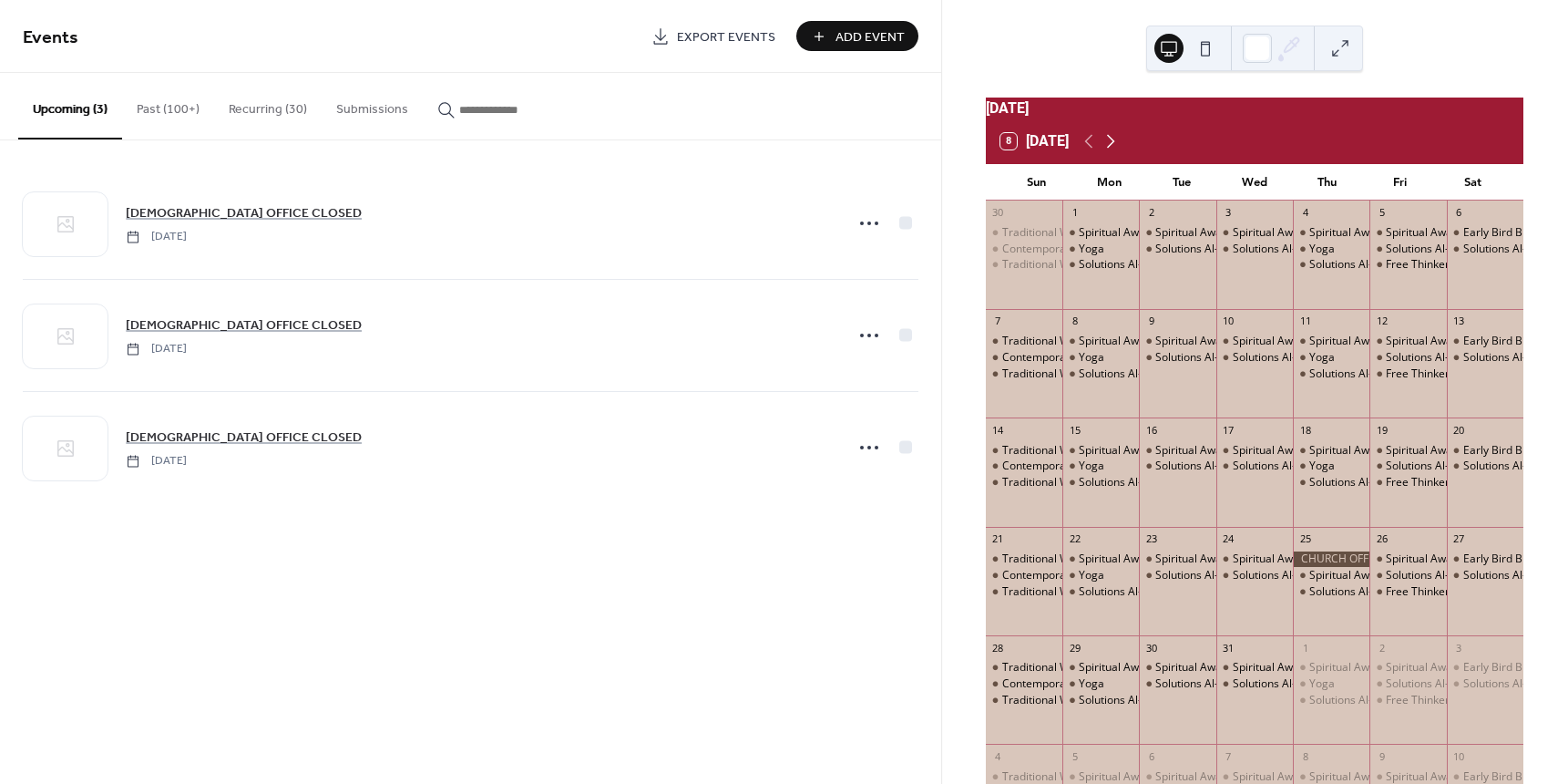 click 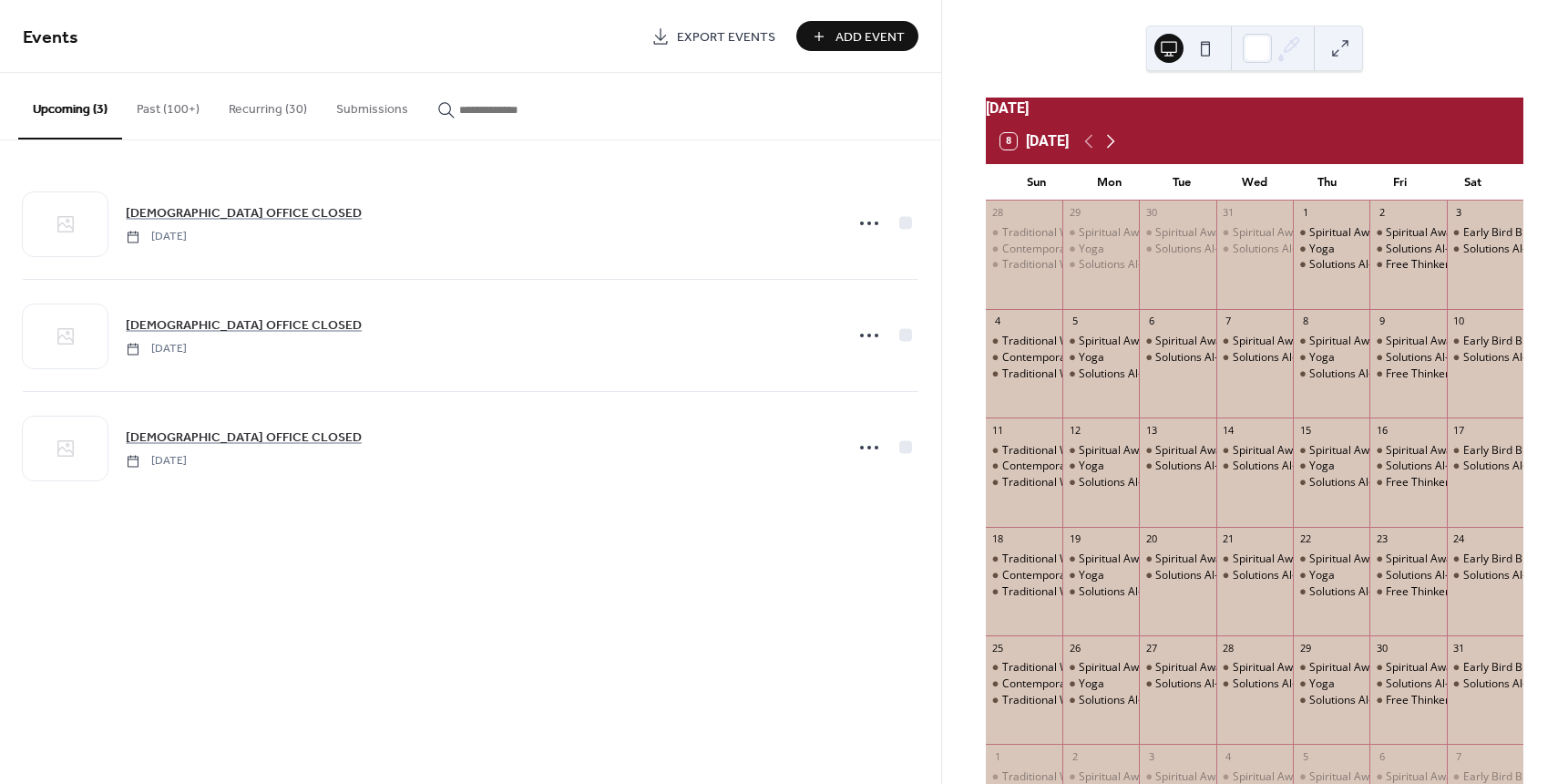 click 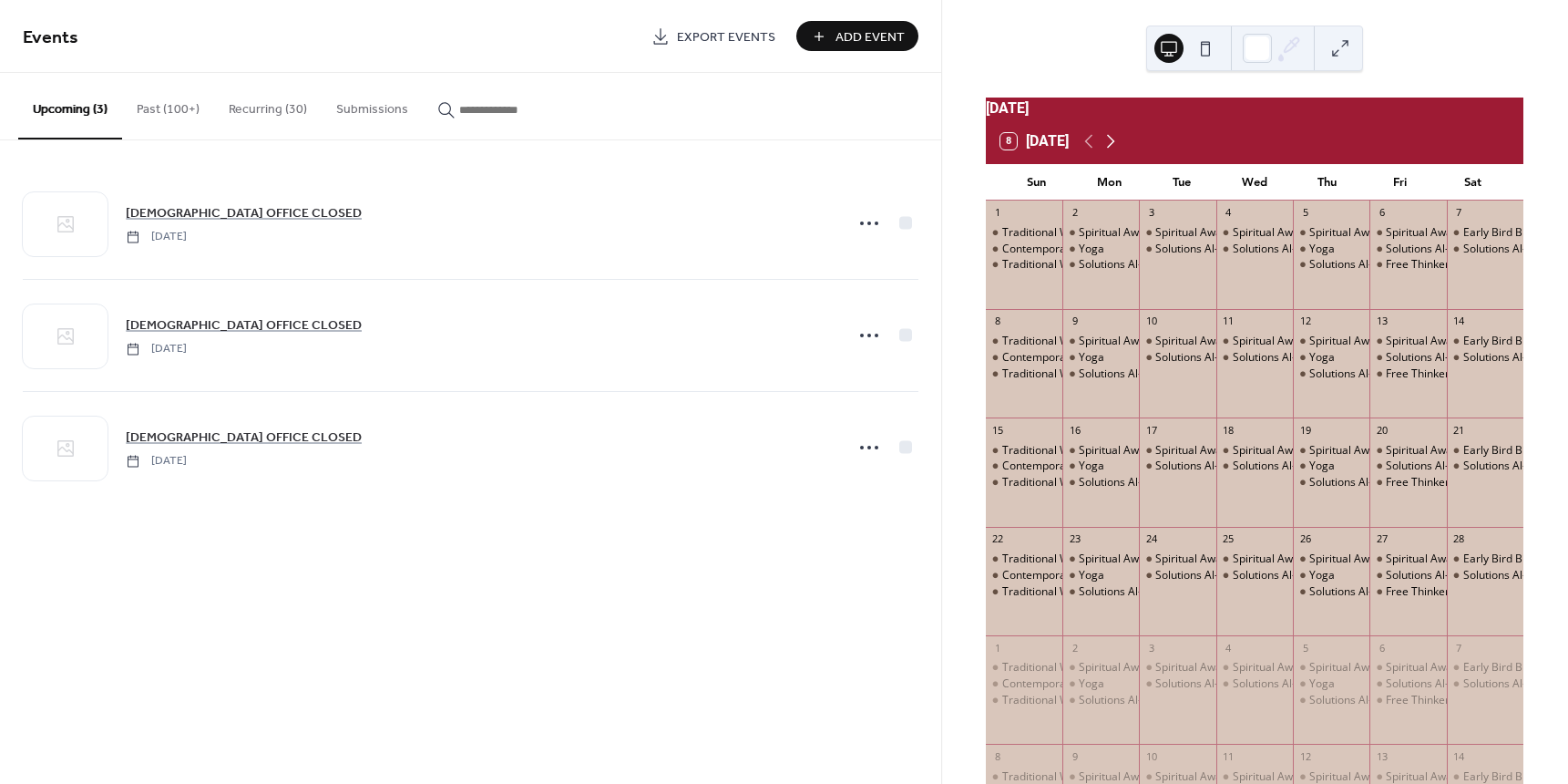 click 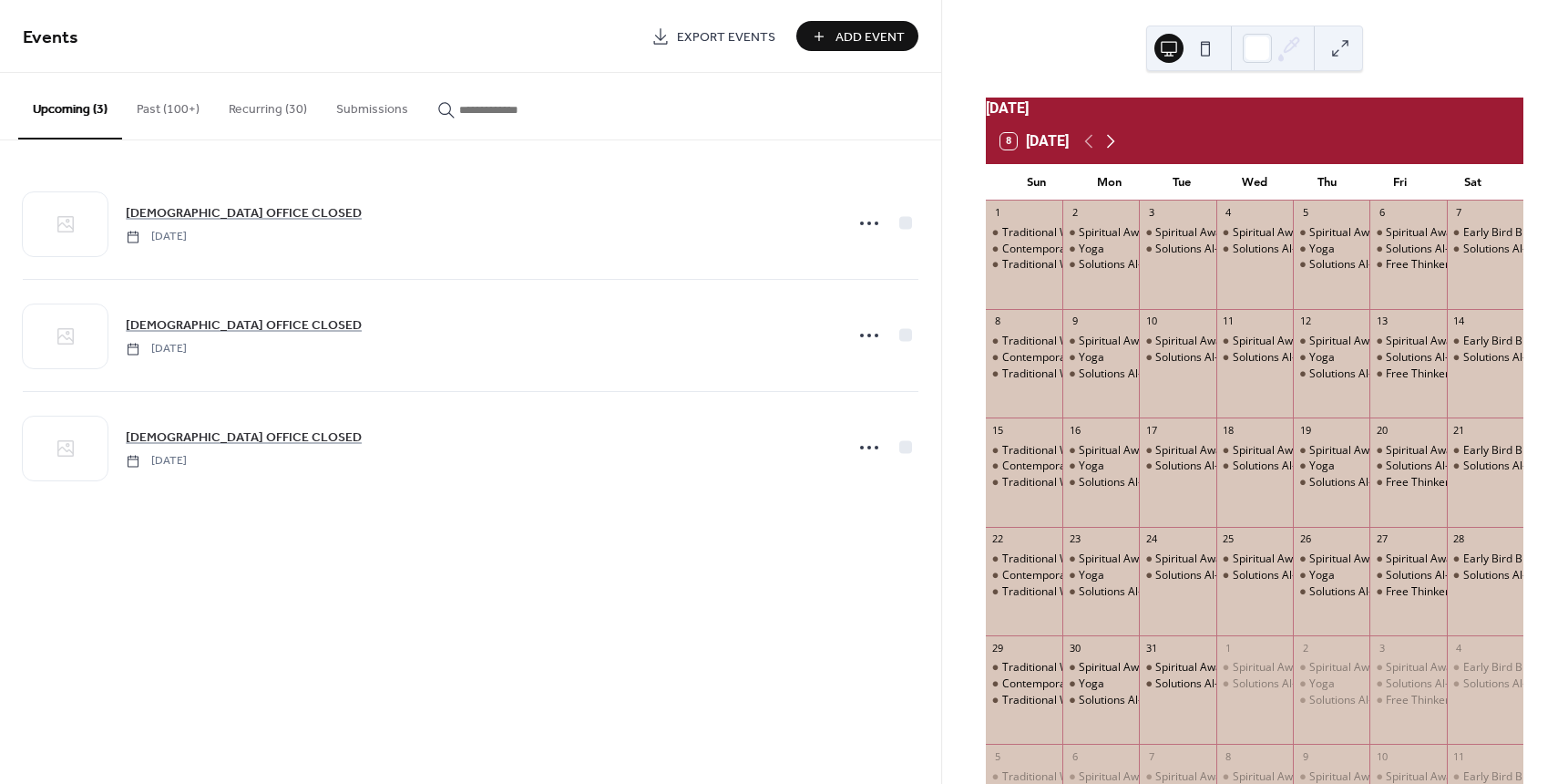 click 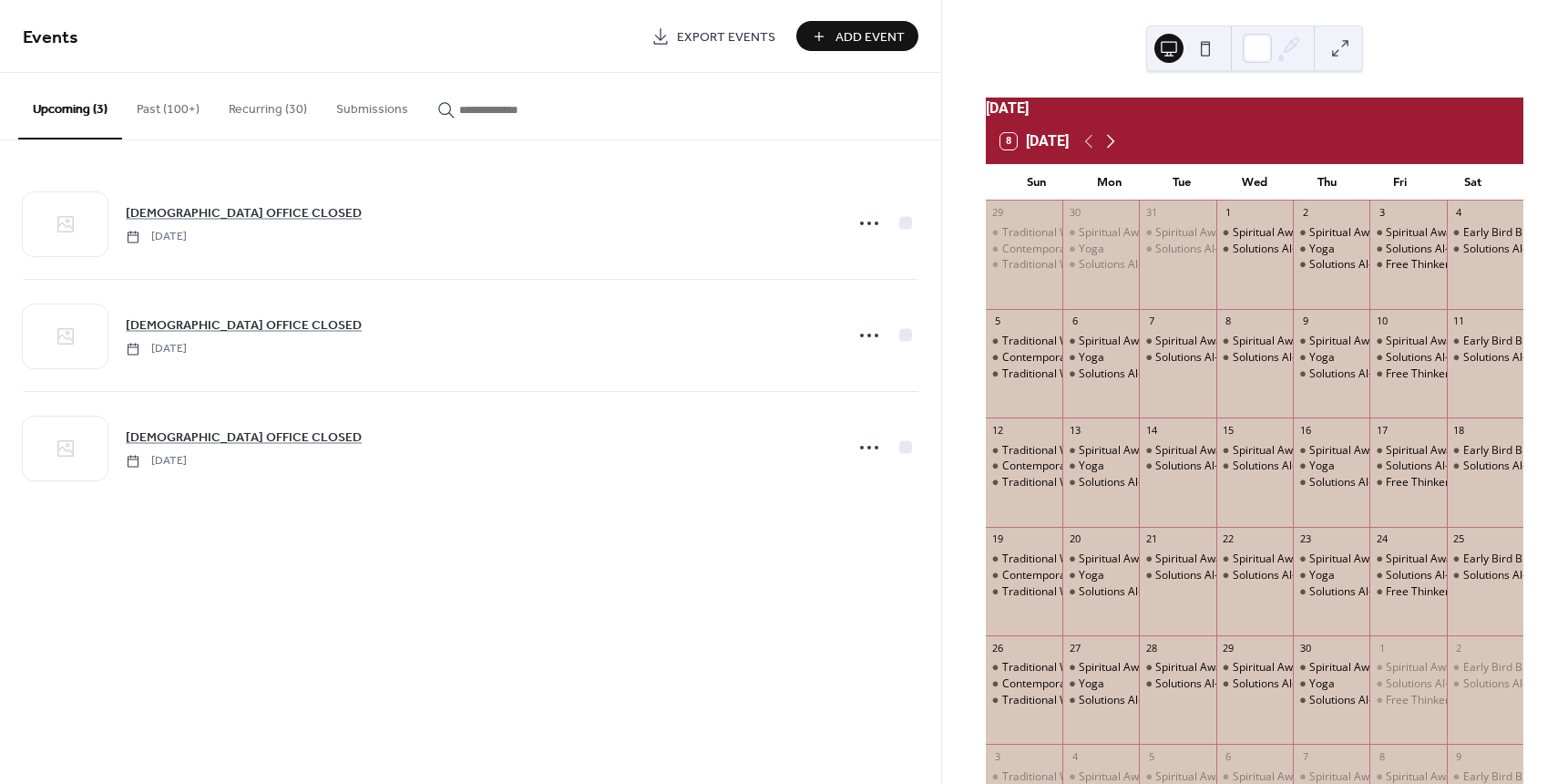 click 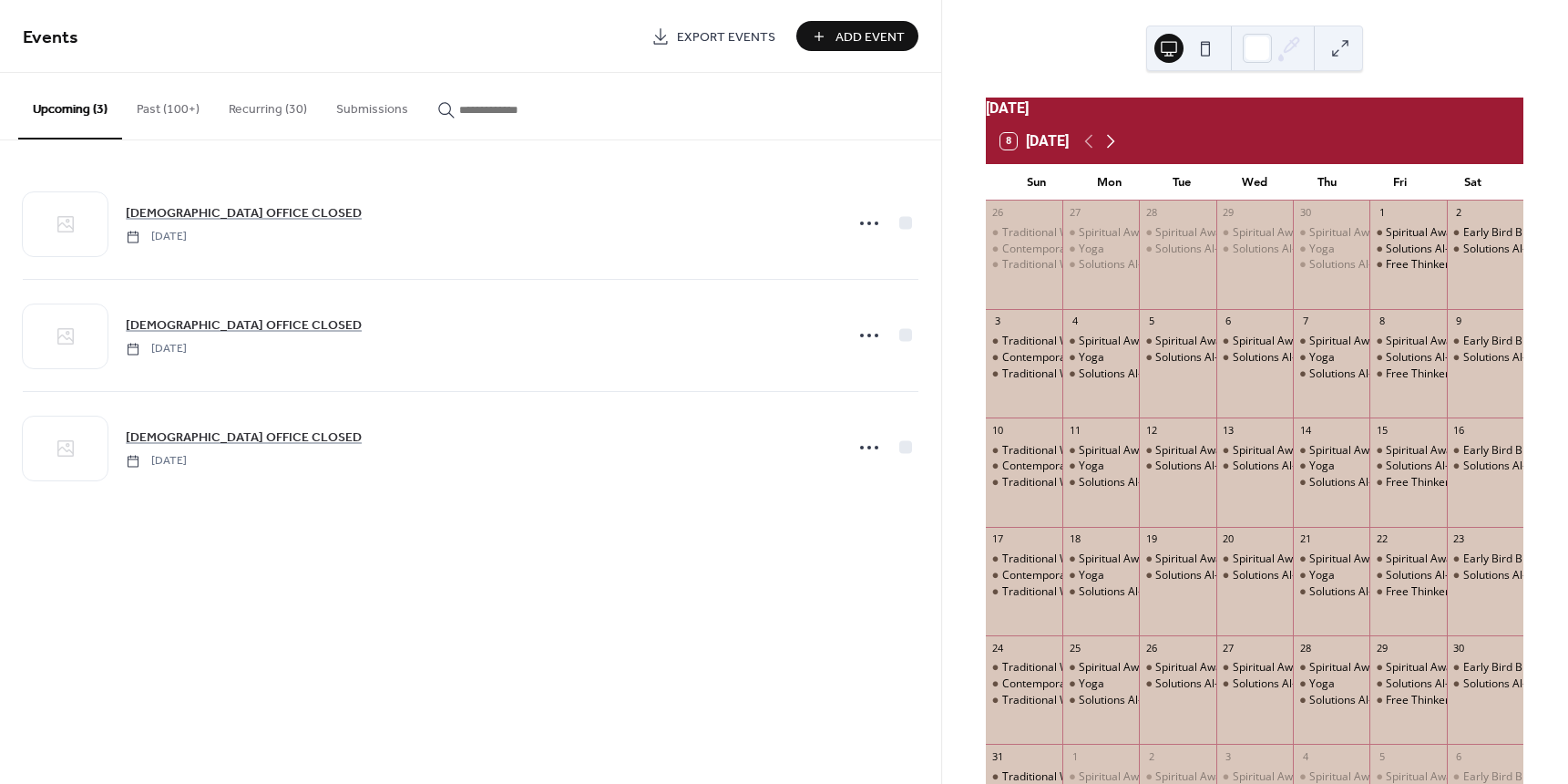 click 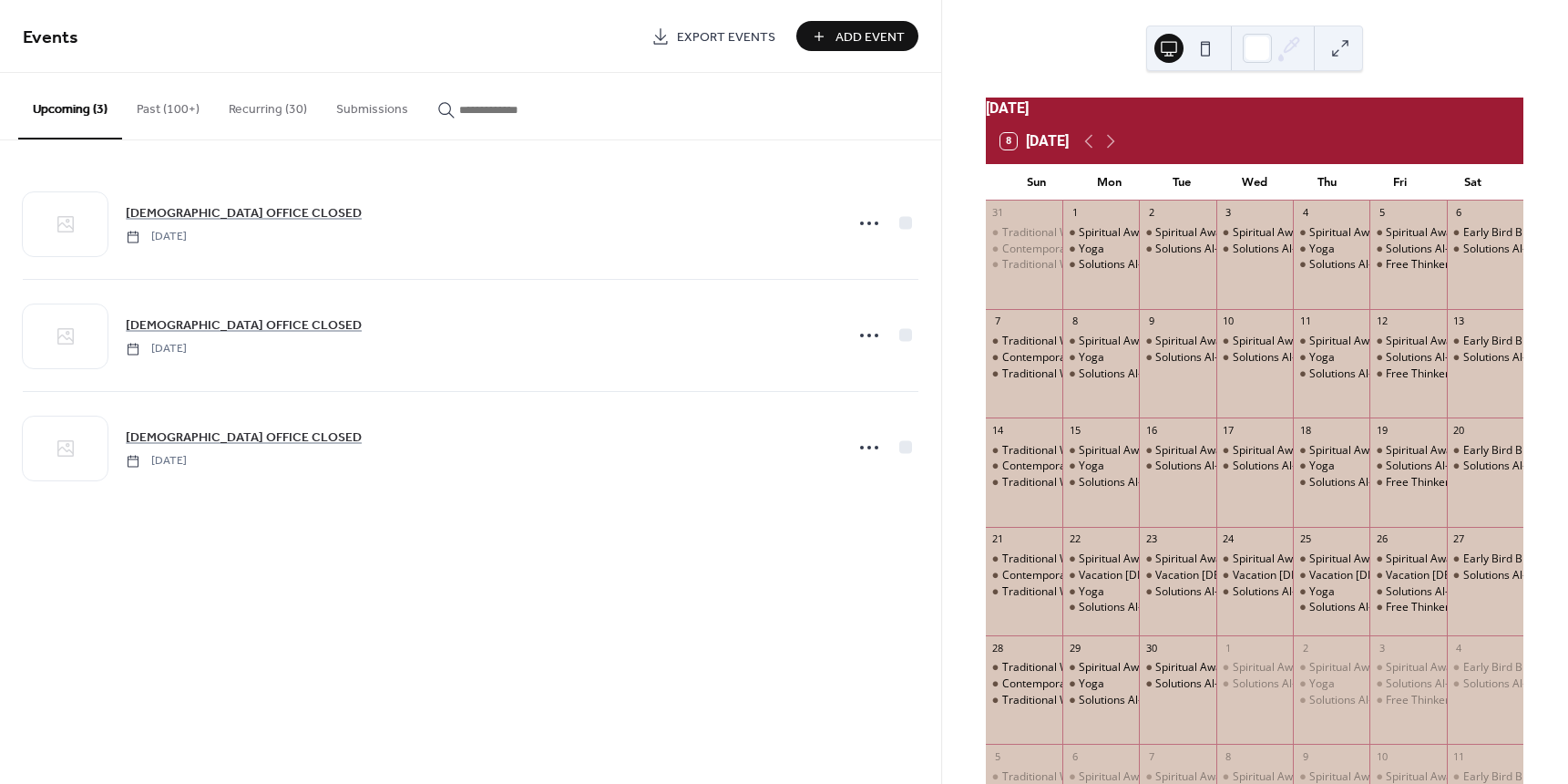 click on "Add Event" at bounding box center (870, 37) 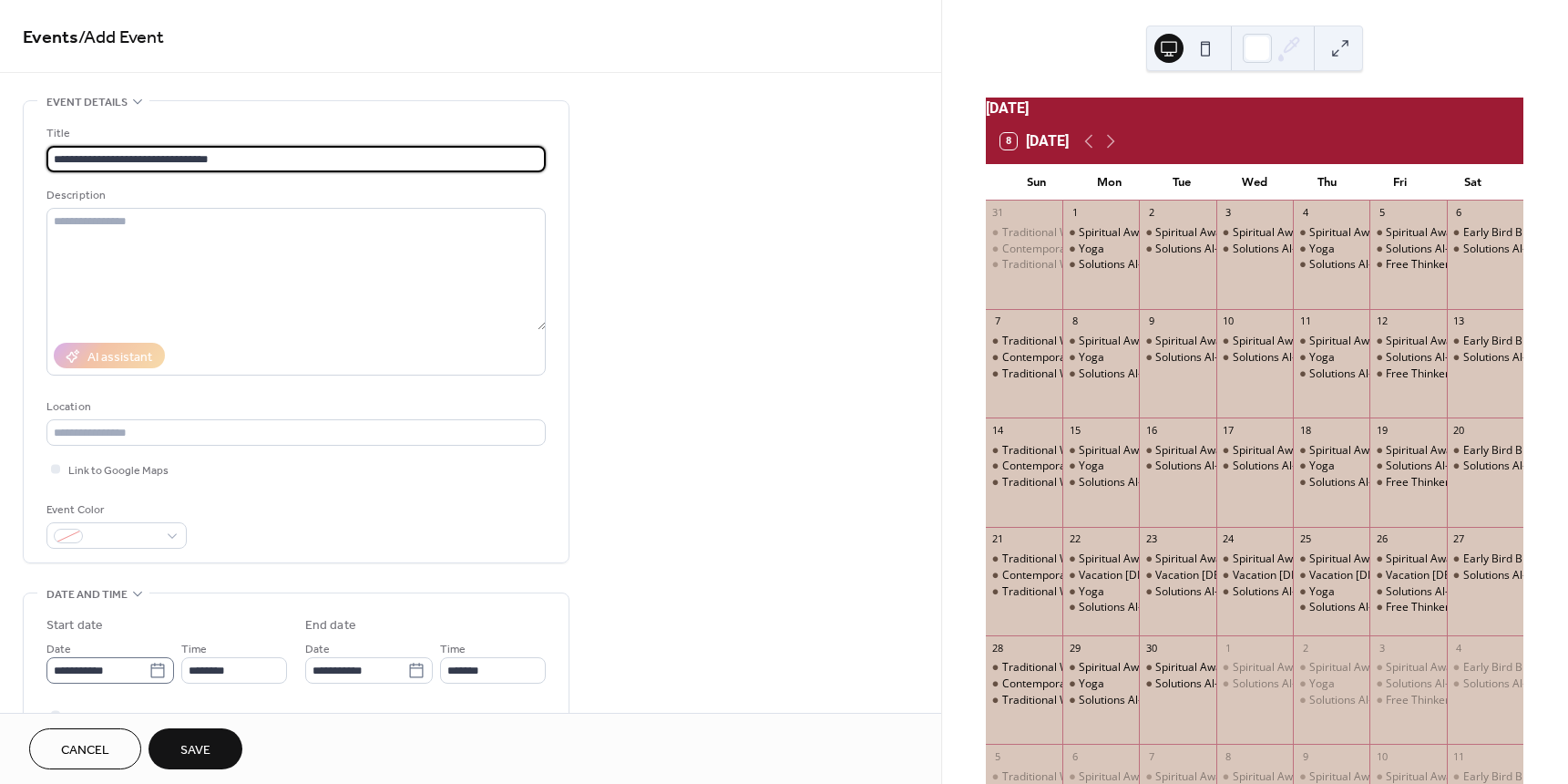 type on "**********" 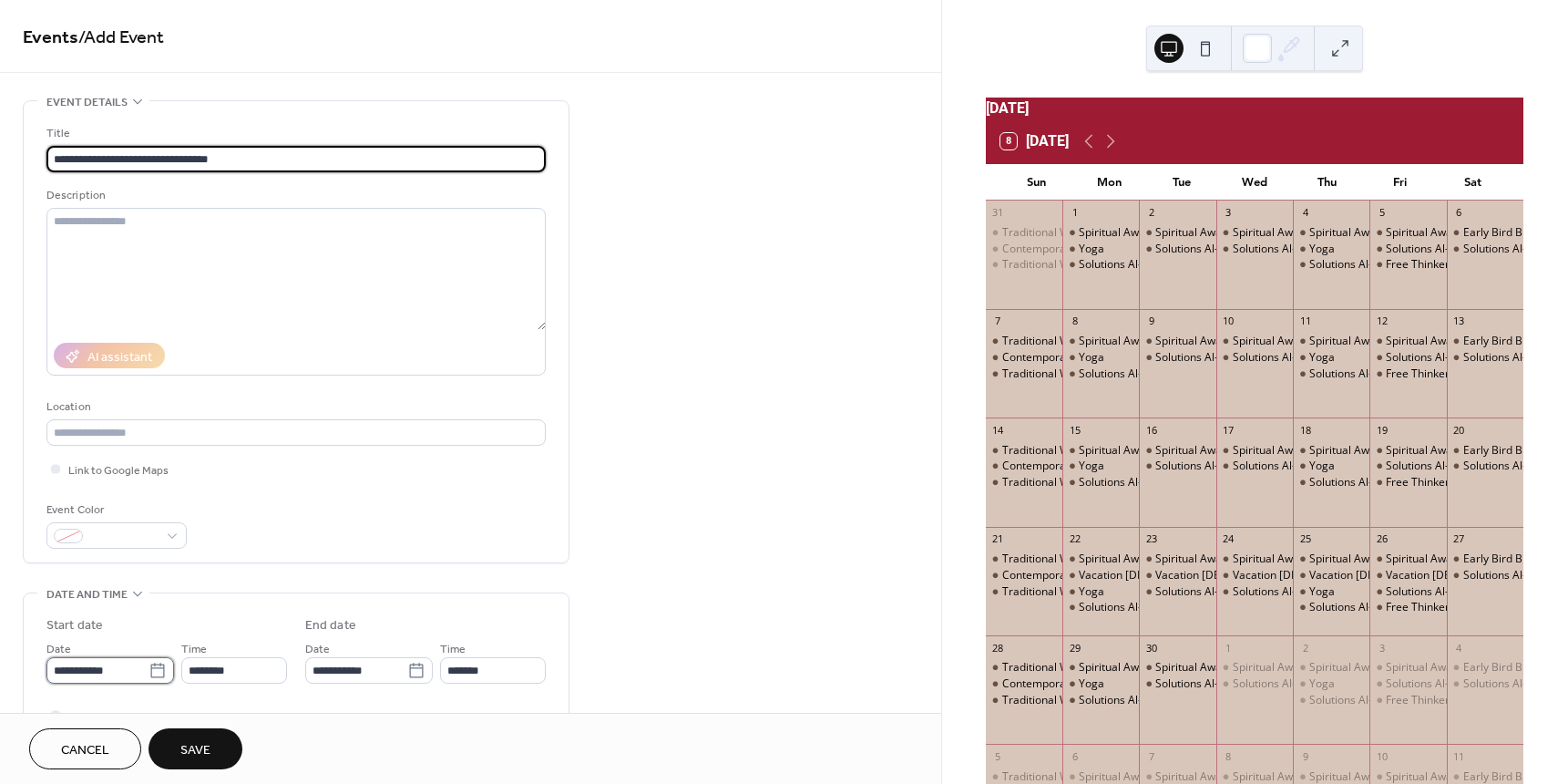 click on "**********" at bounding box center [97, 670] 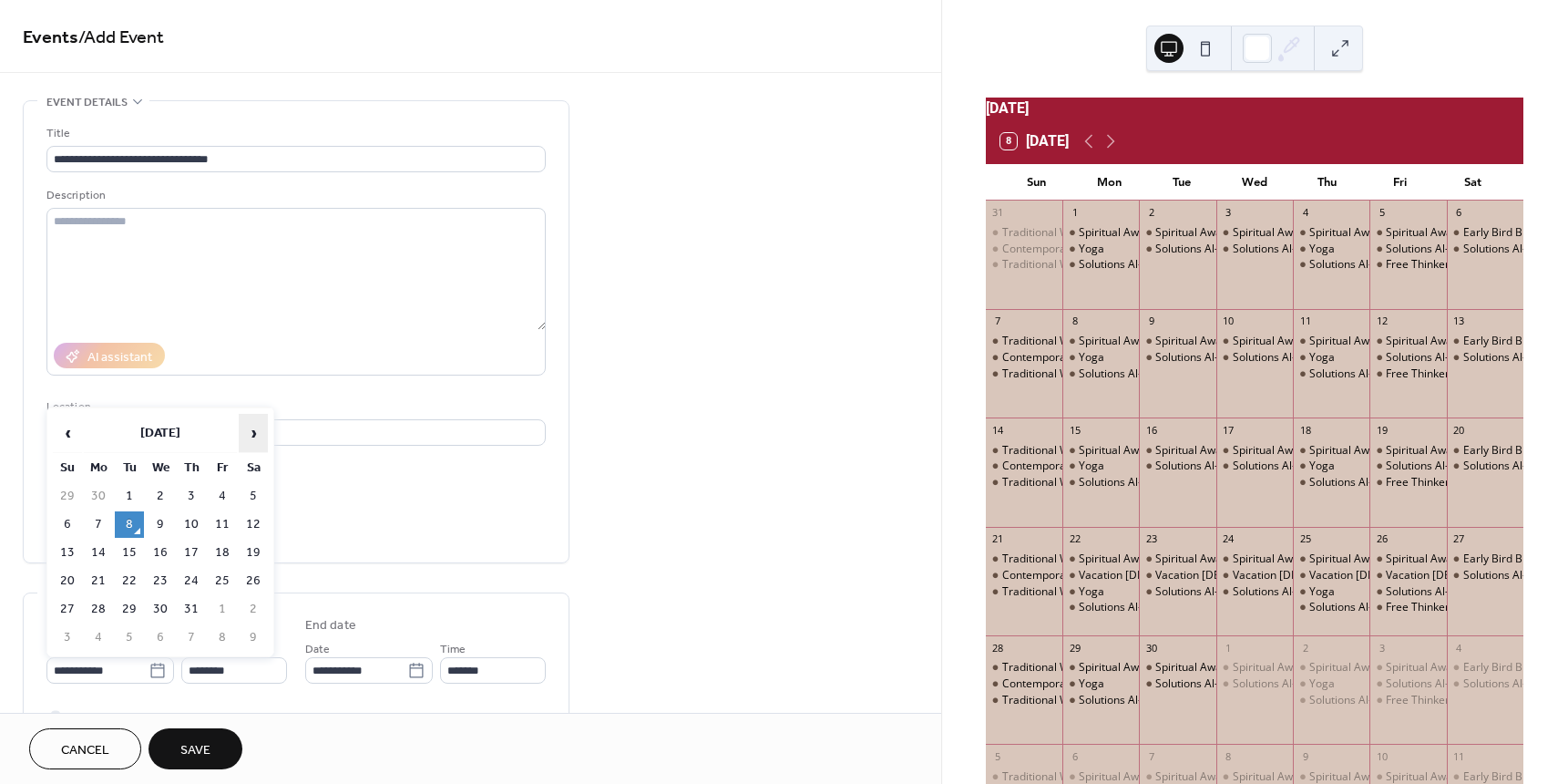 click on "›" at bounding box center [253, 433] 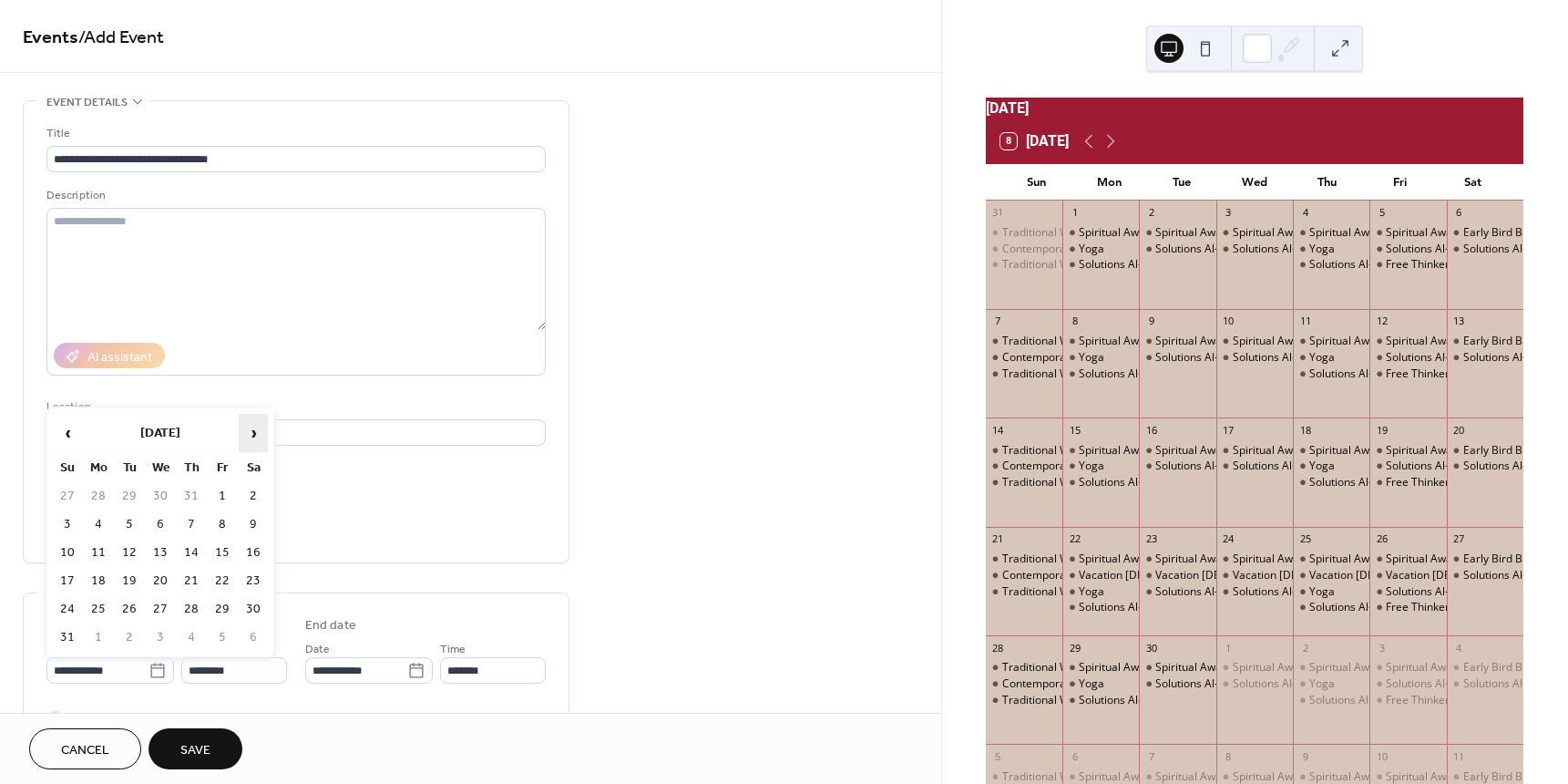 click on "›" at bounding box center (253, 433) 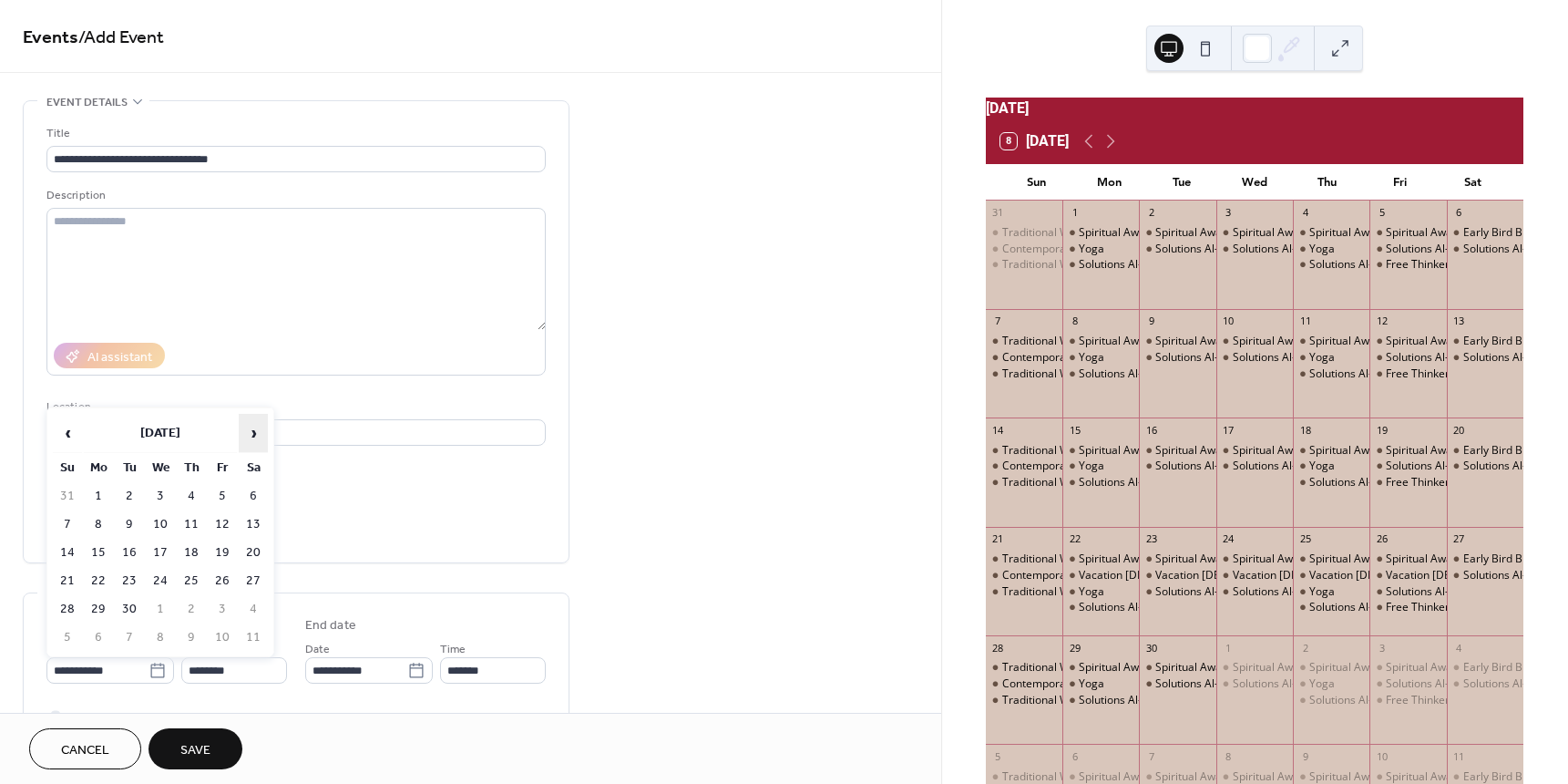 click on "›" at bounding box center (253, 433) 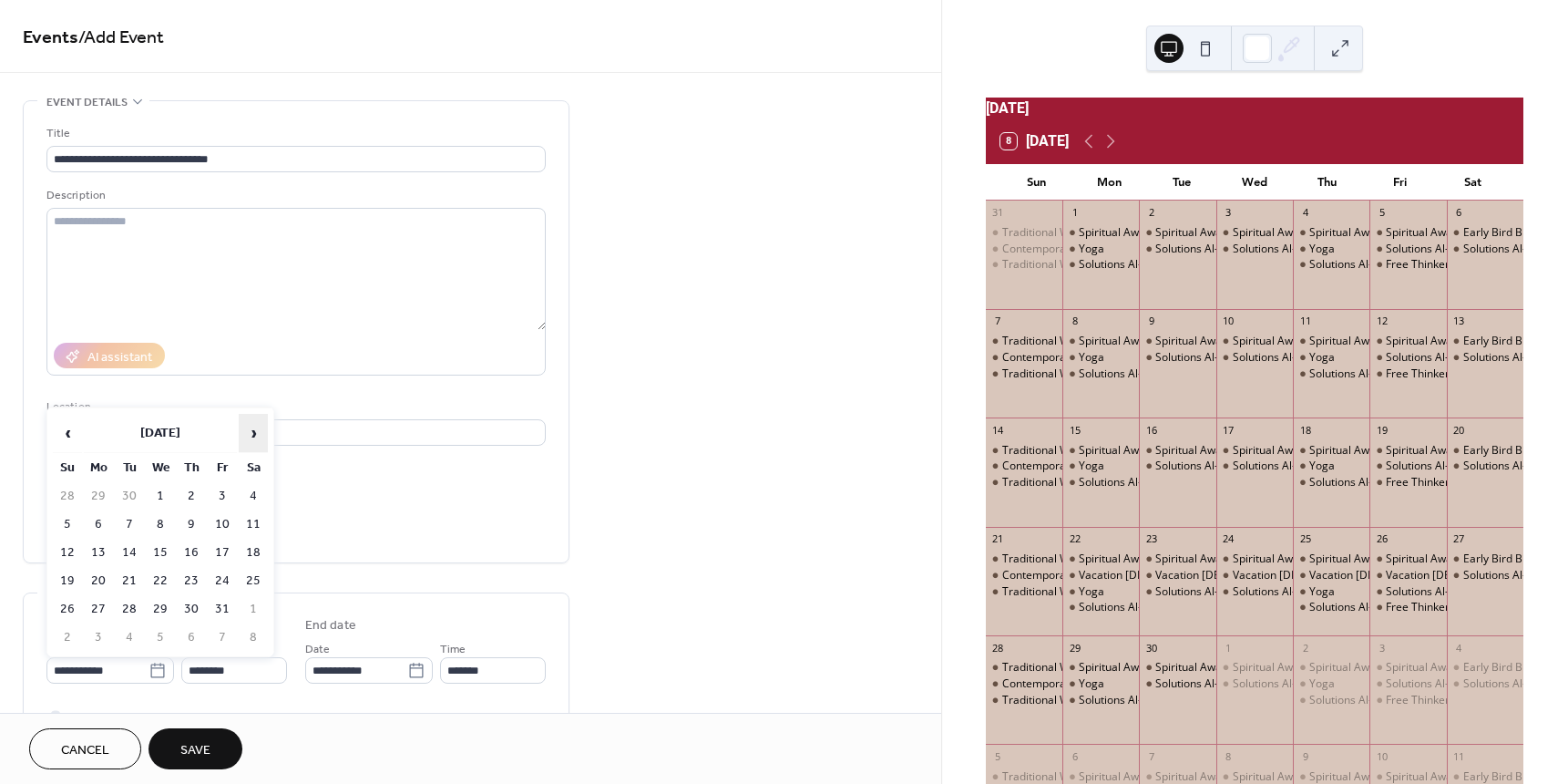 click on "›" at bounding box center (253, 433) 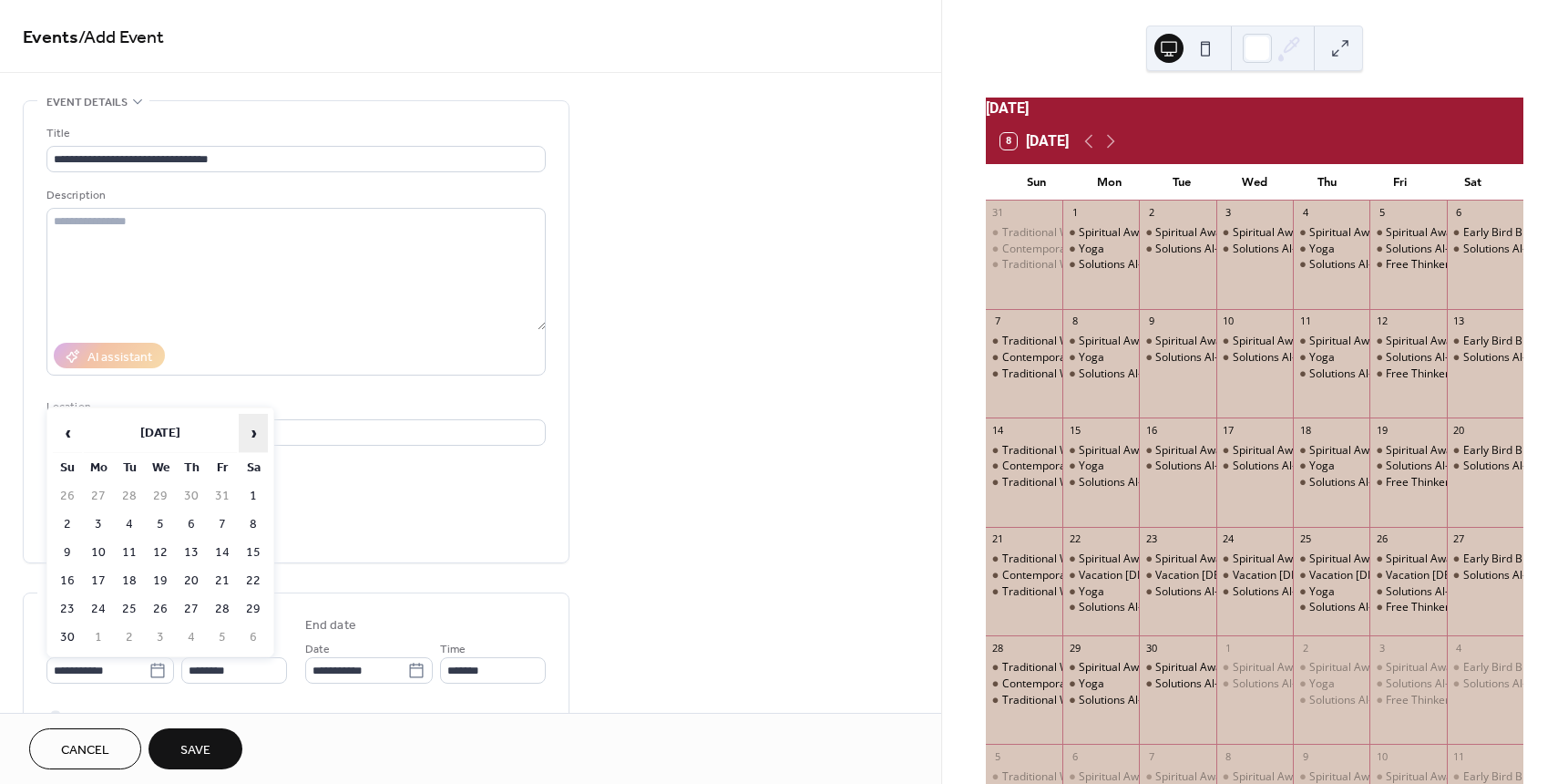click on "›" at bounding box center [253, 433] 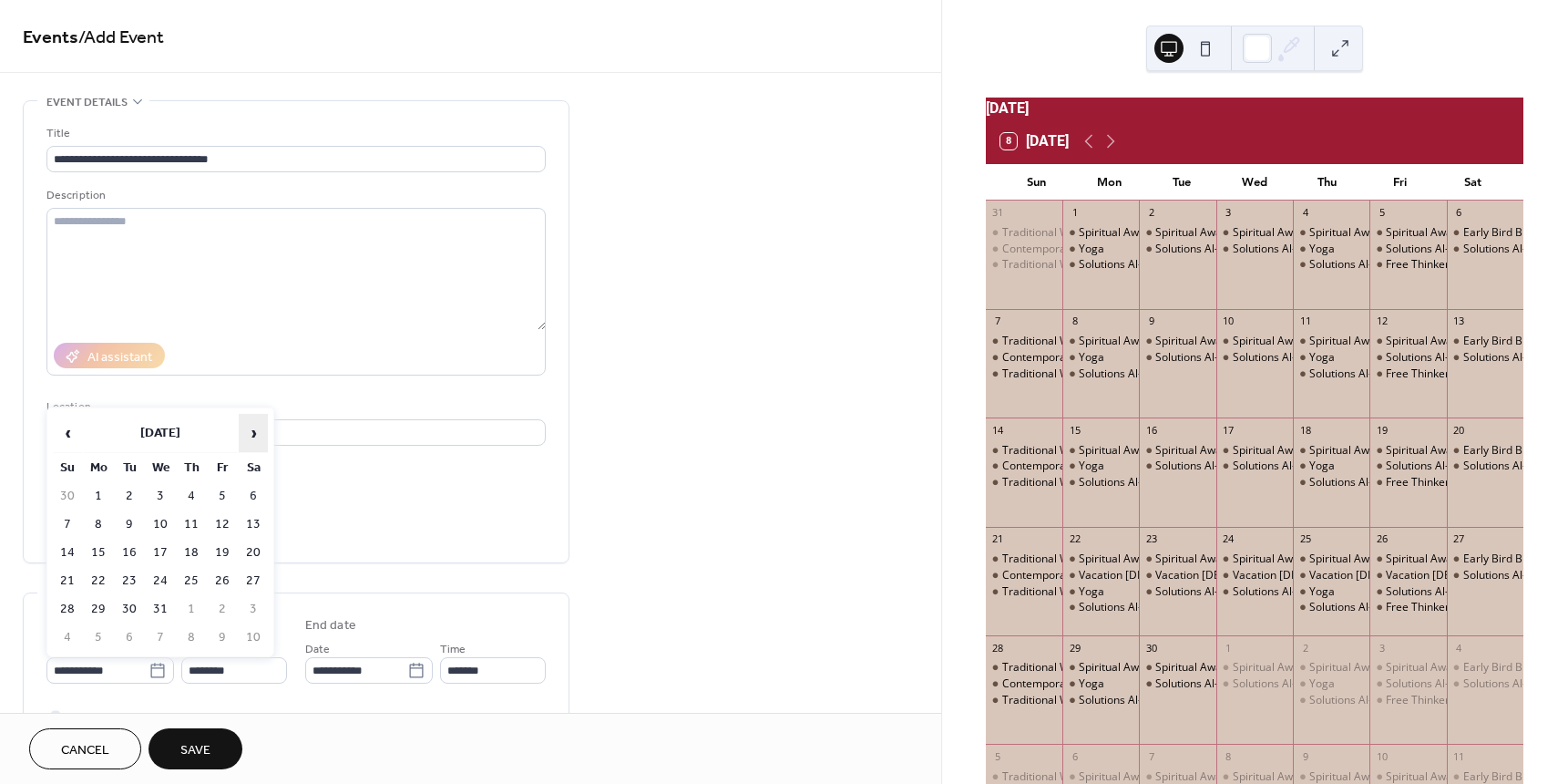 click on "›" at bounding box center (253, 433) 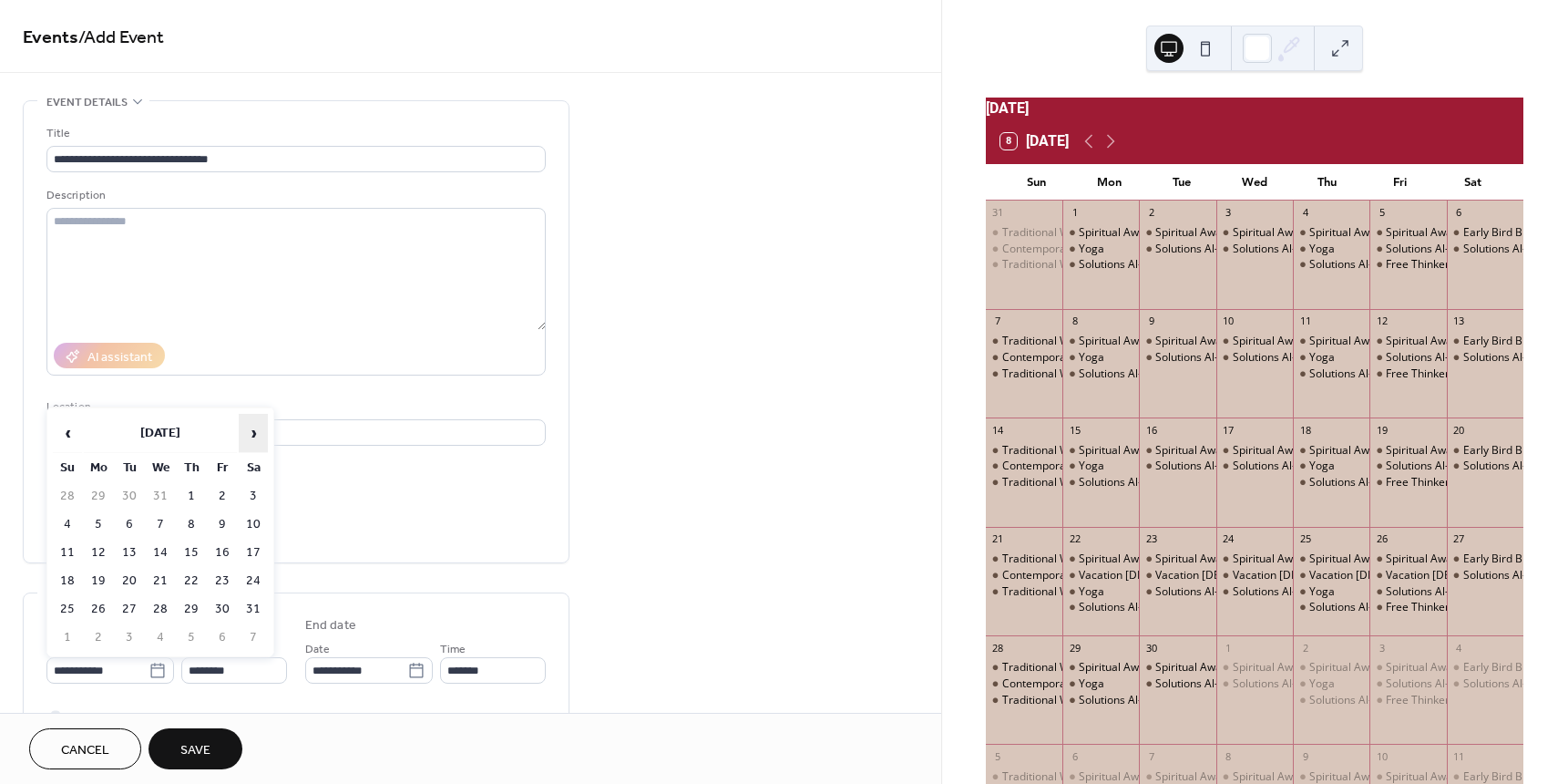 click on "›" at bounding box center [253, 433] 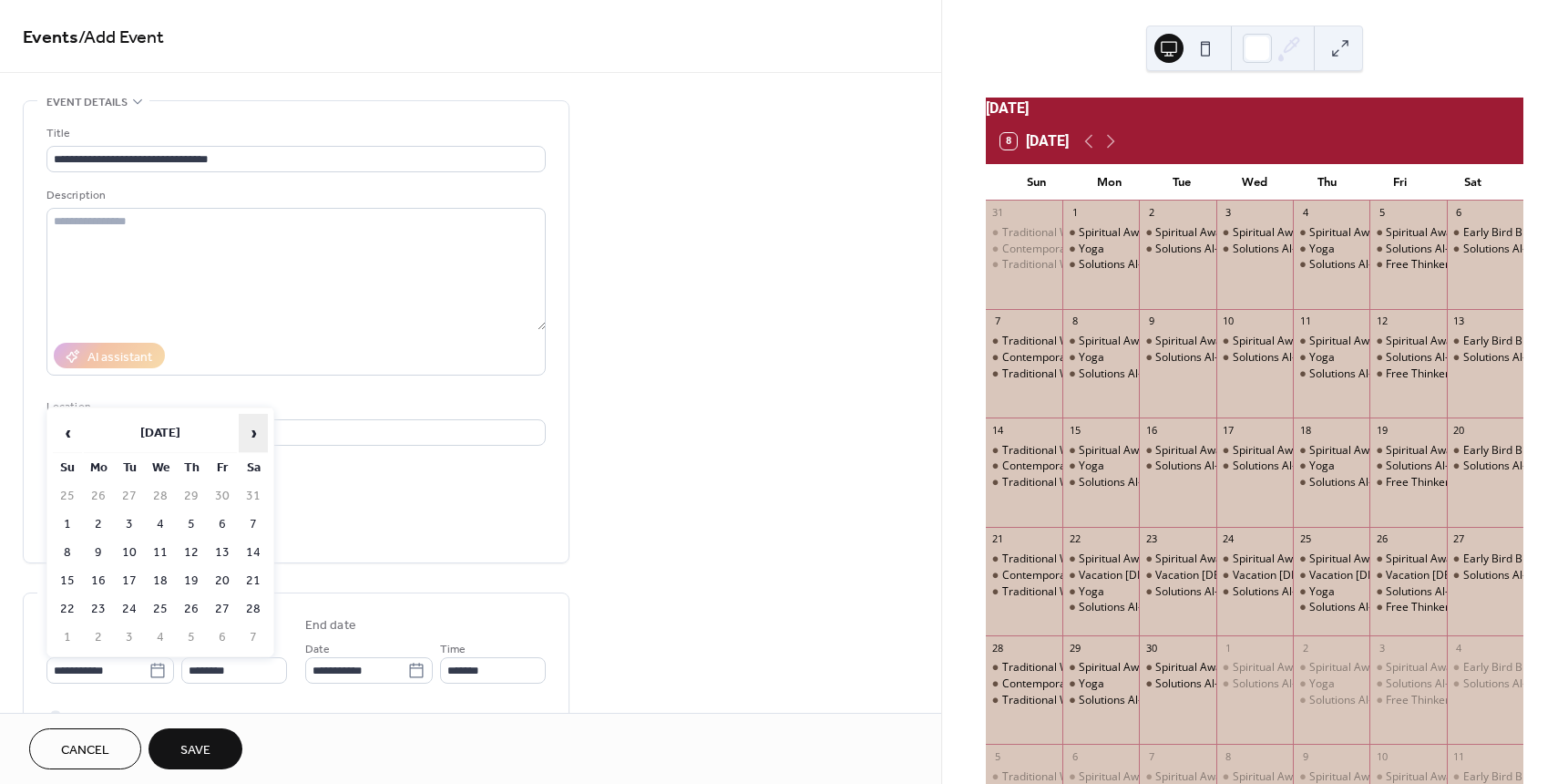 click on "›" at bounding box center (253, 433) 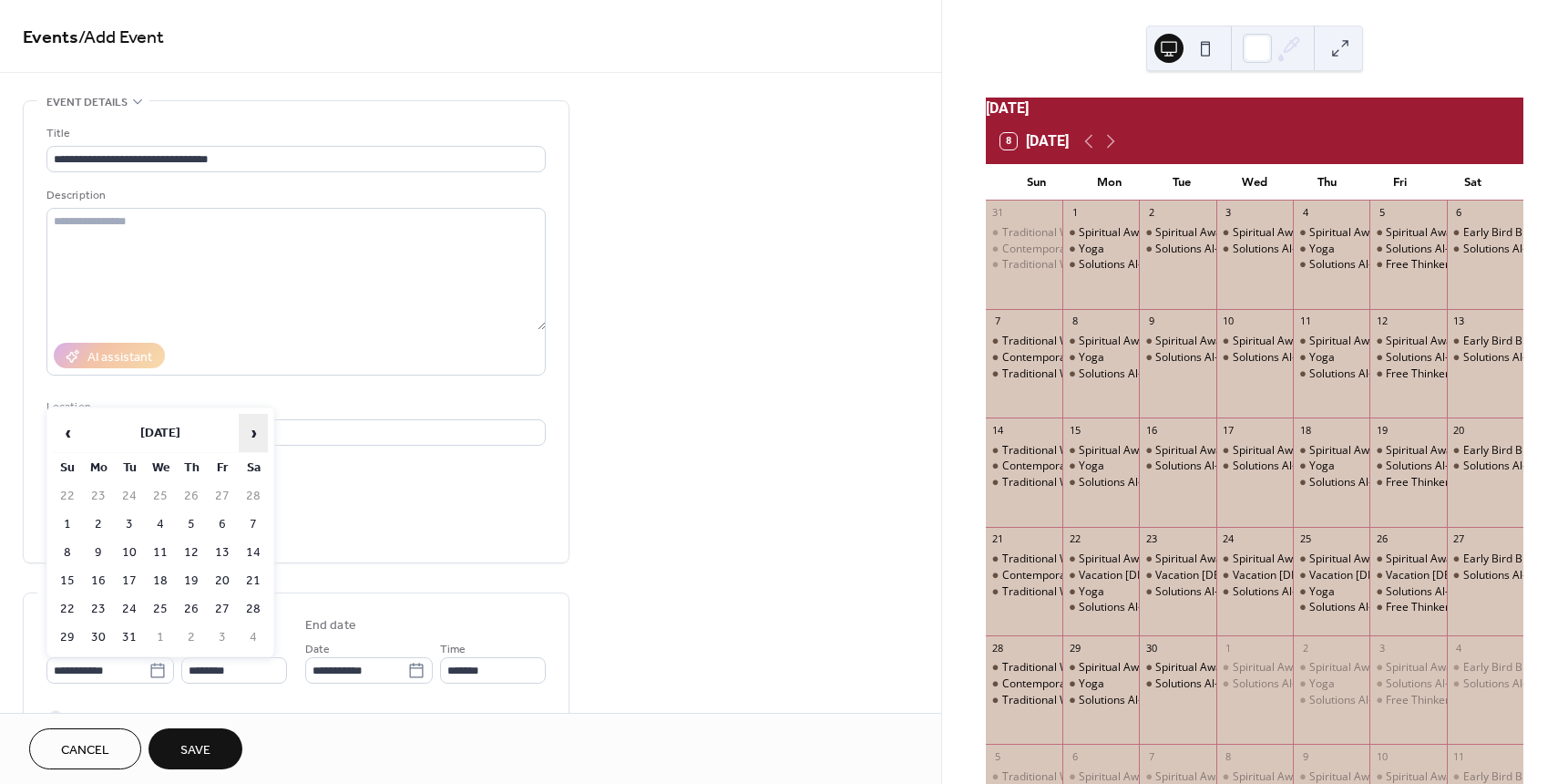 click on "›" at bounding box center (253, 433) 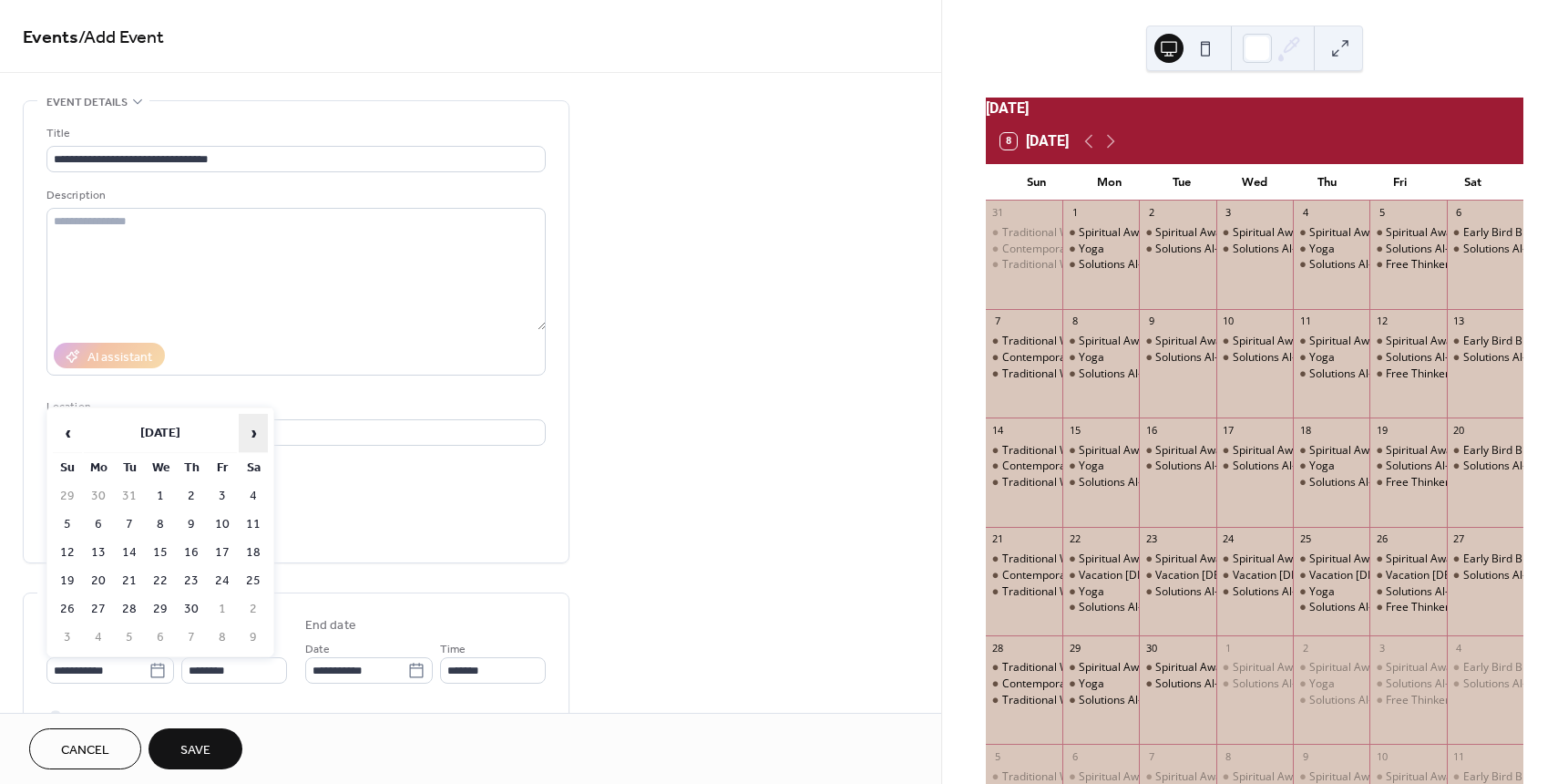 click on "›" at bounding box center [253, 433] 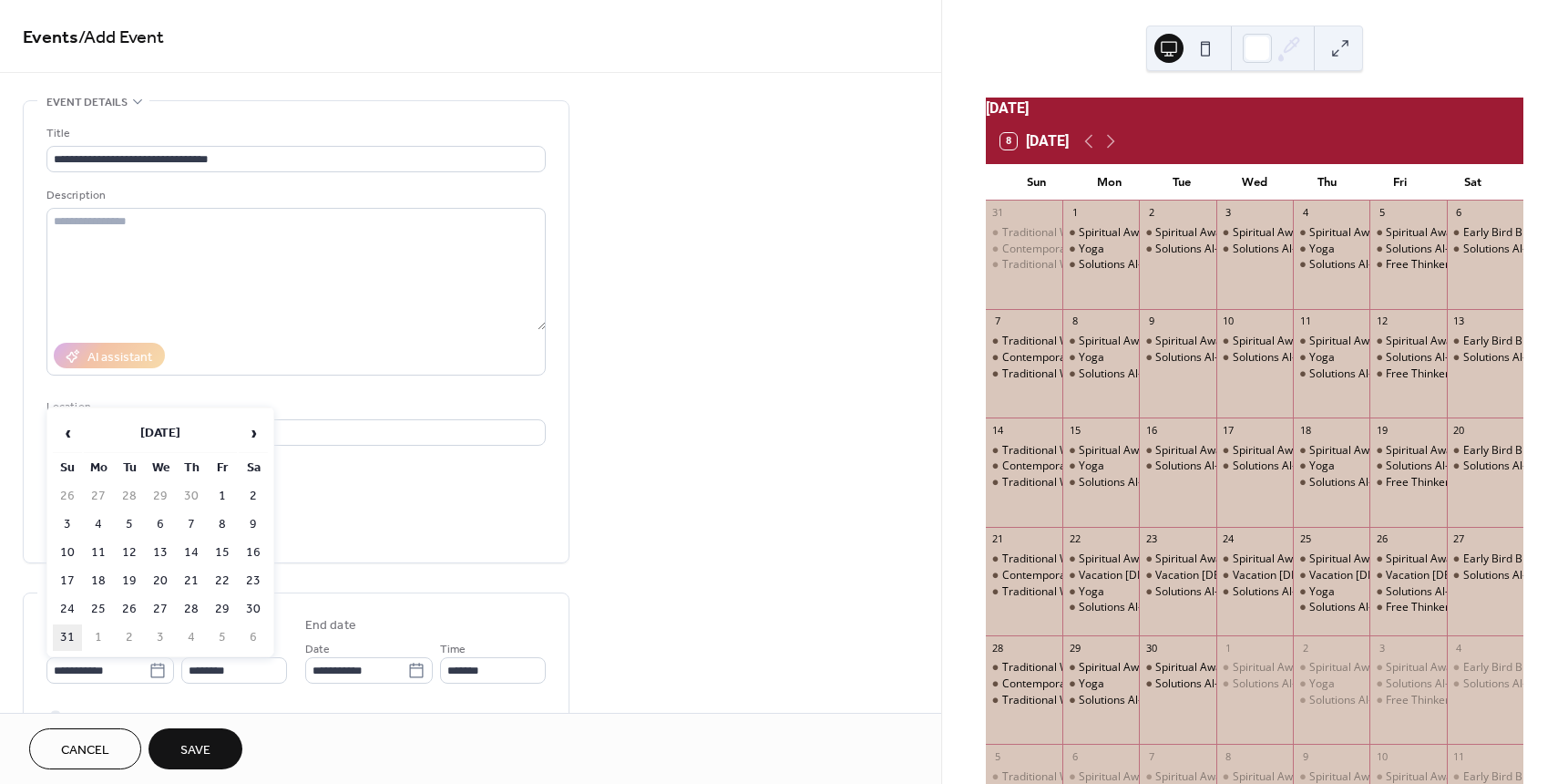 click on "31" at bounding box center [67, 637] 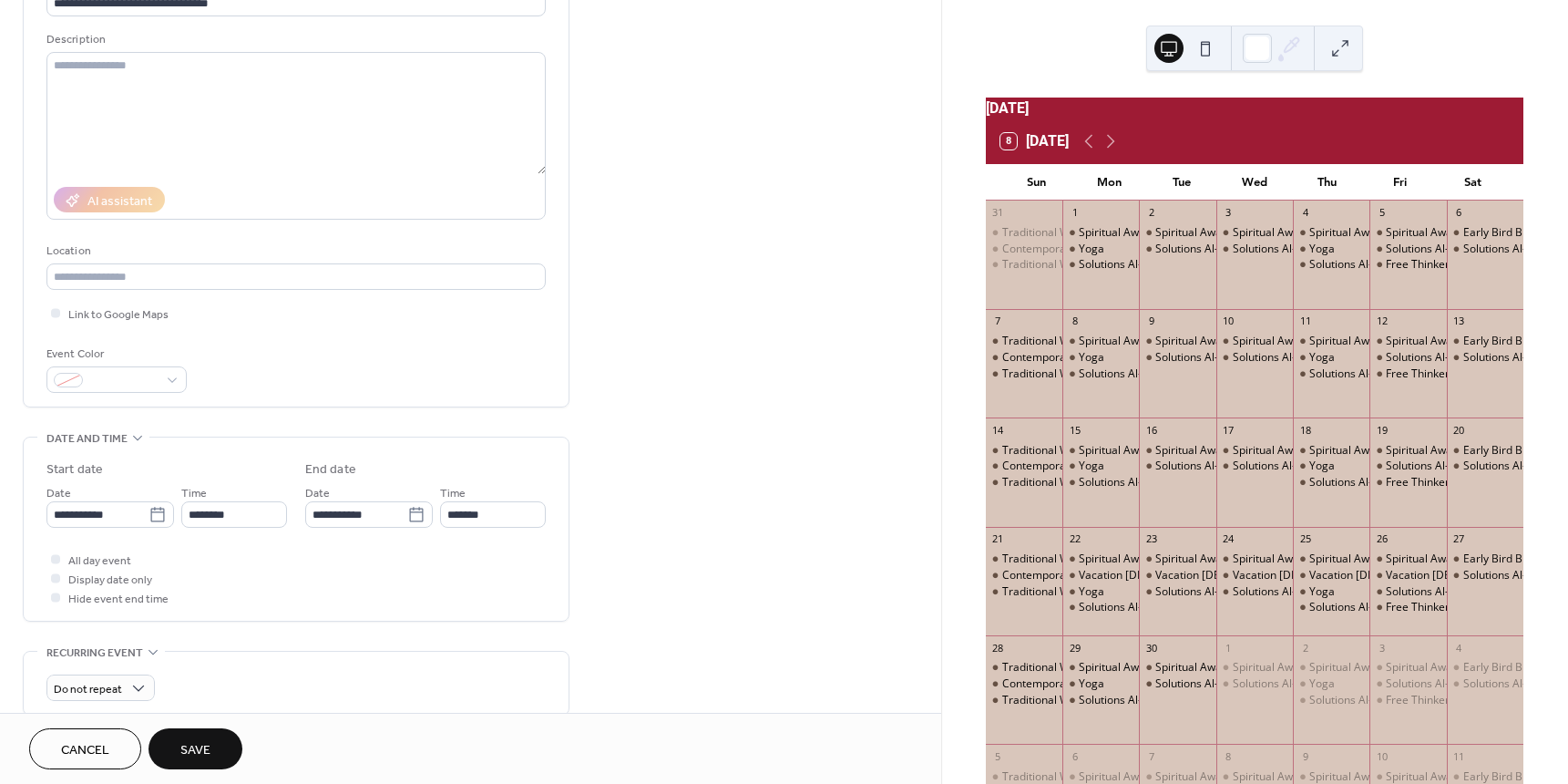 scroll, scrollTop: 182, scrollLeft: 0, axis: vertical 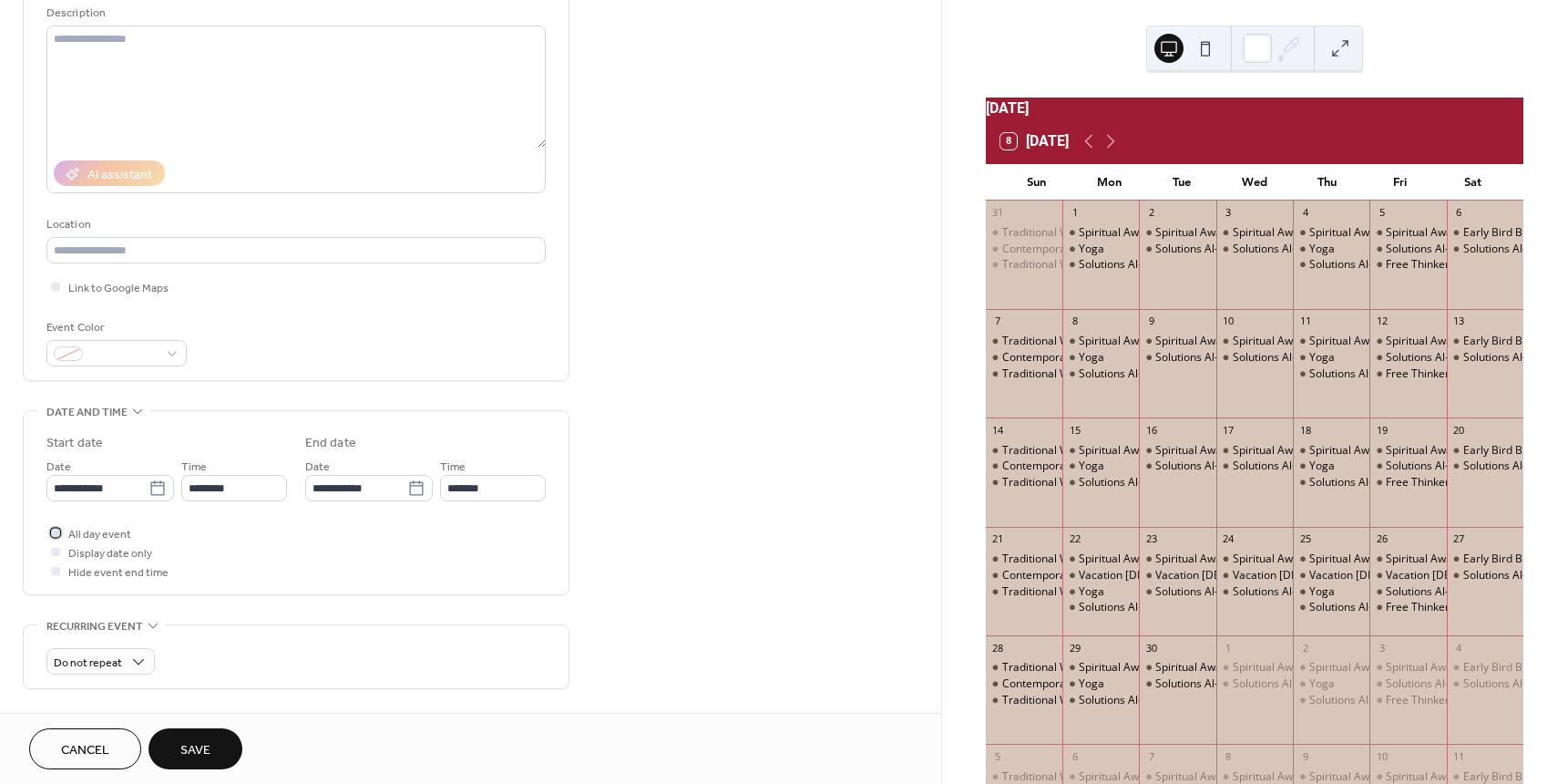click at bounding box center (56, 532) 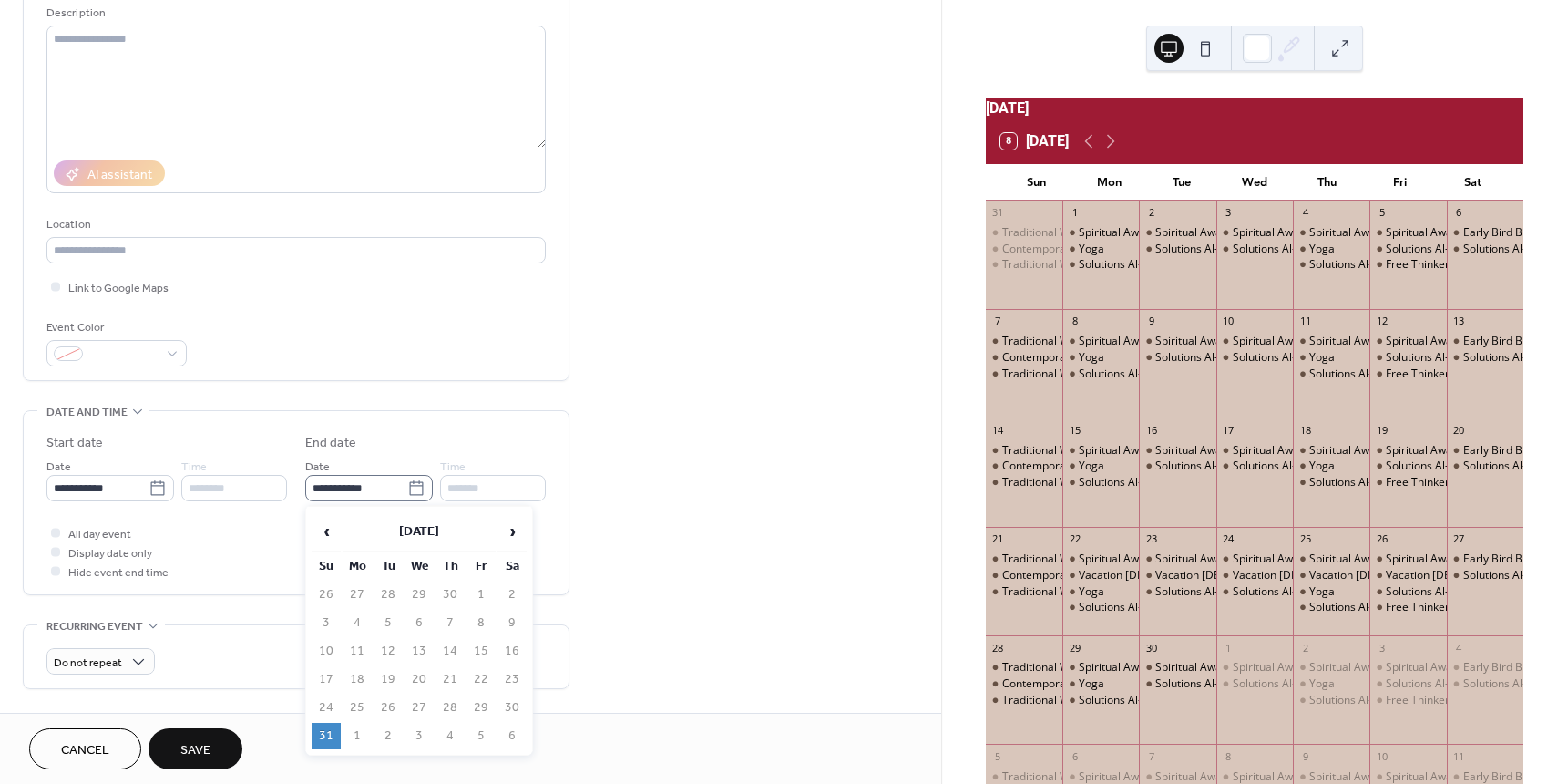 click 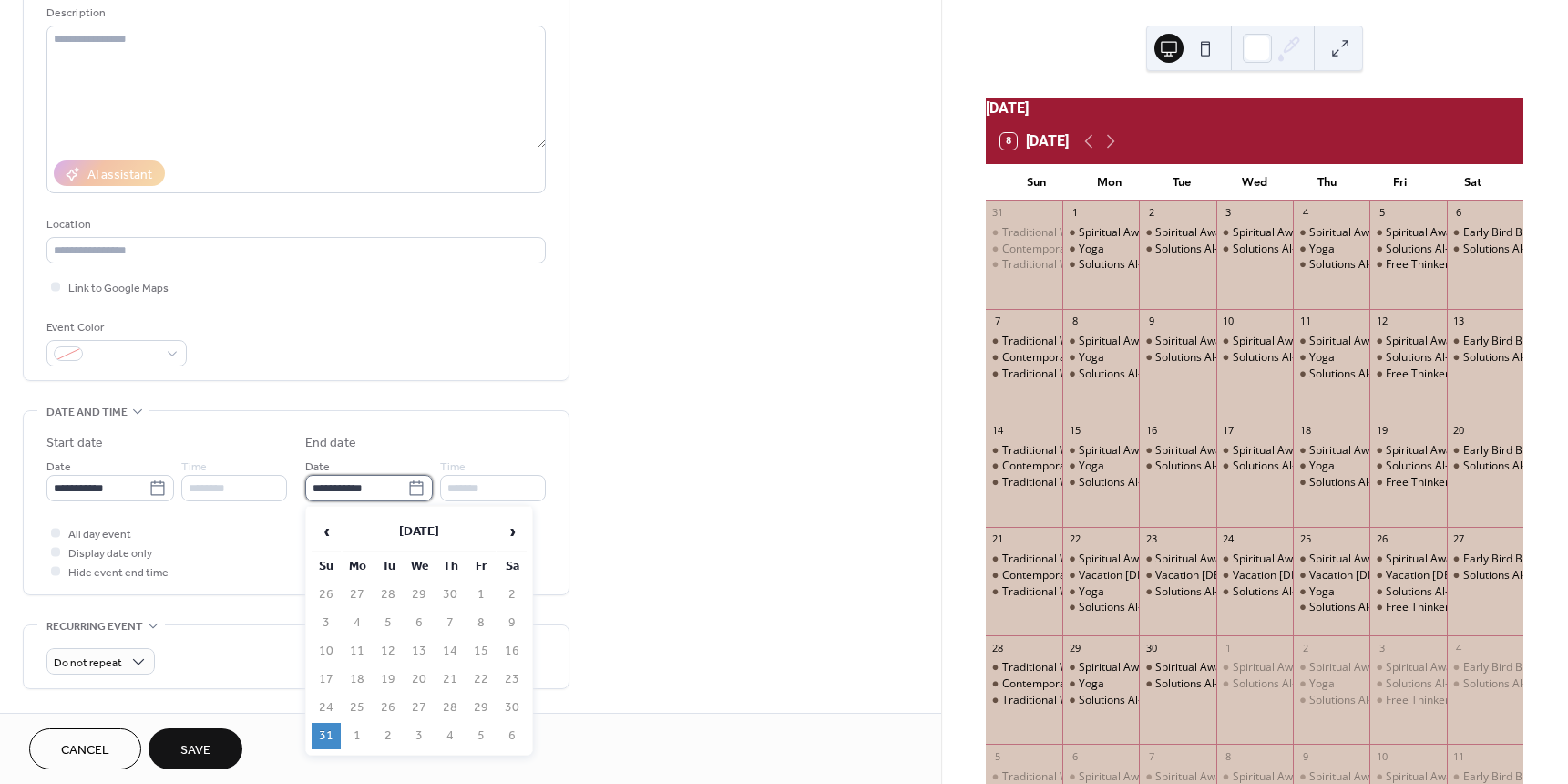 click on "**********" at bounding box center (356, 488) 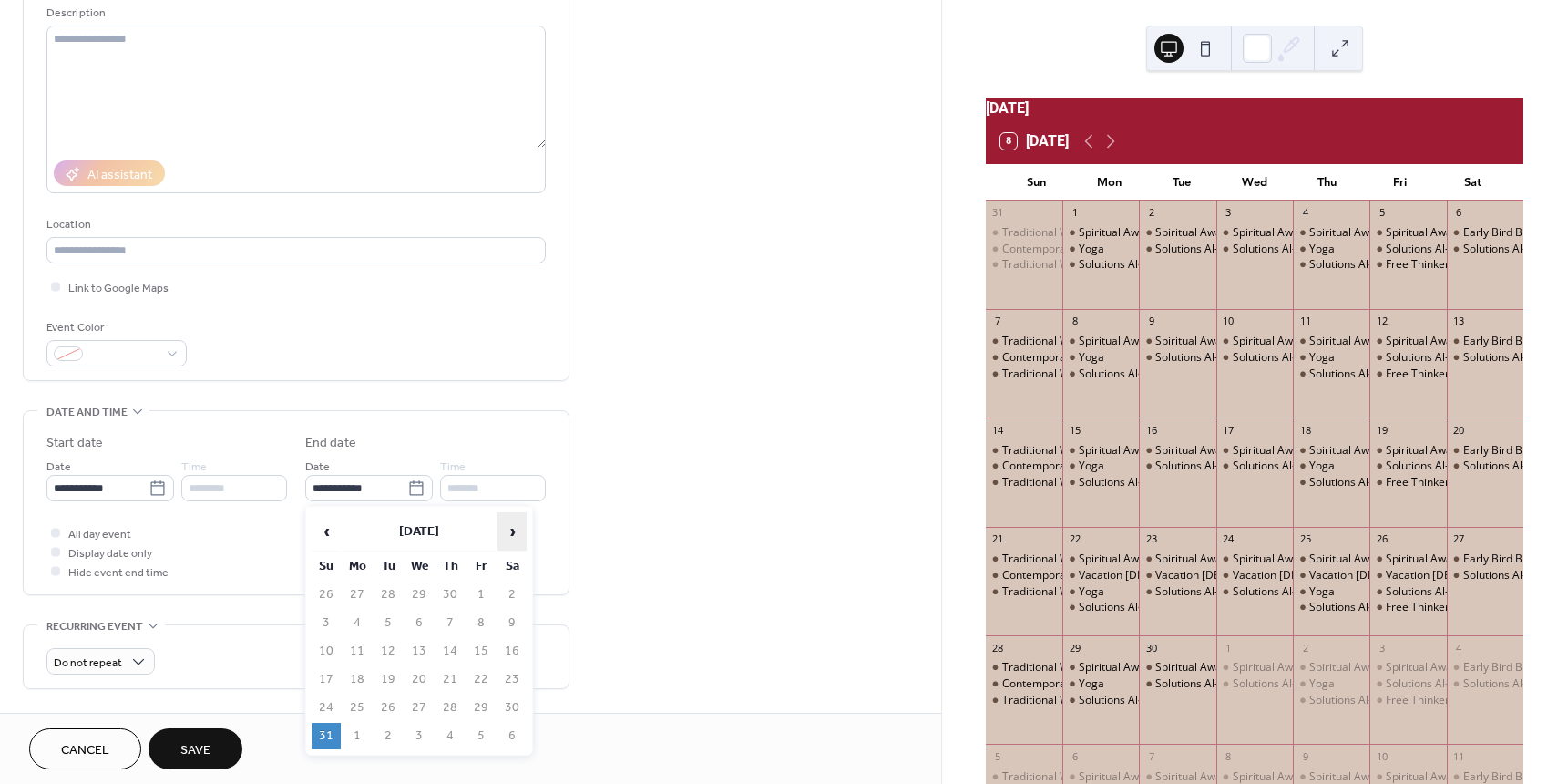 click on "›" at bounding box center (512, 531) 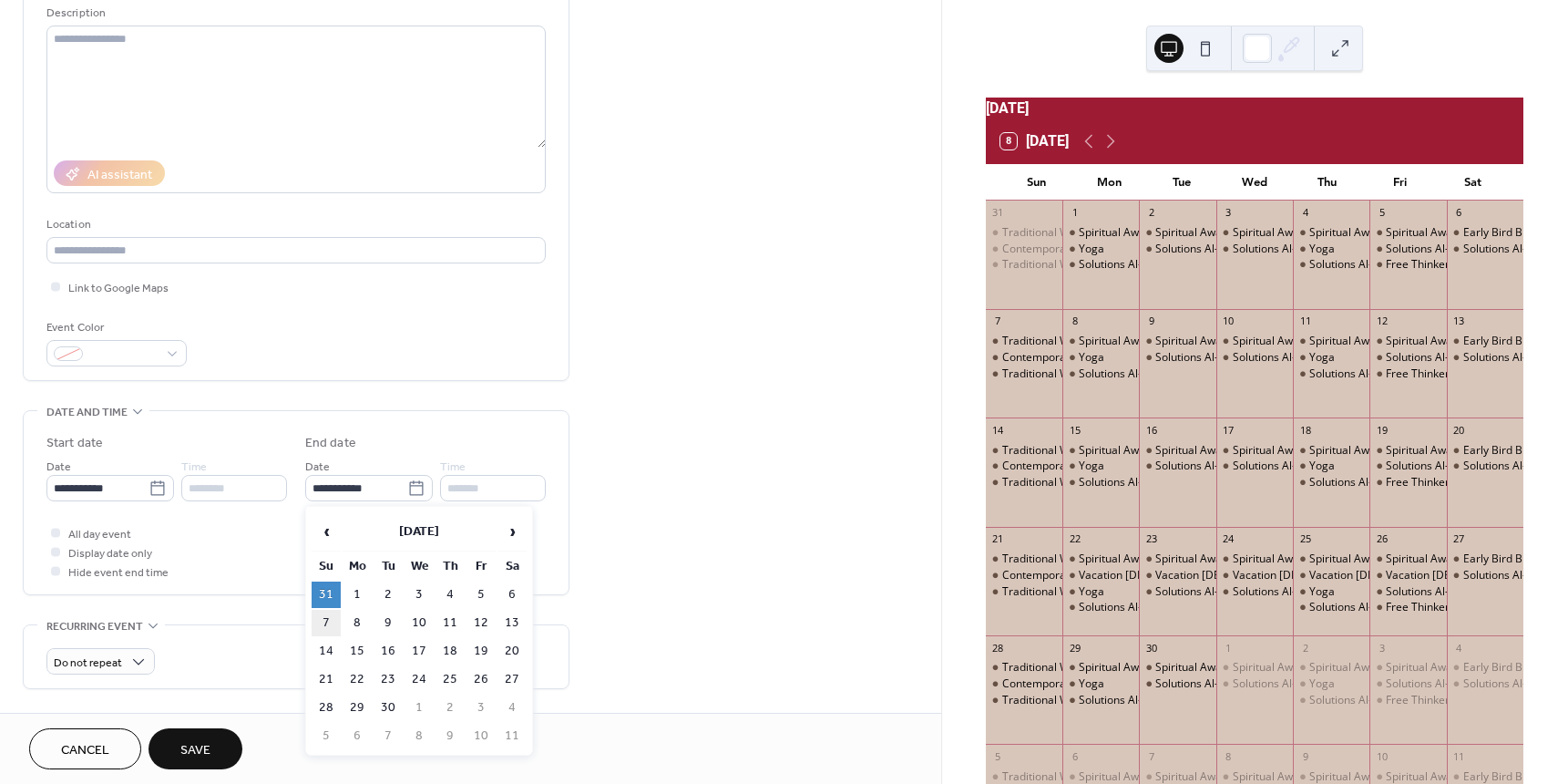 click on "7" at bounding box center [326, 623] 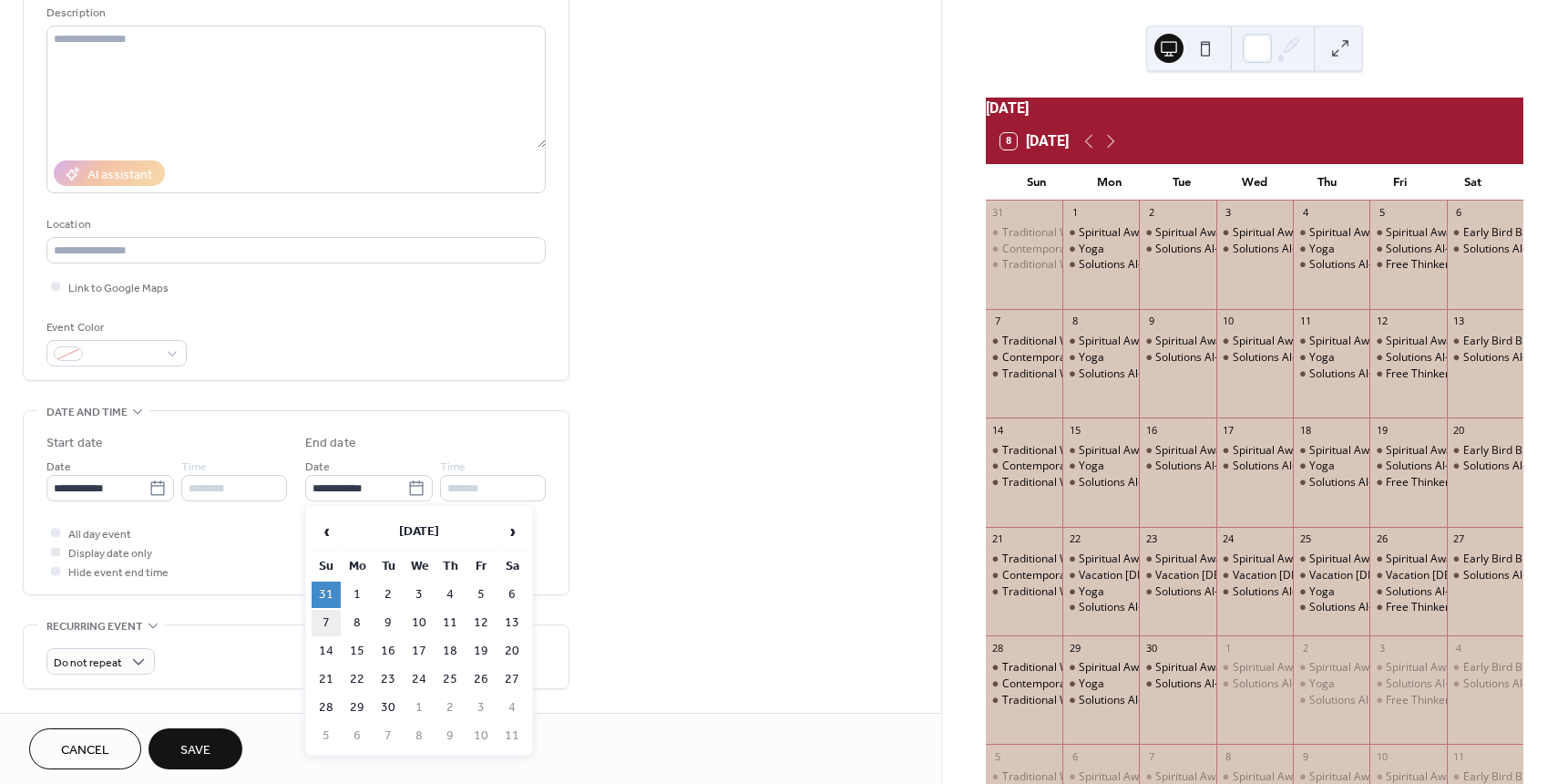 type on "**********" 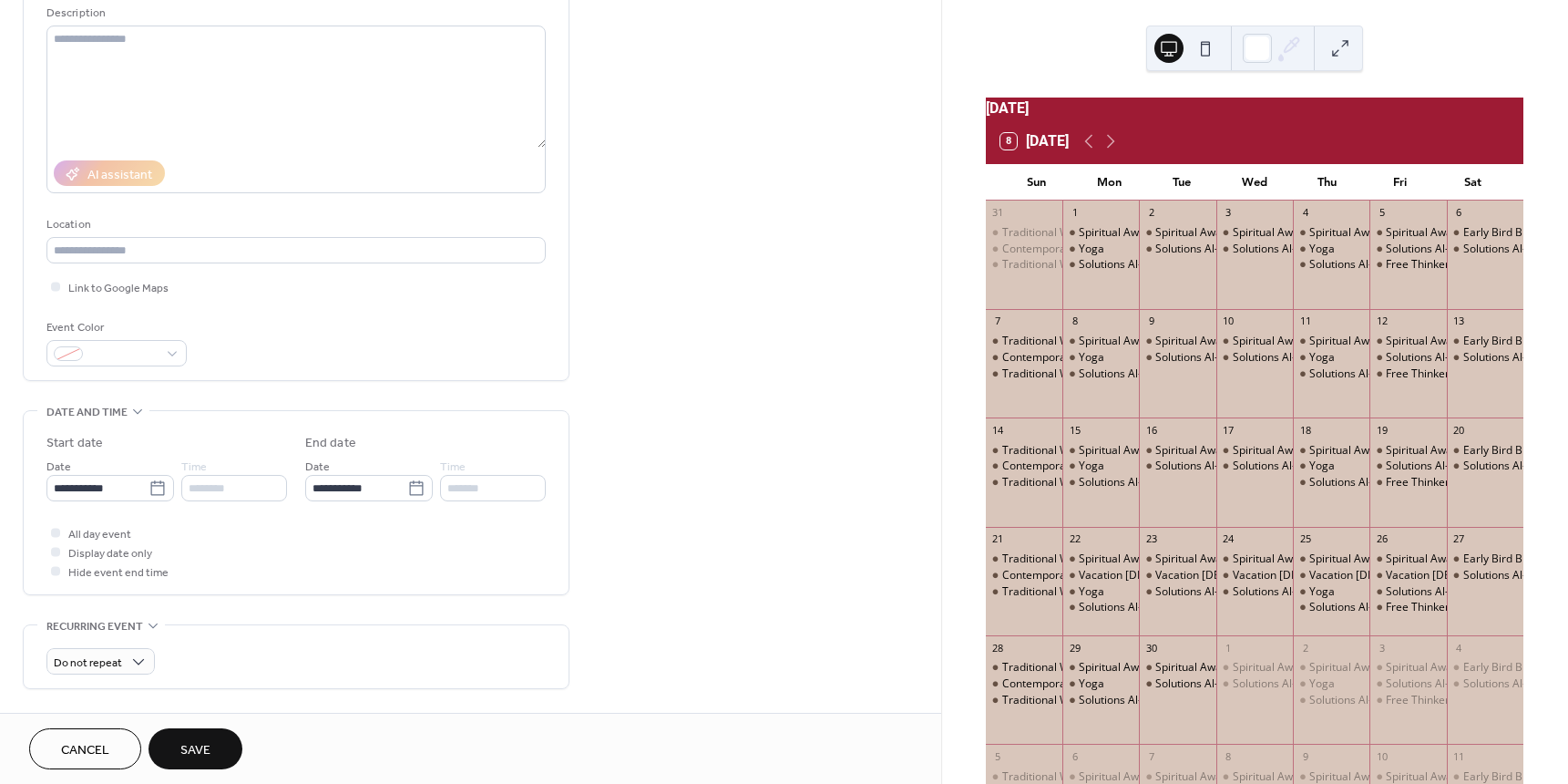 click on "Save" at bounding box center [195, 750] 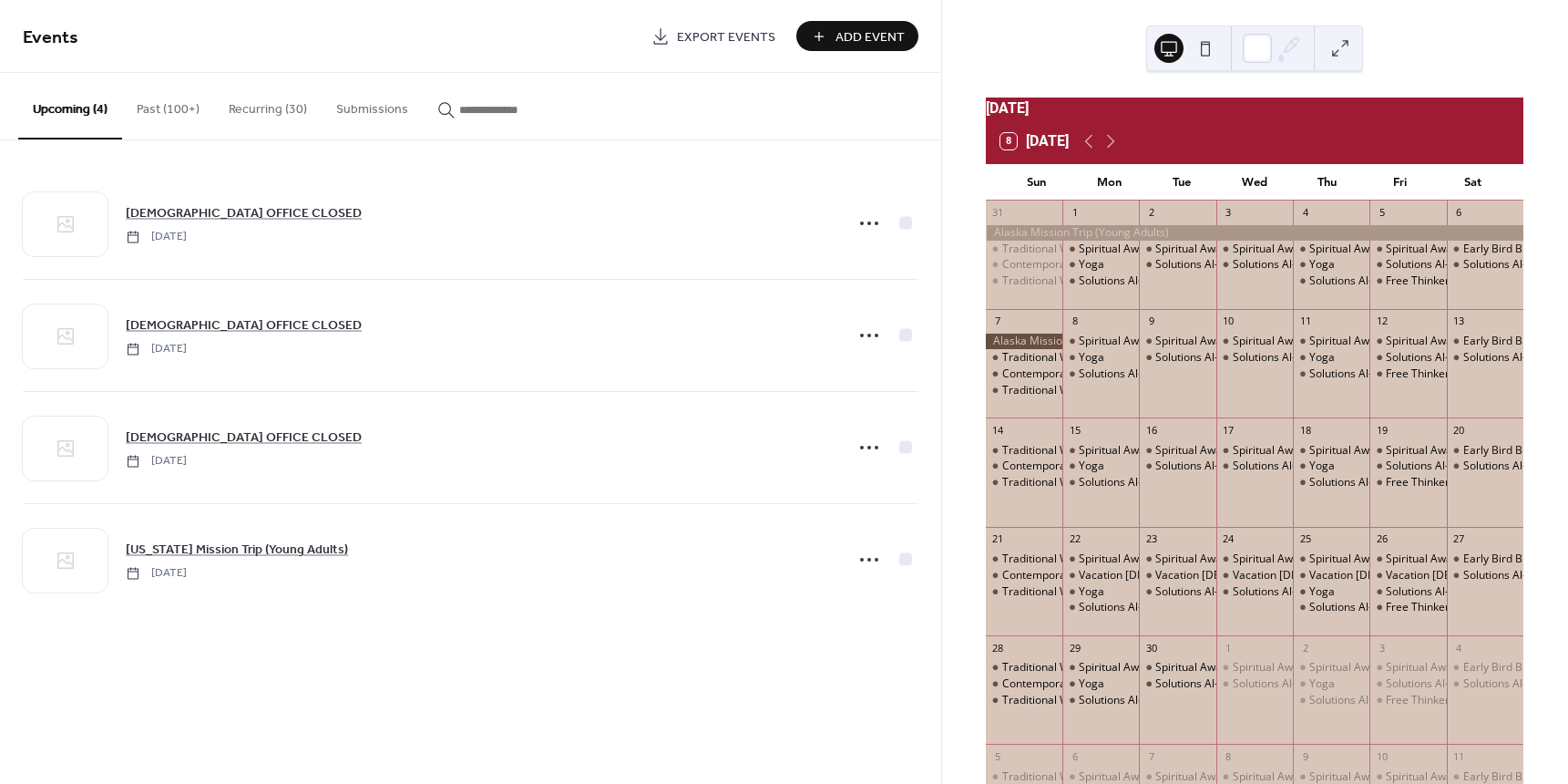 click on "Add Event" at bounding box center [870, 37] 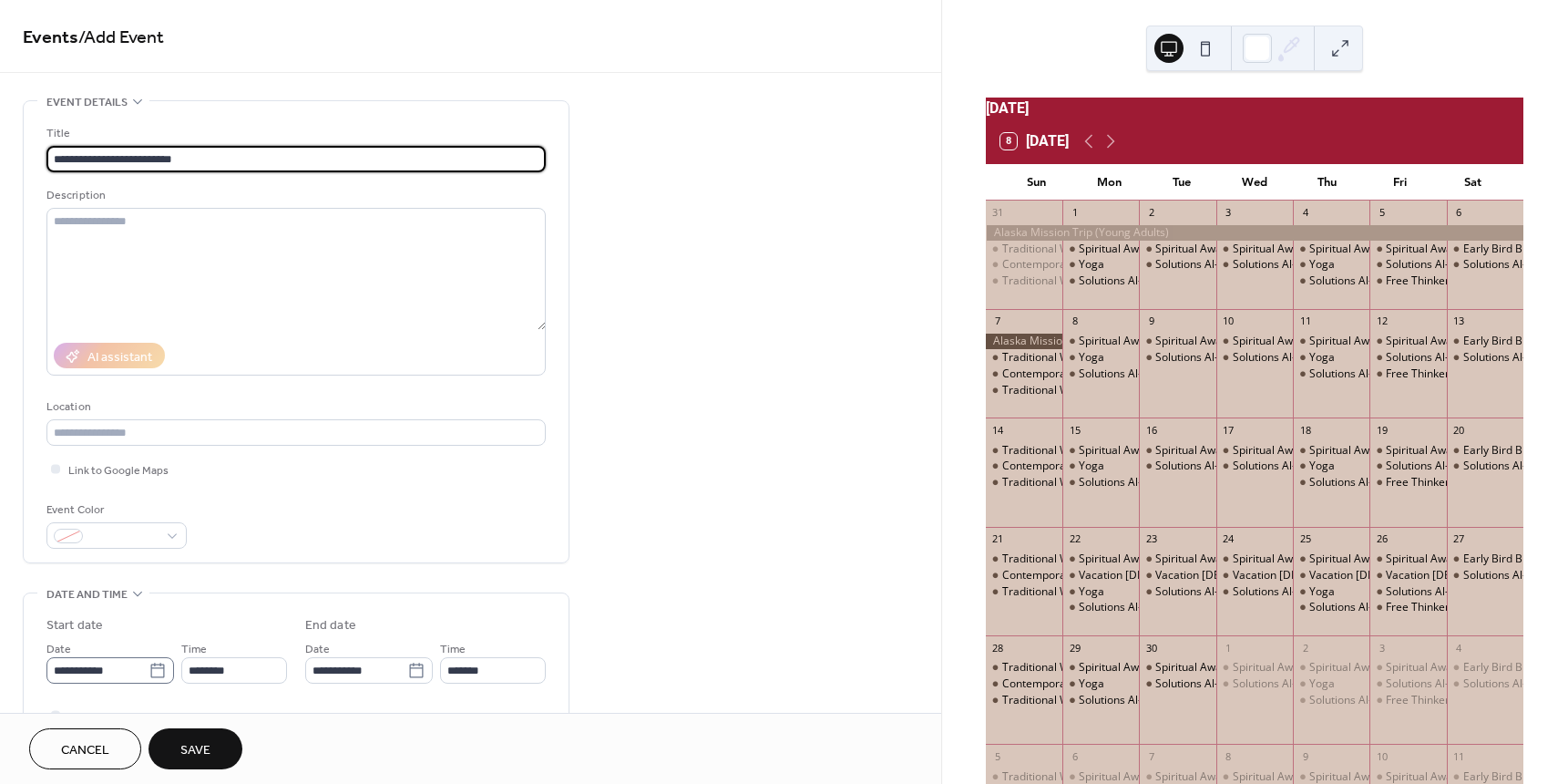 type on "**********" 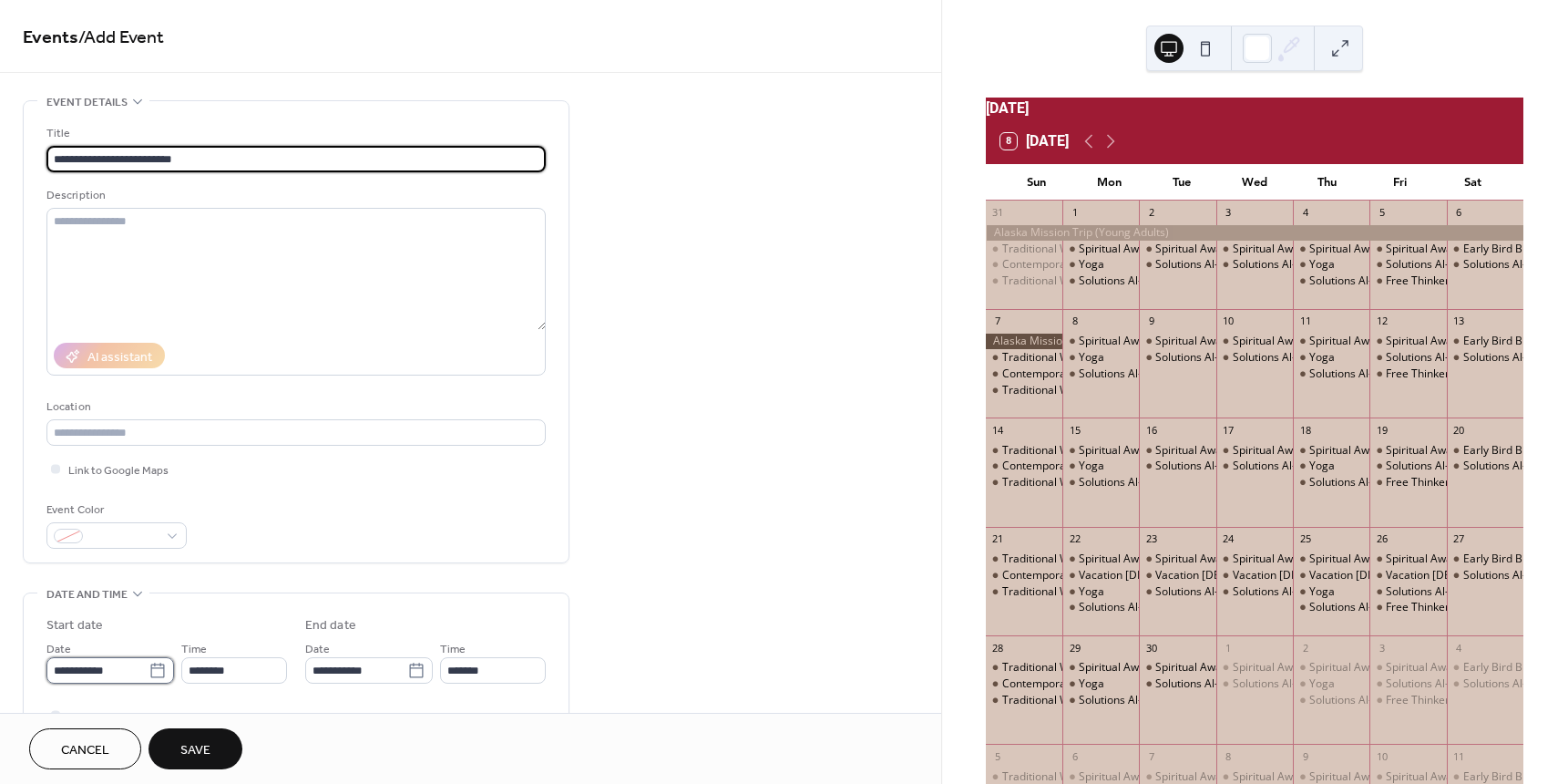 click on "**********" at bounding box center (97, 670) 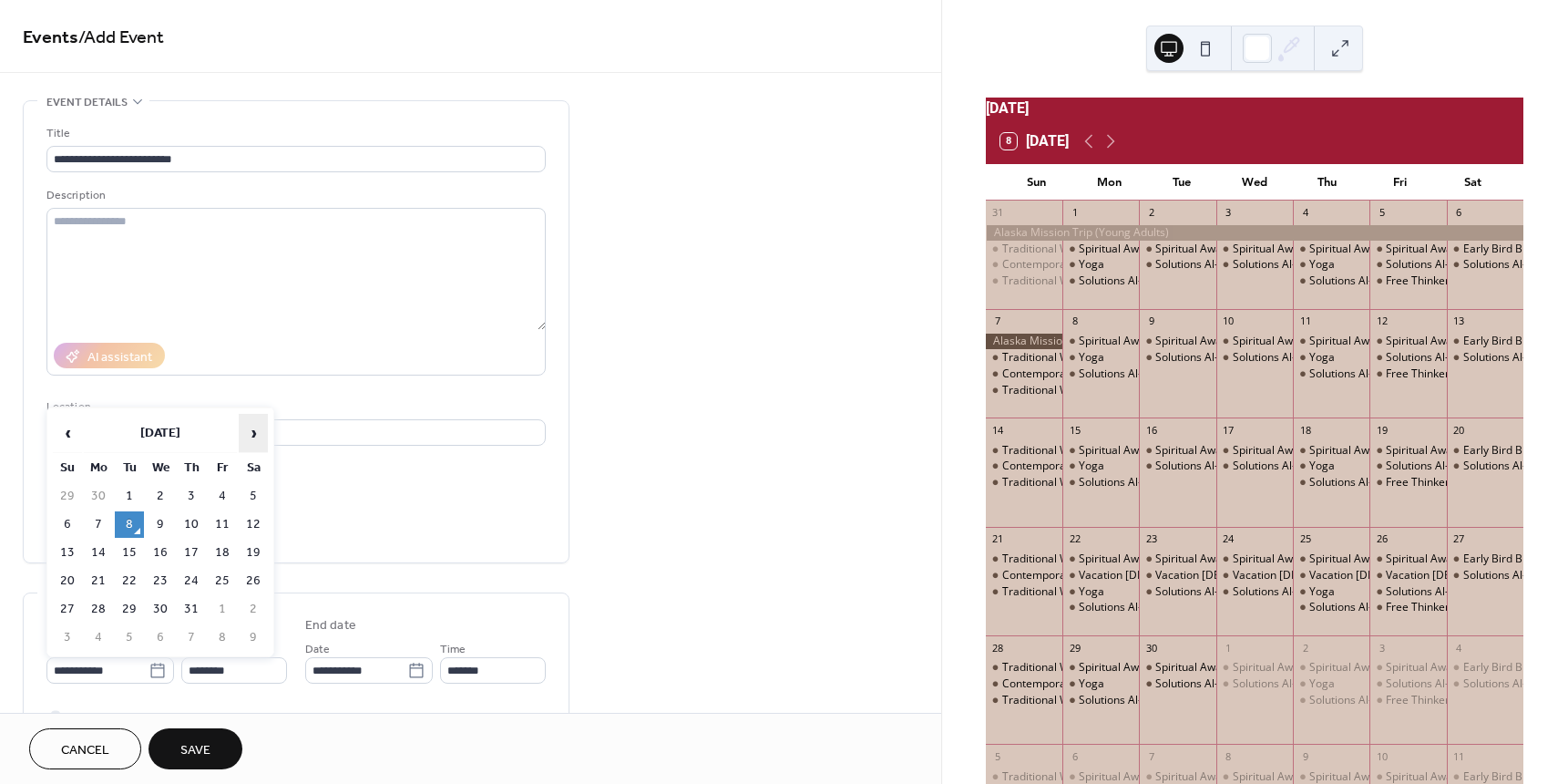 click on "›" at bounding box center [253, 433] 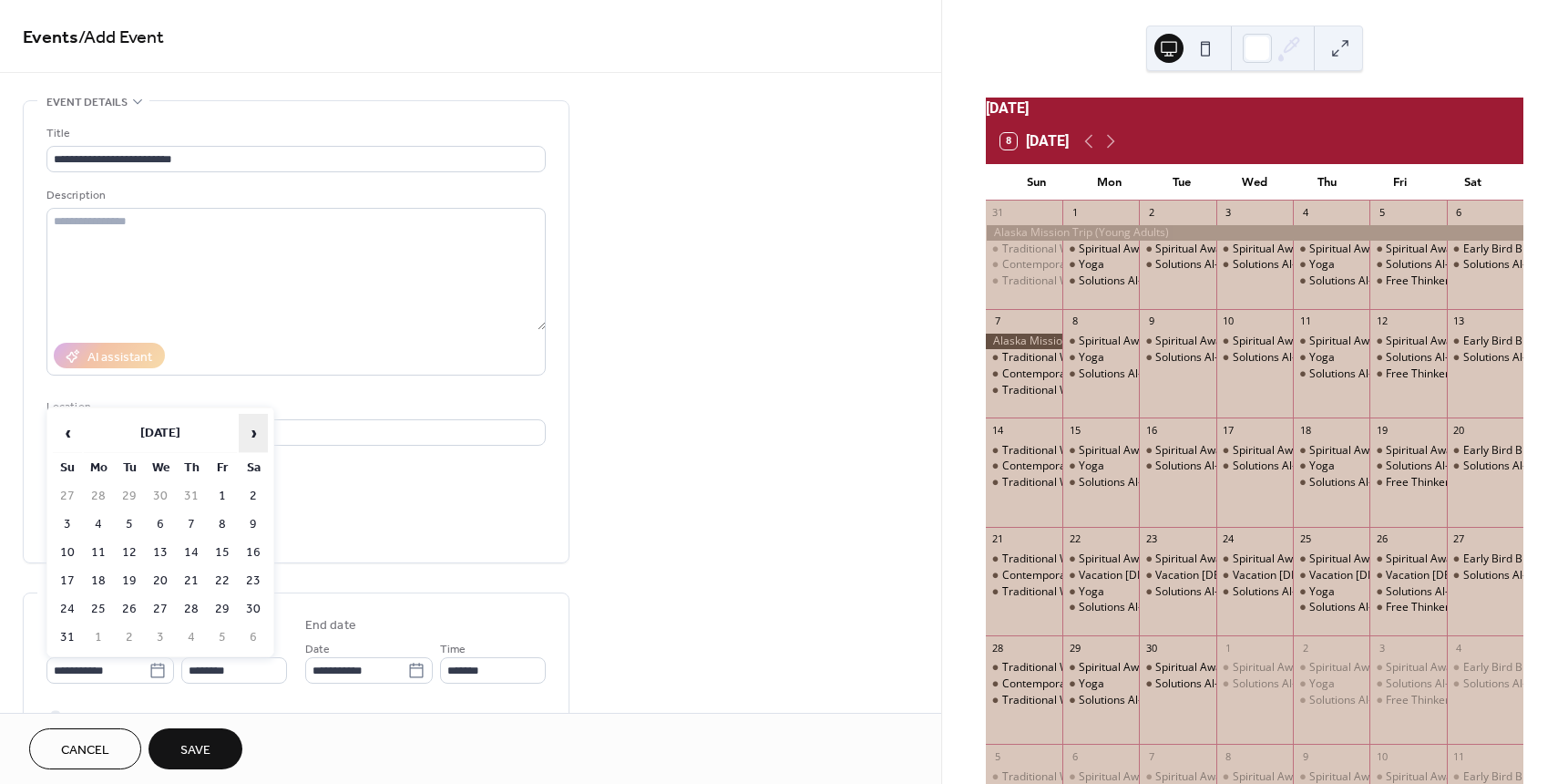 click on "›" at bounding box center [253, 433] 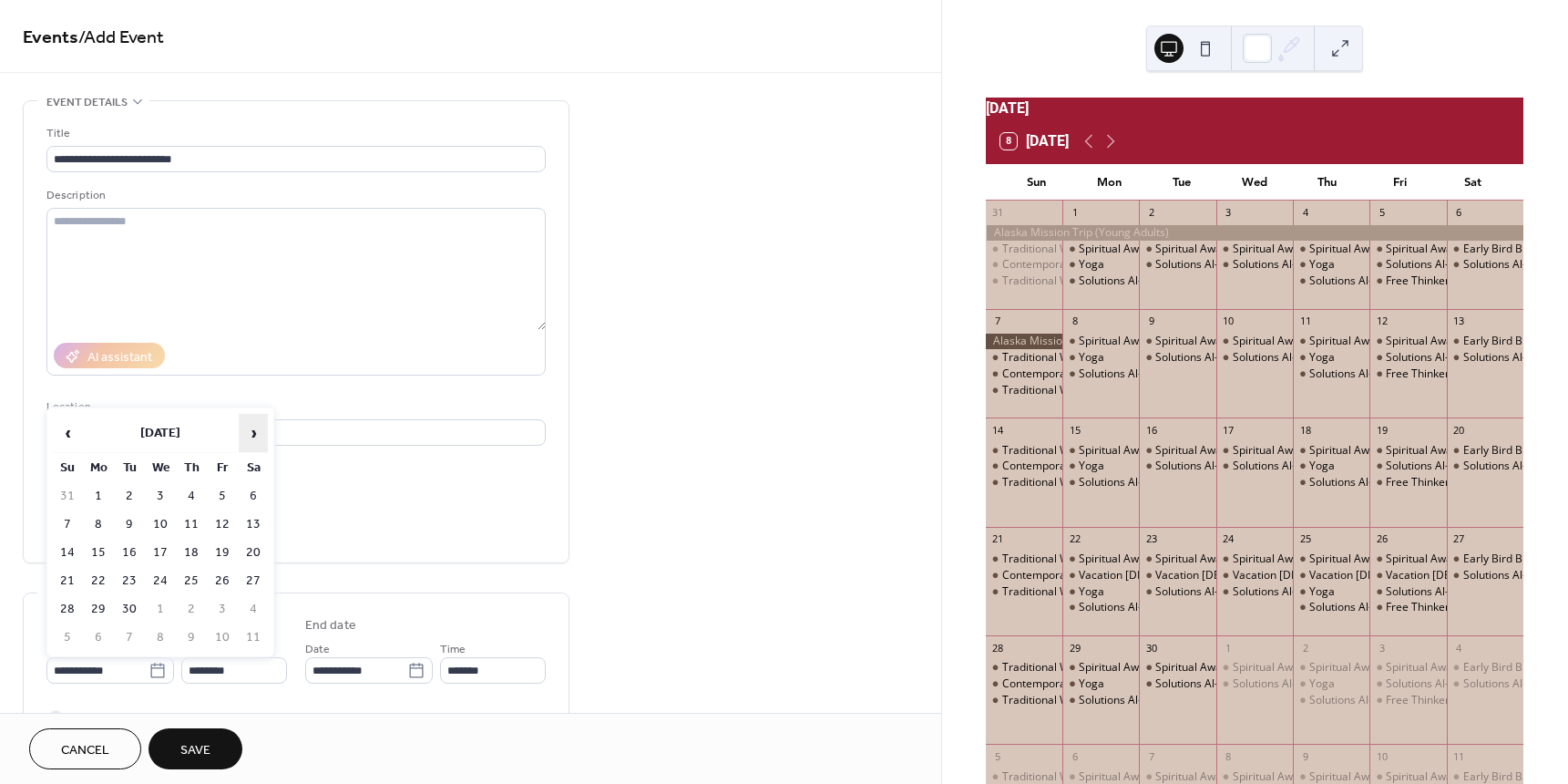 click on "›" at bounding box center [253, 433] 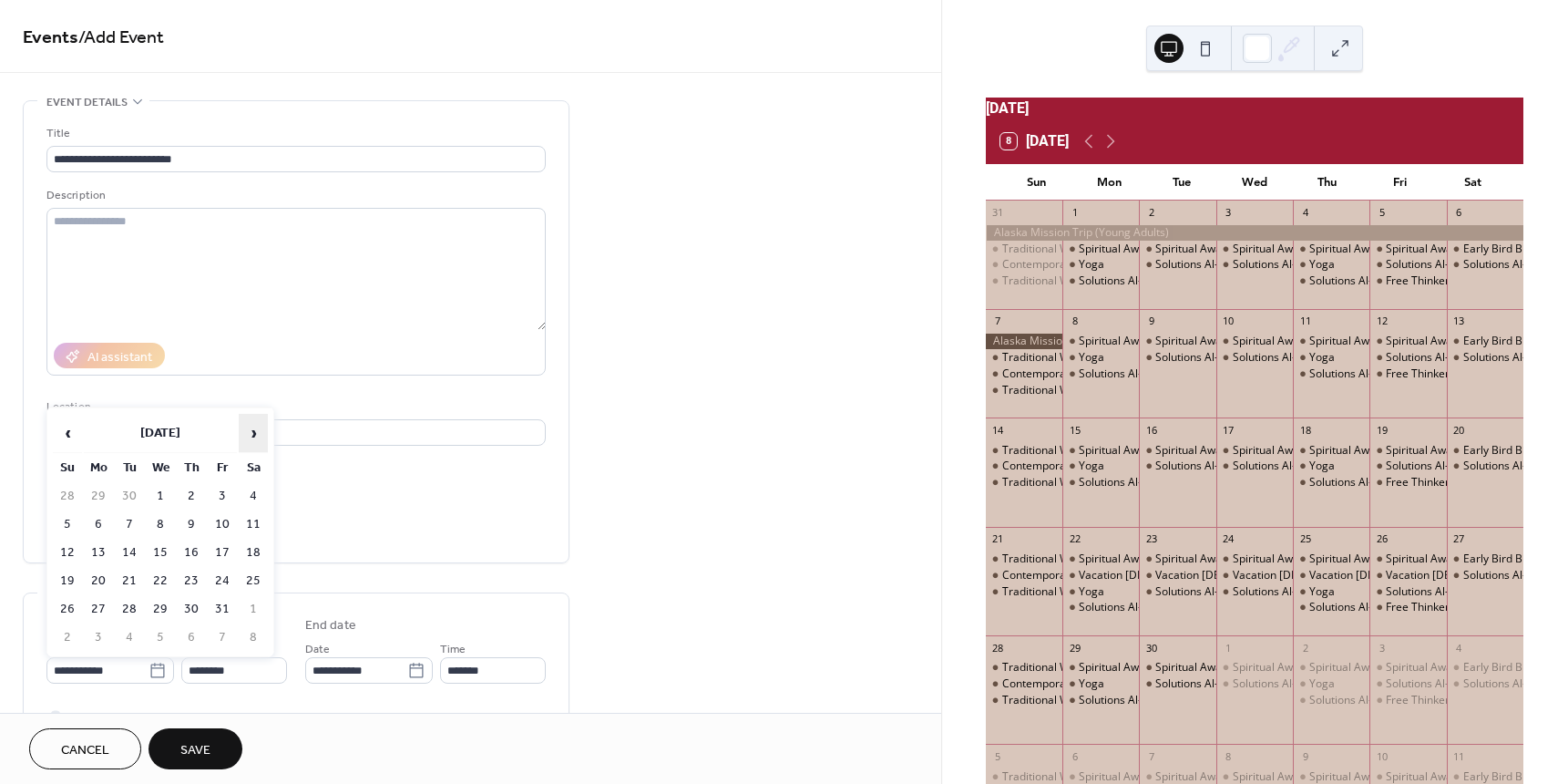 click on "›" at bounding box center (253, 433) 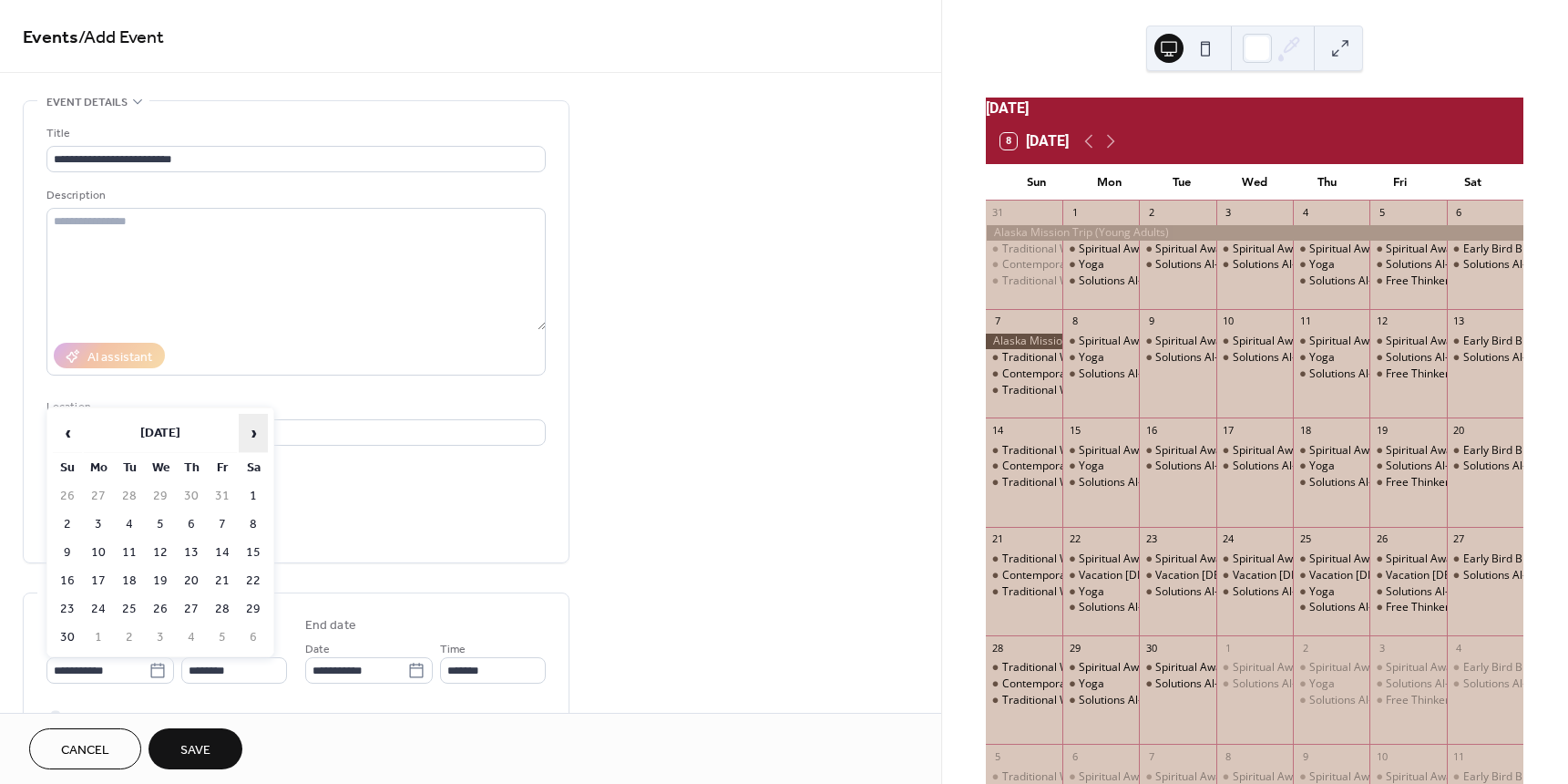 click on "›" at bounding box center (253, 433) 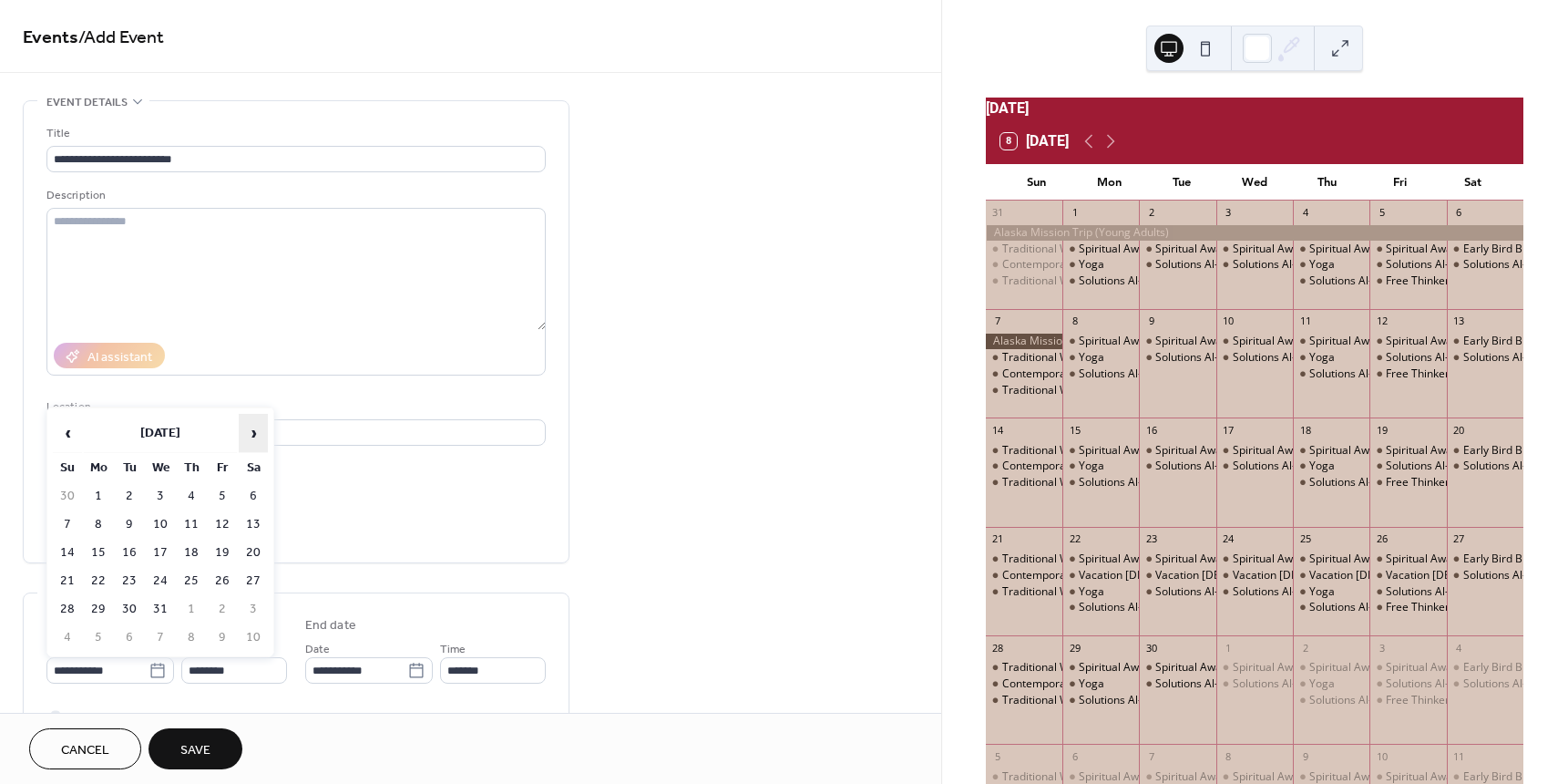 click on "›" at bounding box center (253, 433) 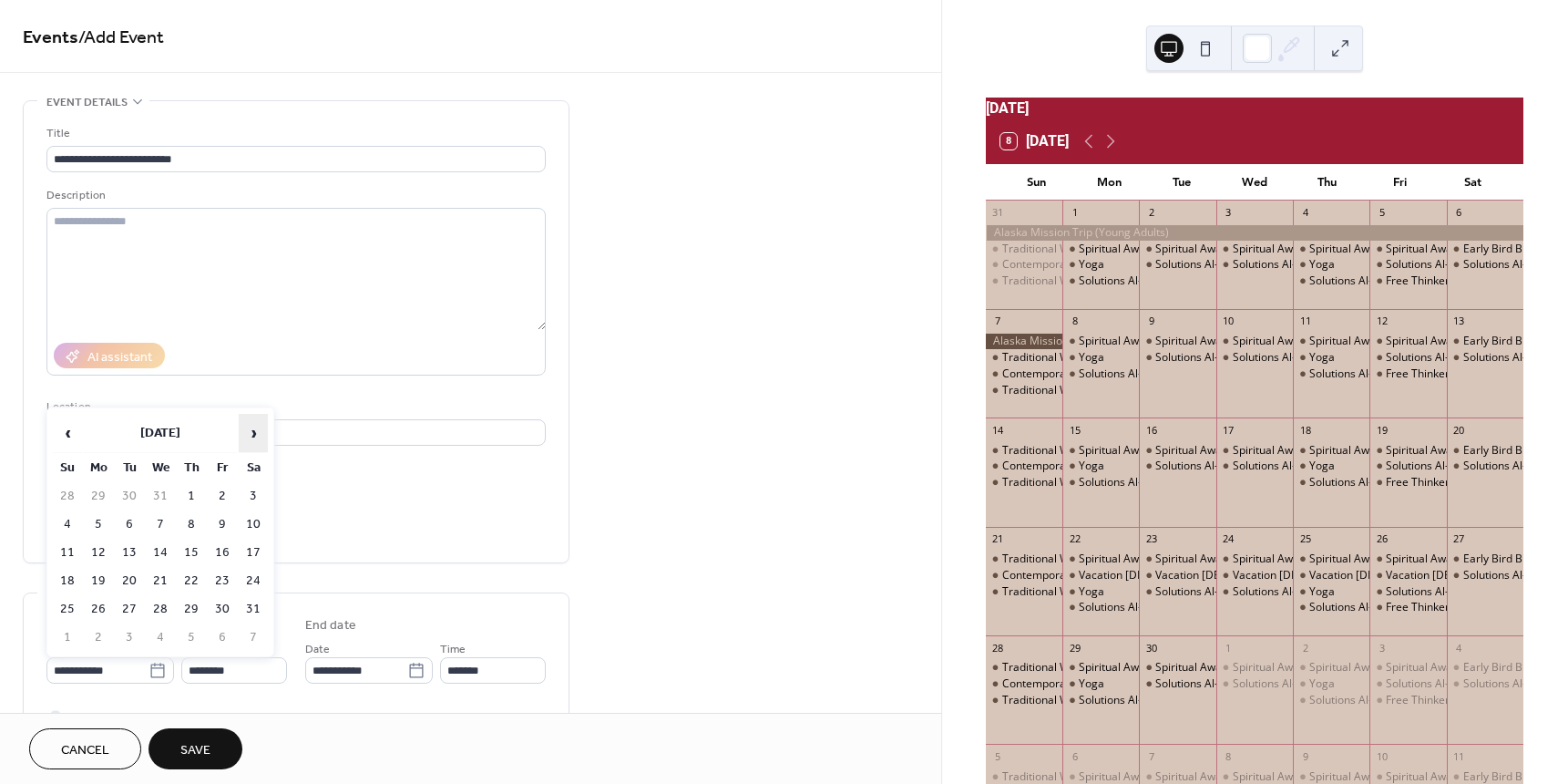 click on "›" at bounding box center (253, 433) 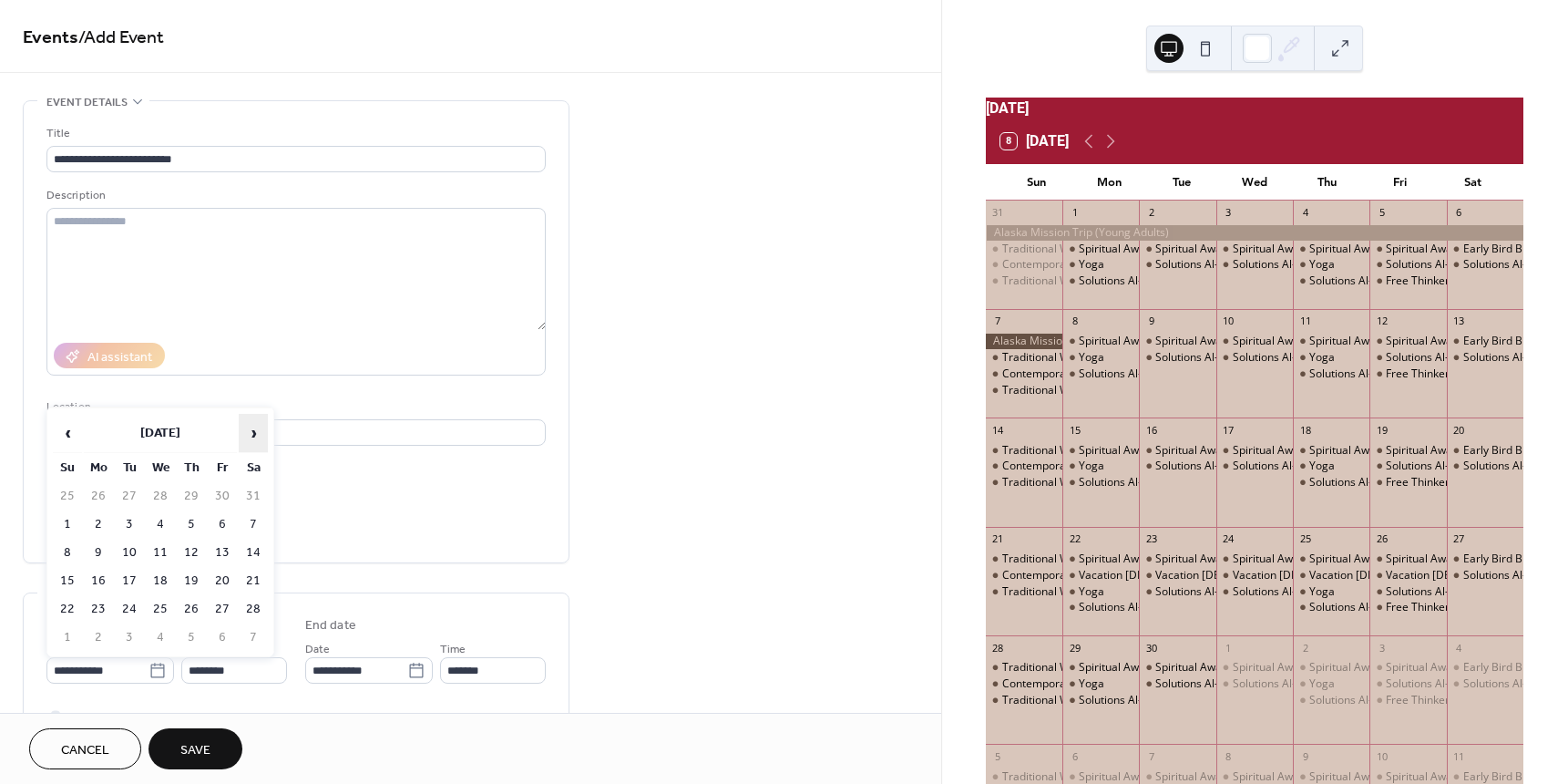 click on "›" at bounding box center (253, 433) 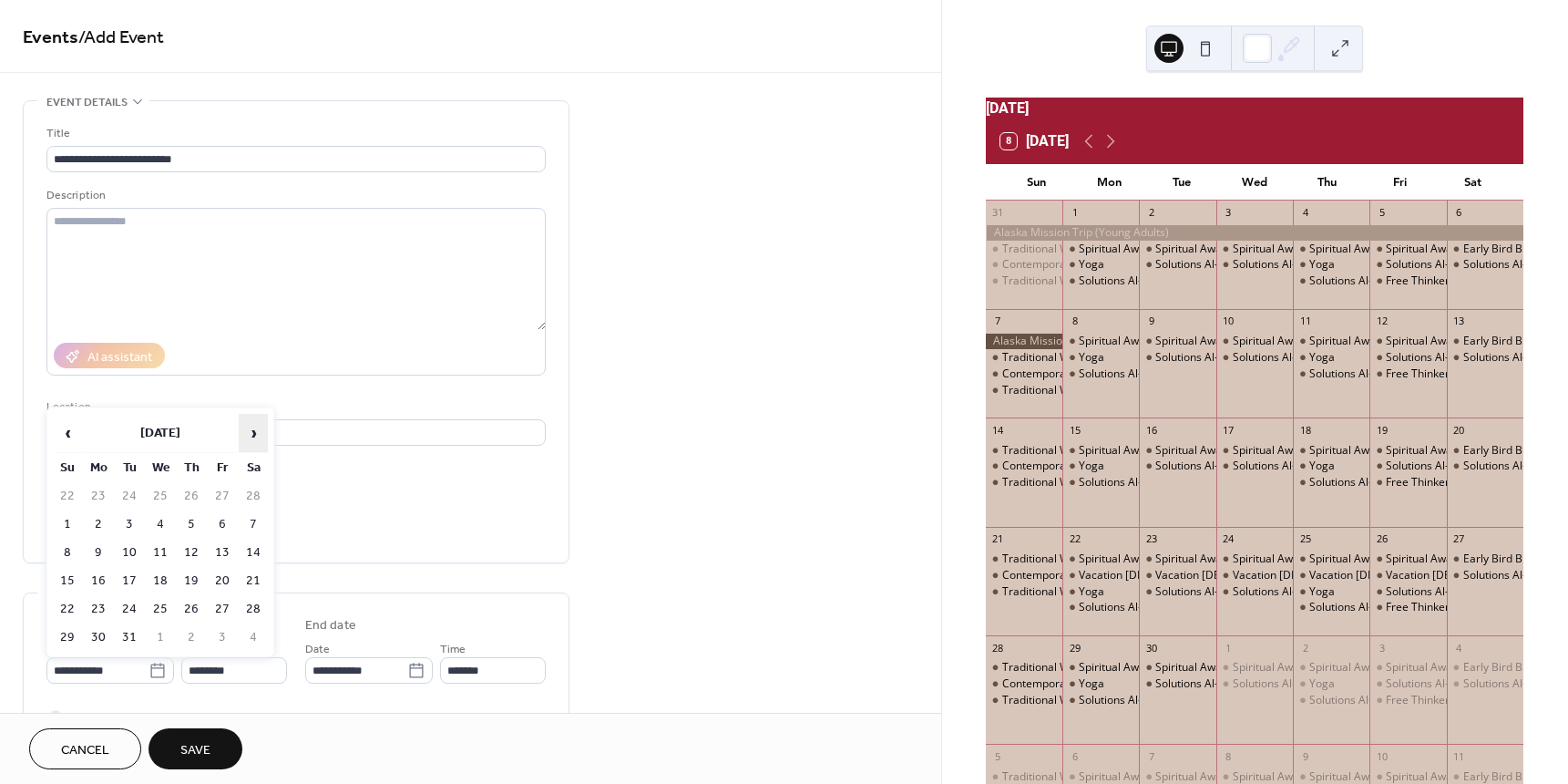 click on "›" at bounding box center (253, 433) 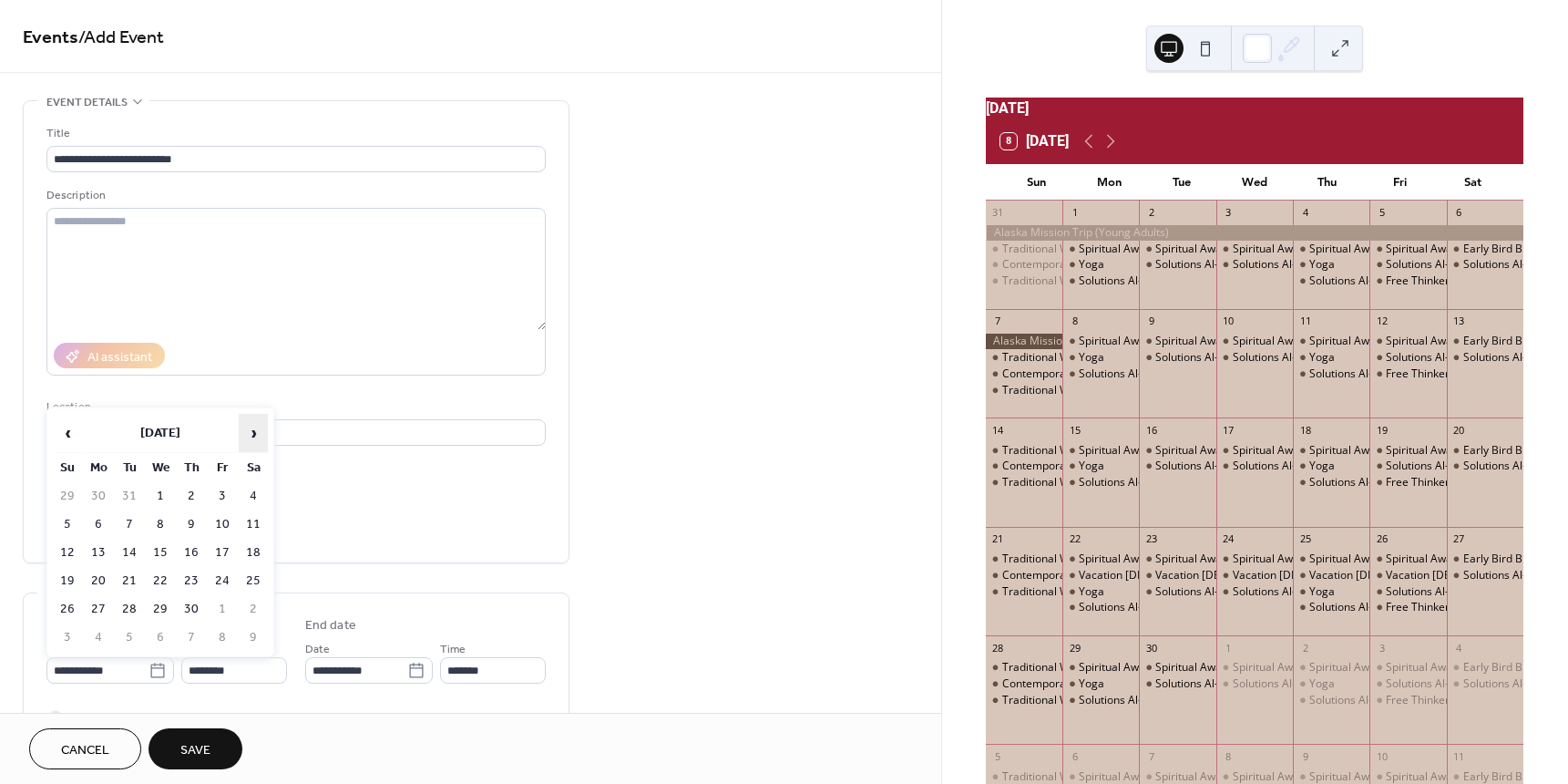 click on "›" at bounding box center [253, 433] 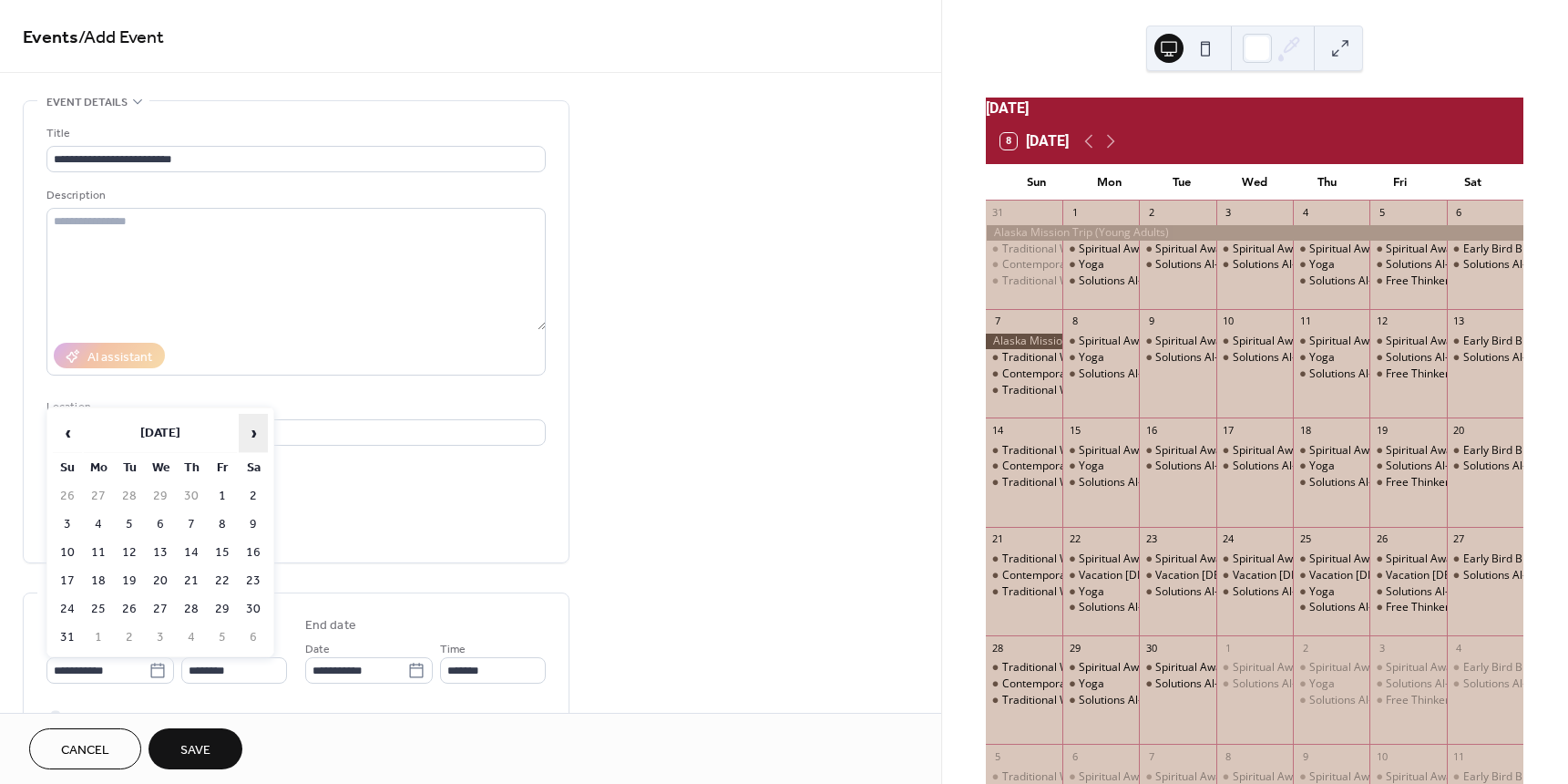click on "›" at bounding box center [253, 433] 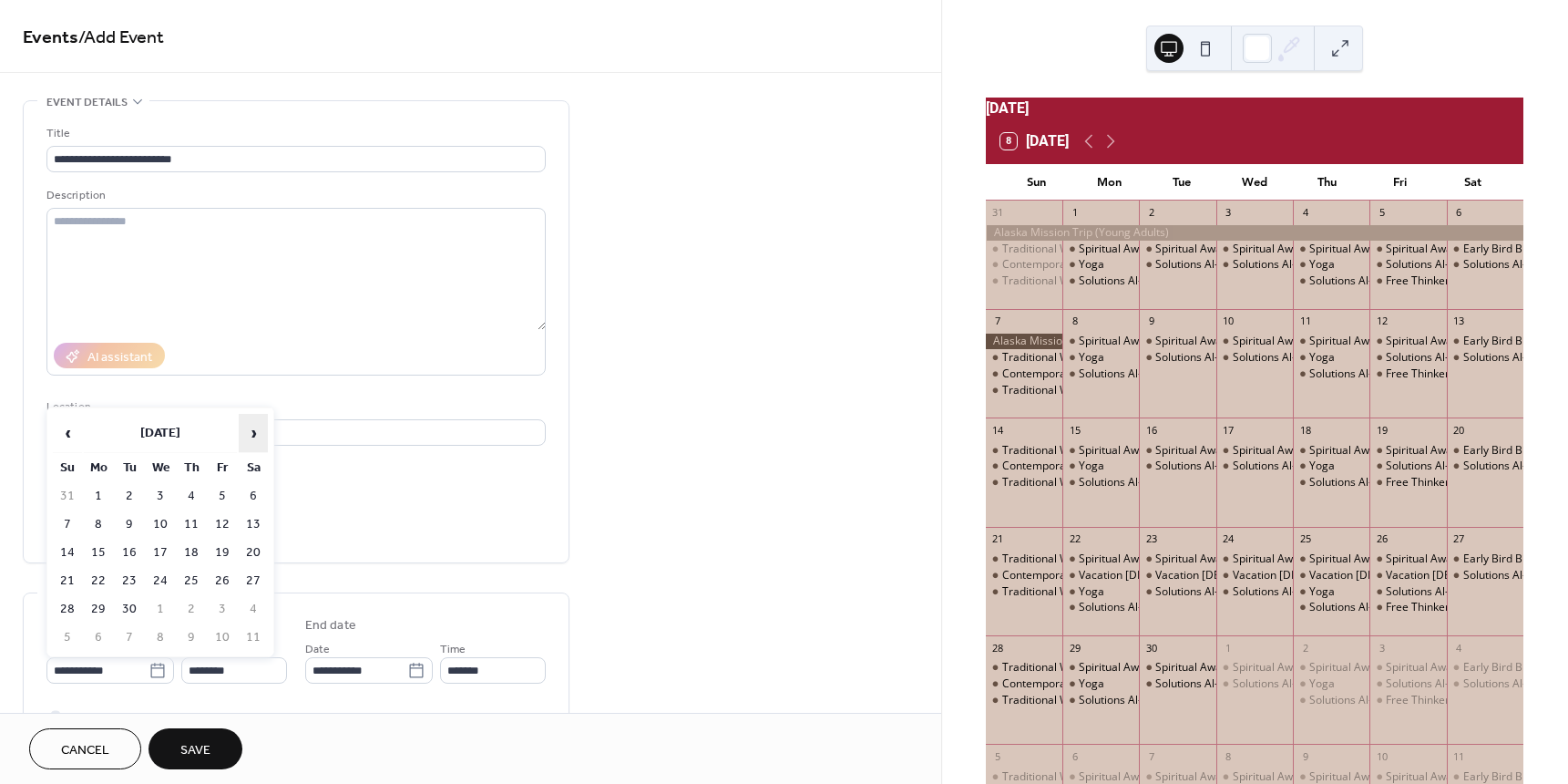 click on "›" at bounding box center [253, 433] 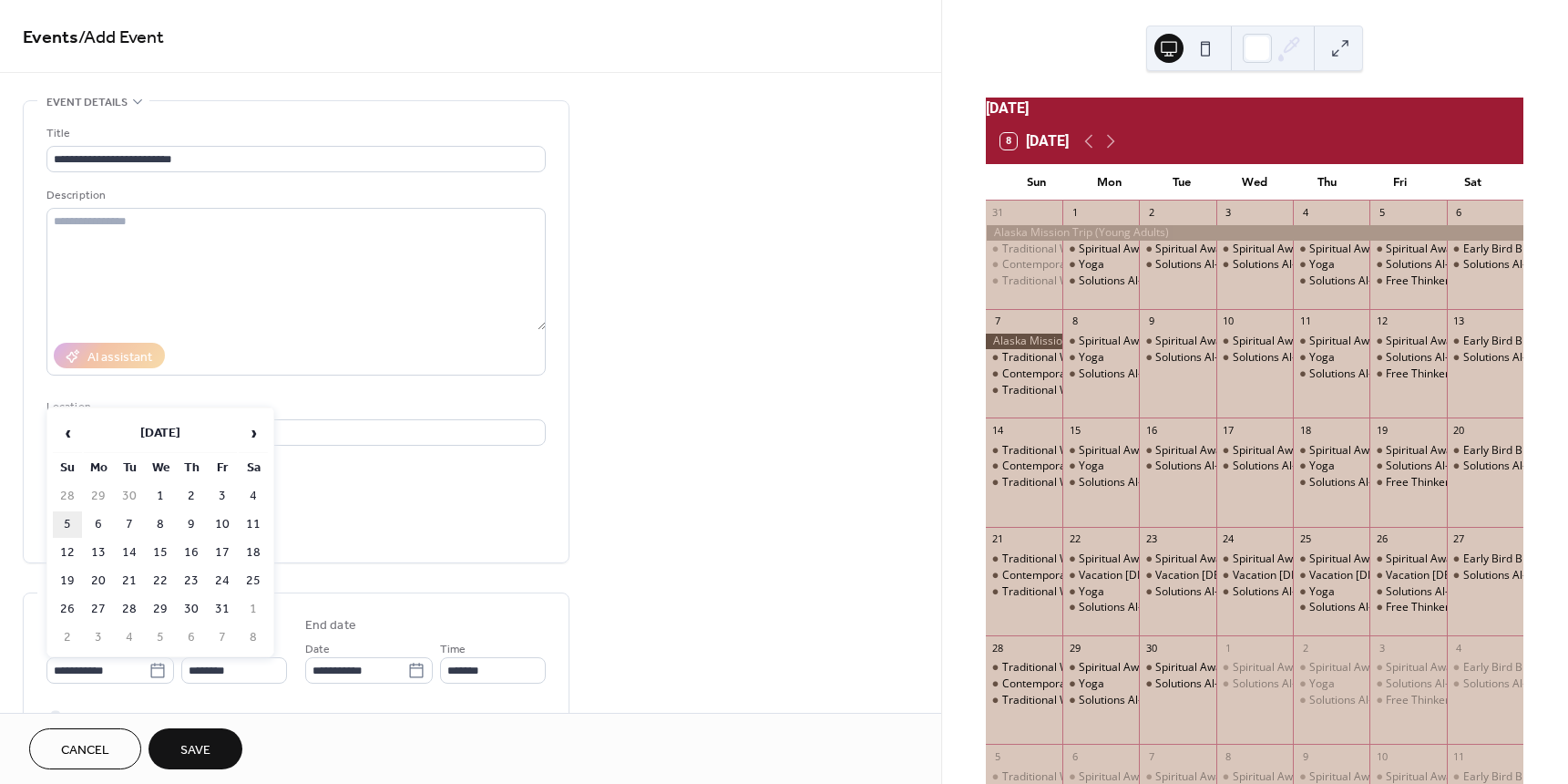 click on "5" at bounding box center (67, 524) 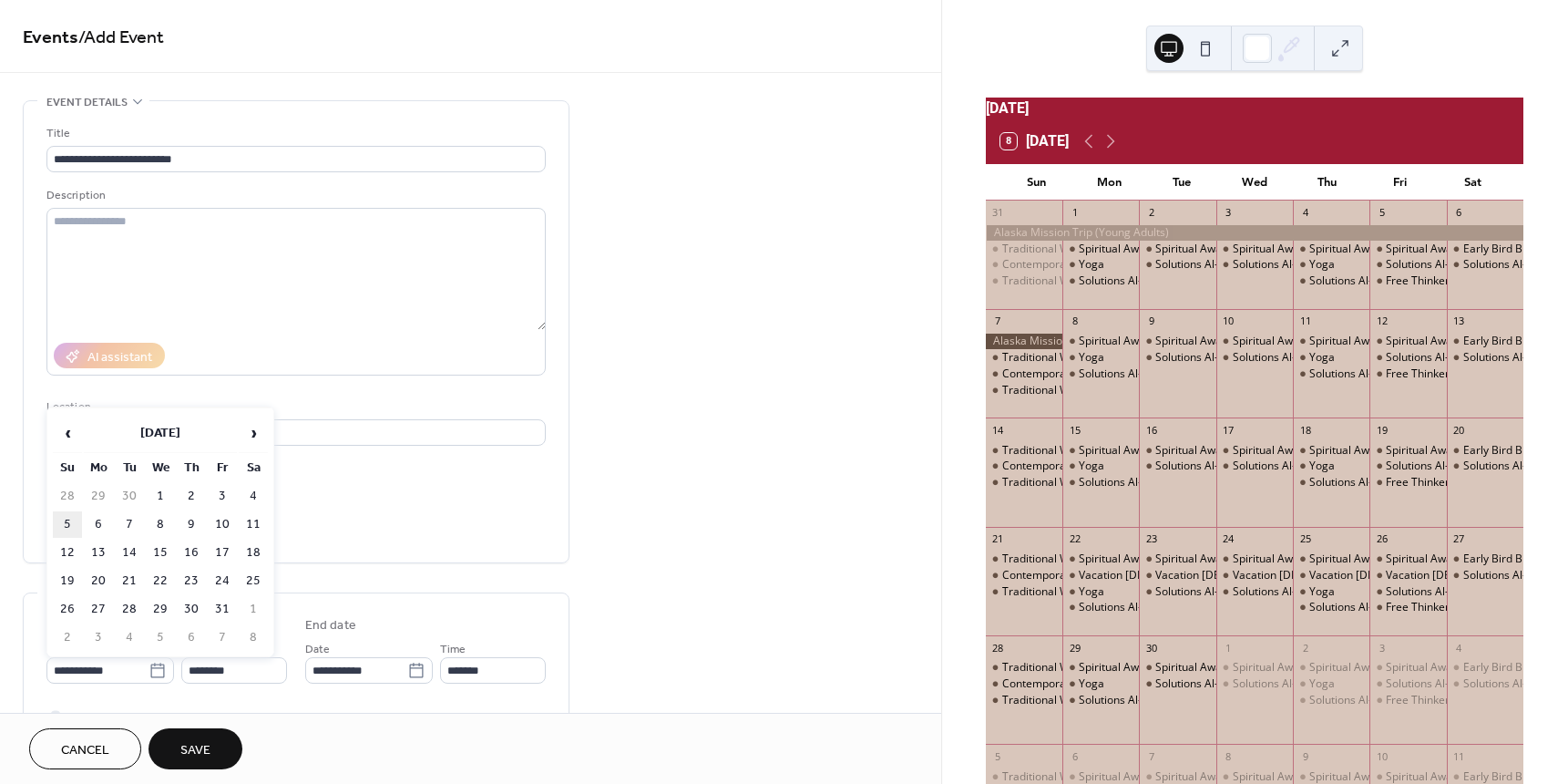 type on "**********" 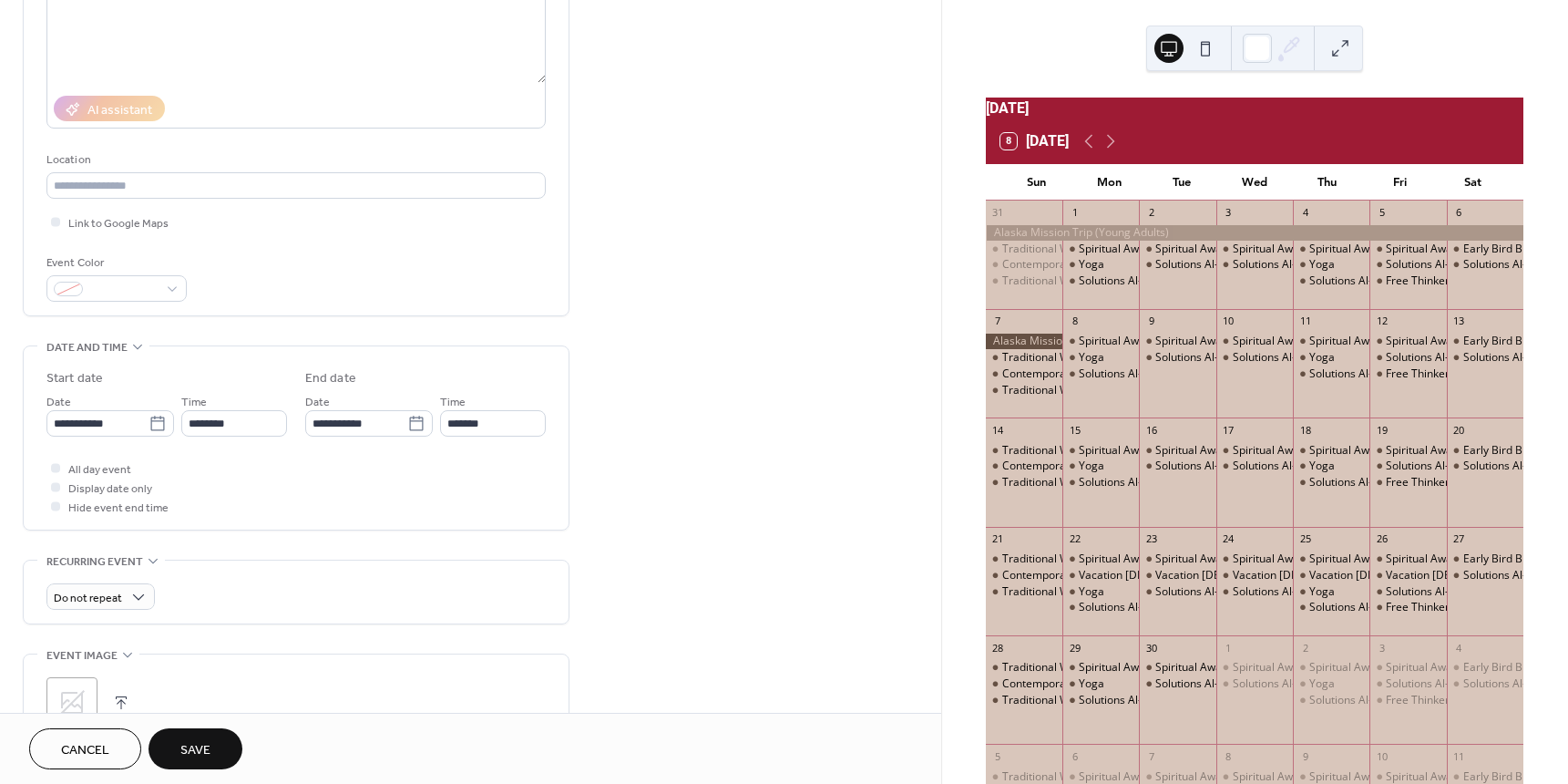 scroll, scrollTop: 273, scrollLeft: 0, axis: vertical 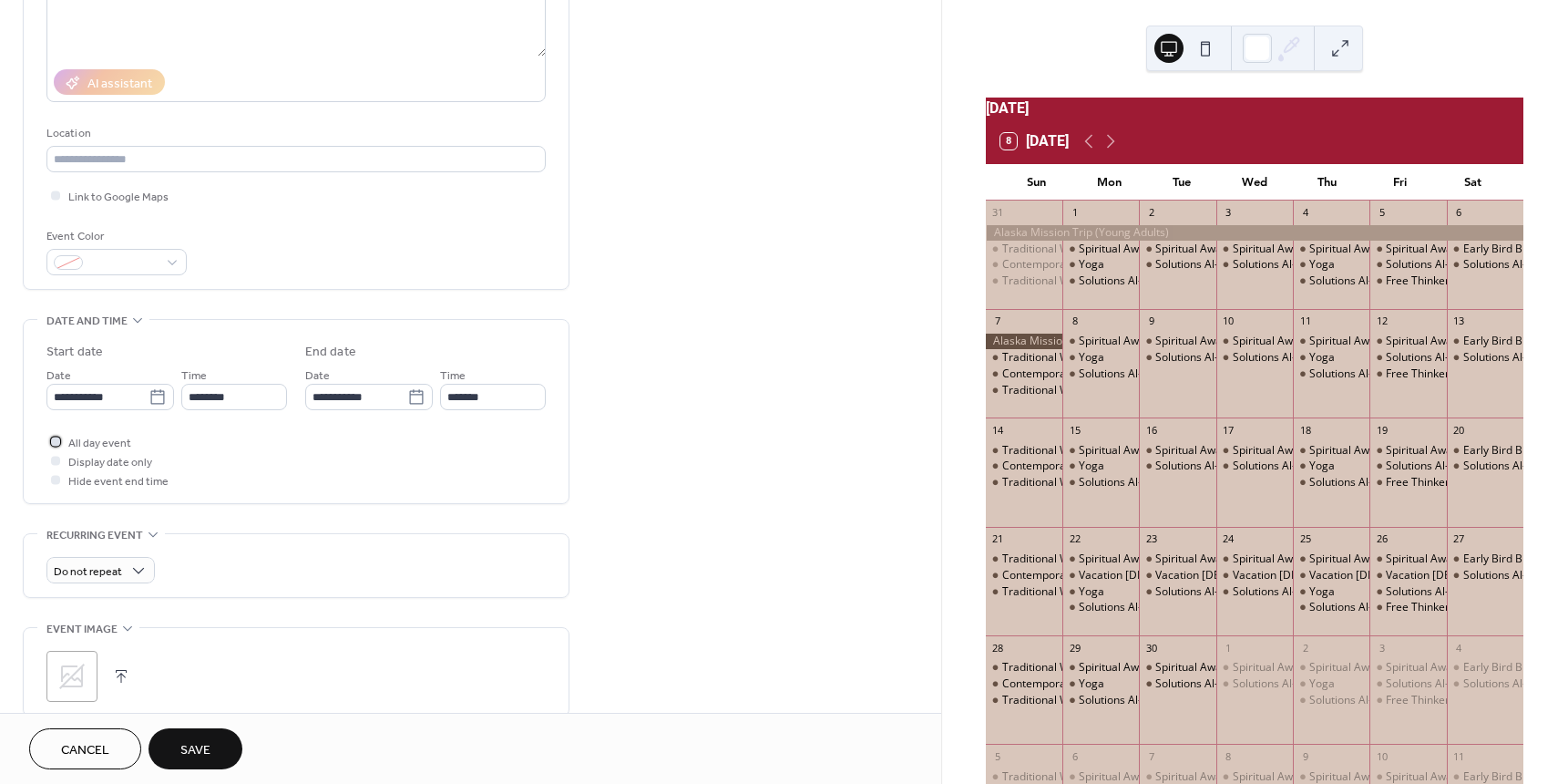 click at bounding box center (56, 441) 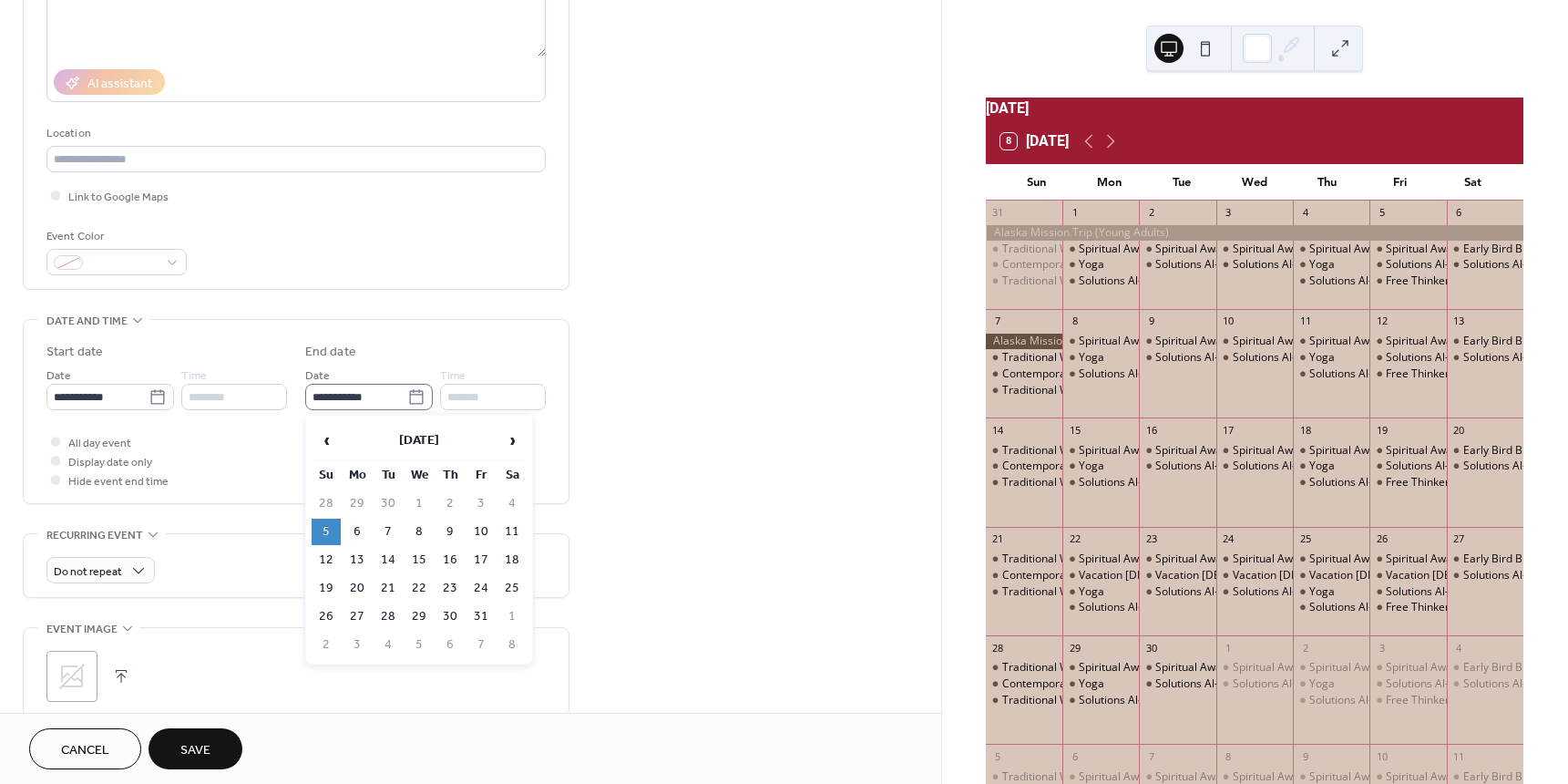 click on "**********" at bounding box center [369, 397] 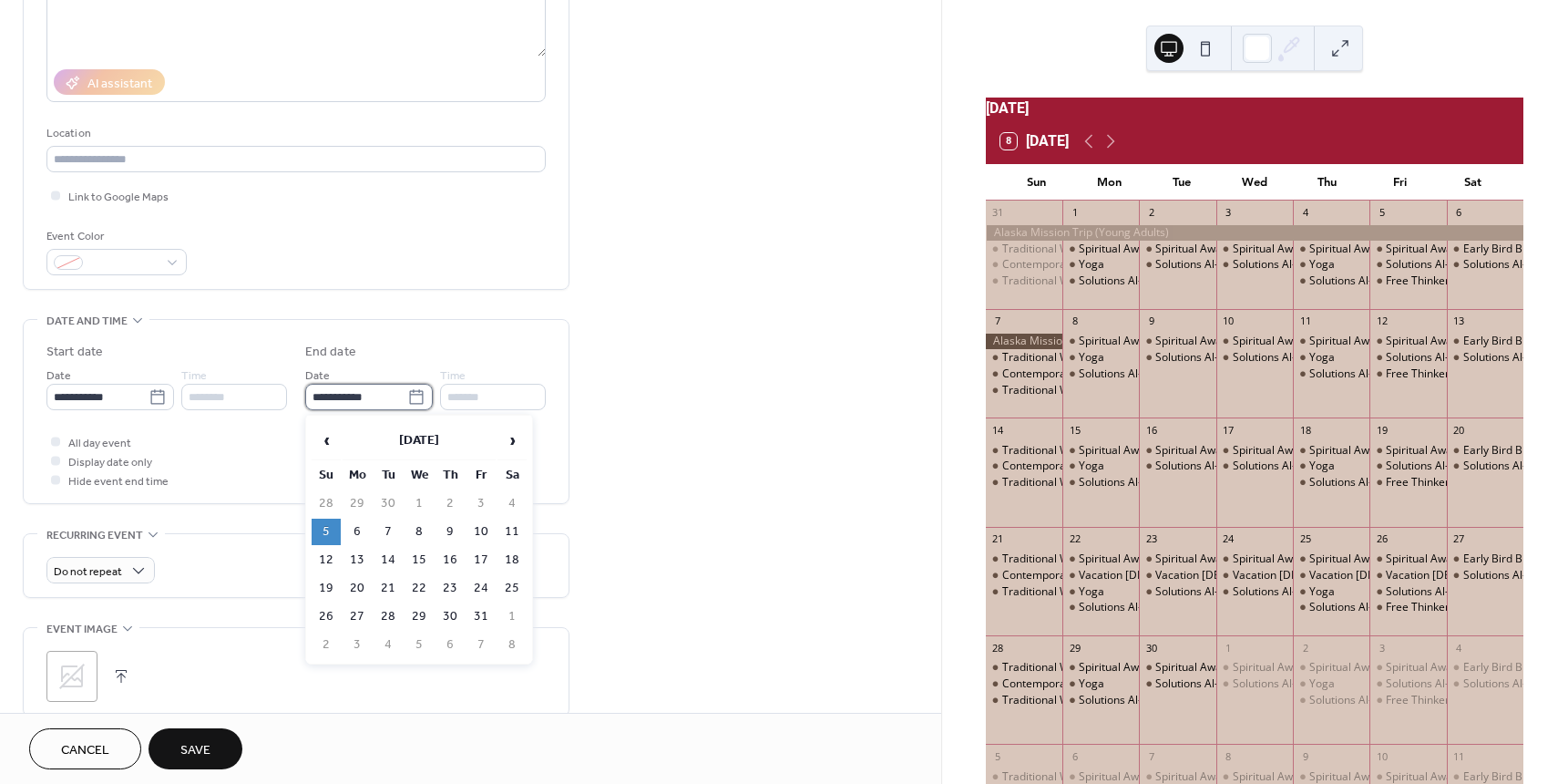 click on "**********" at bounding box center (356, 397) 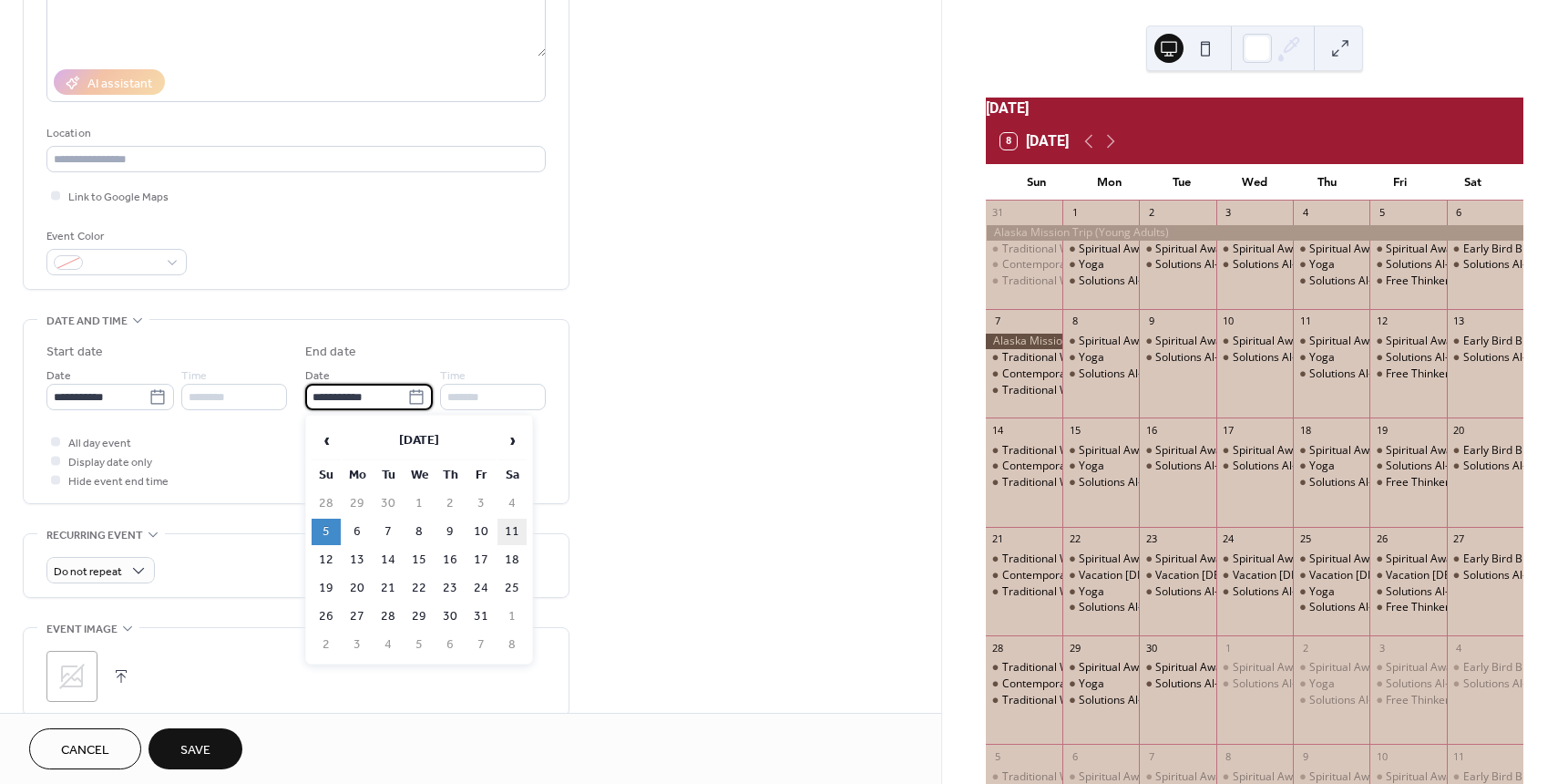 click on "11" at bounding box center (512, 531) 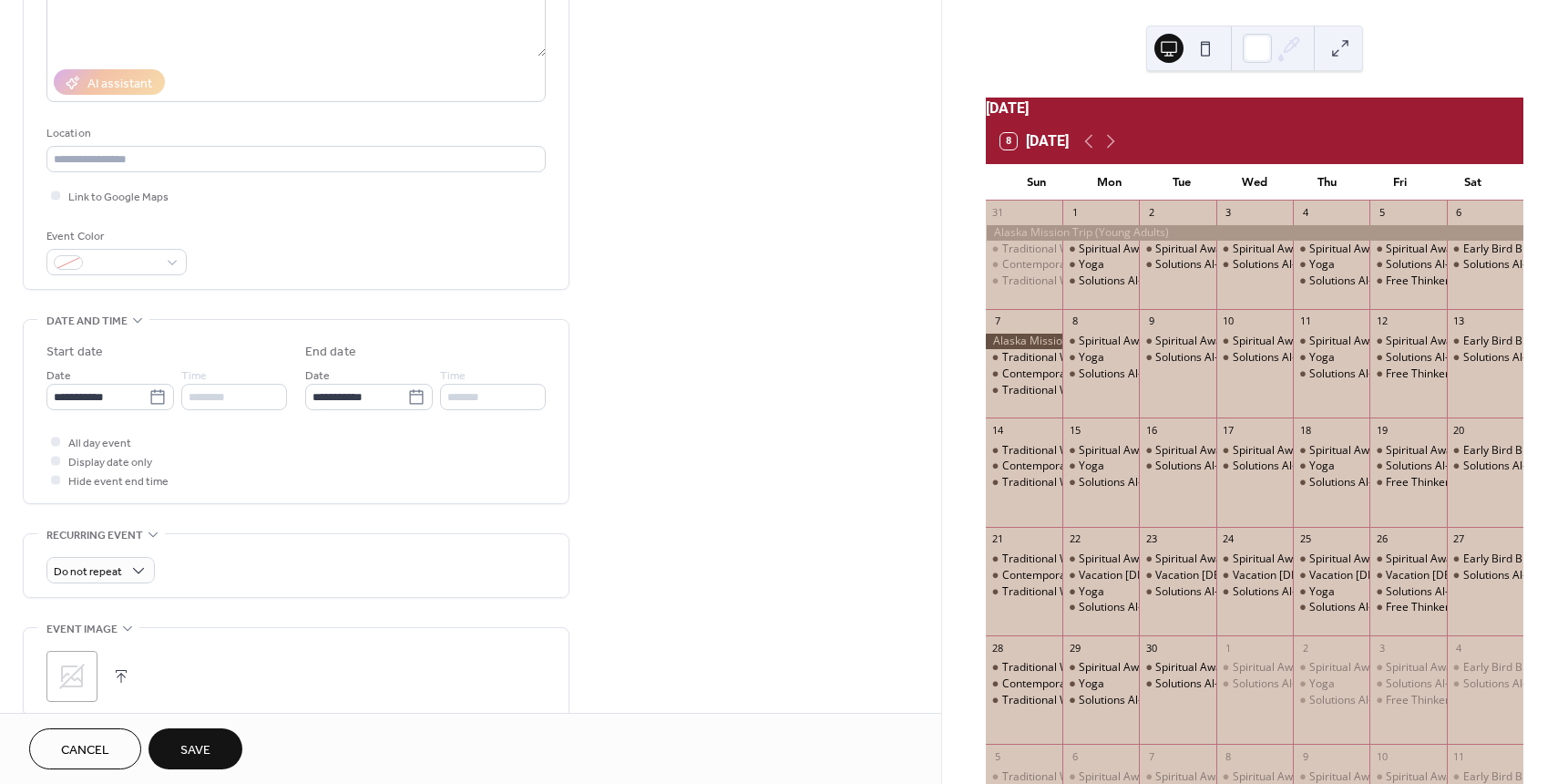 click on "Save" at bounding box center (195, 750) 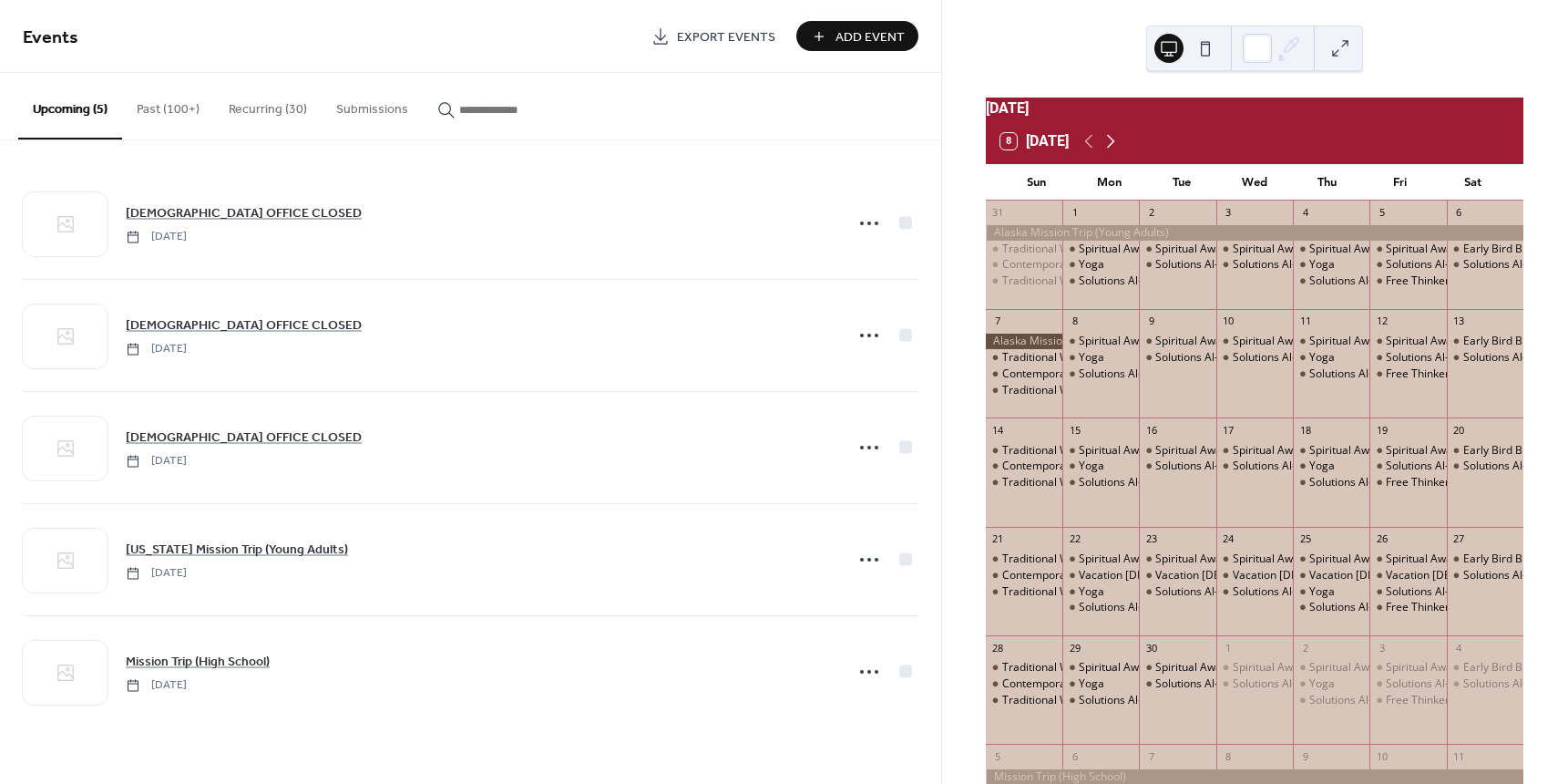 click 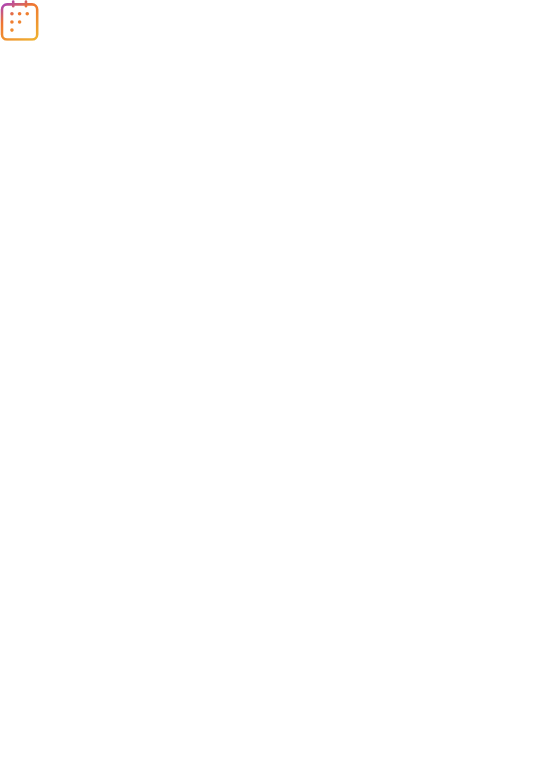 scroll, scrollTop: 0, scrollLeft: 0, axis: both 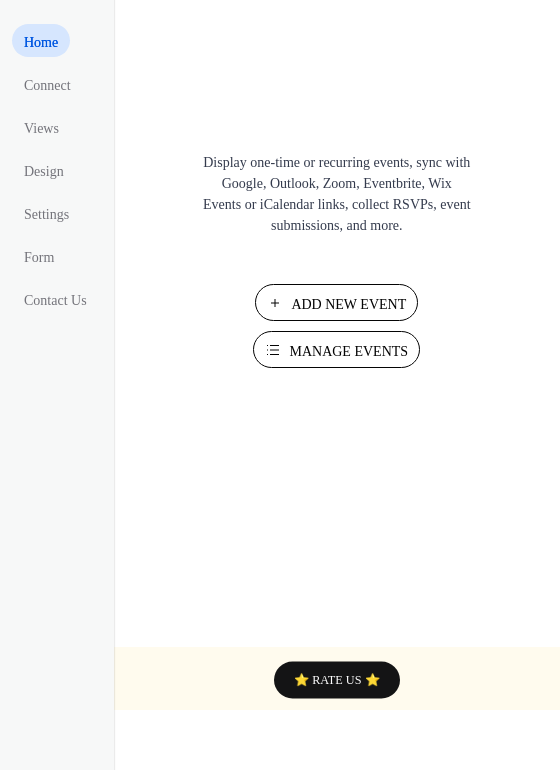 click on "Manage Events" at bounding box center [348, 351] 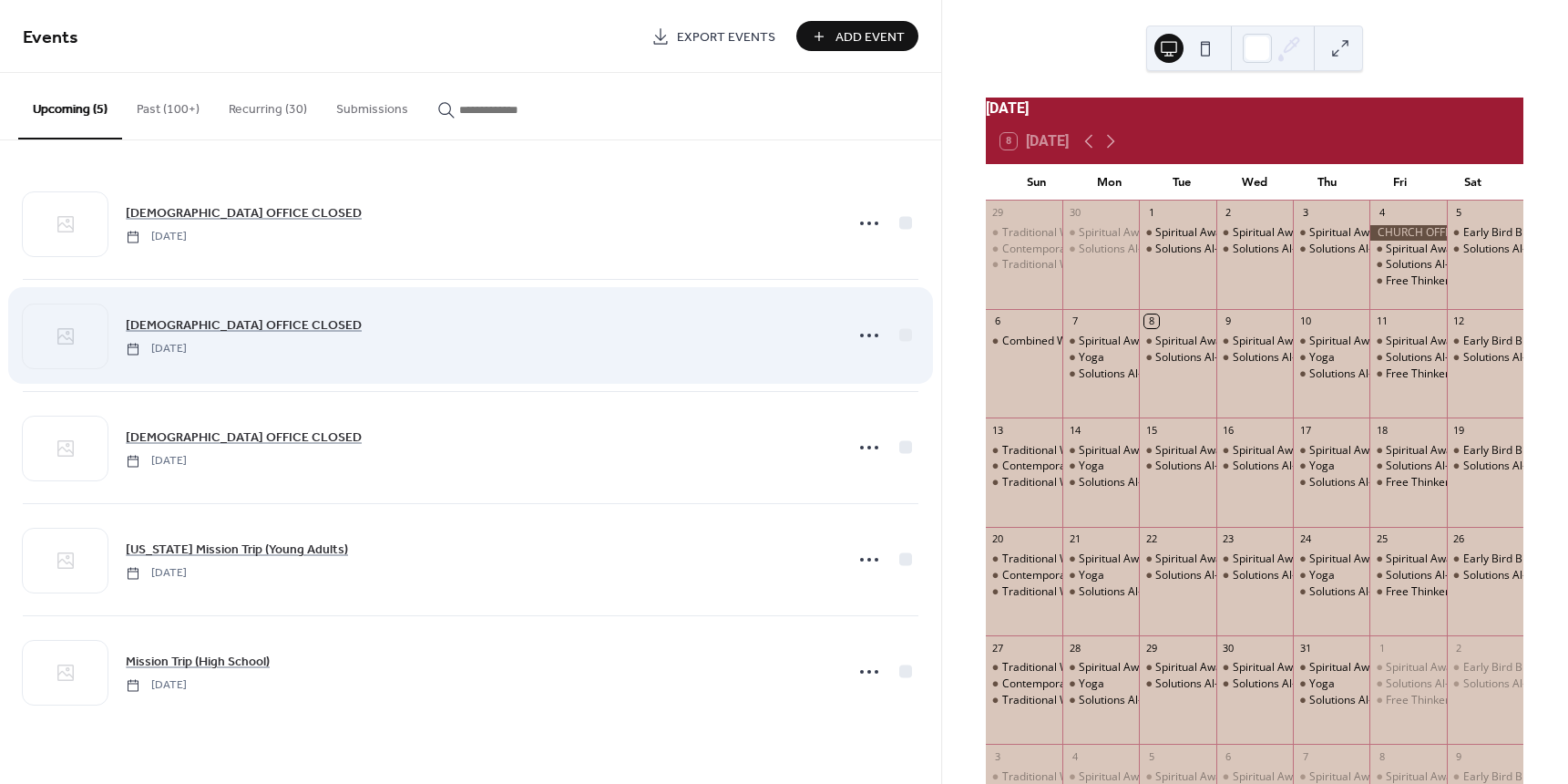 scroll, scrollTop: 0, scrollLeft: 0, axis: both 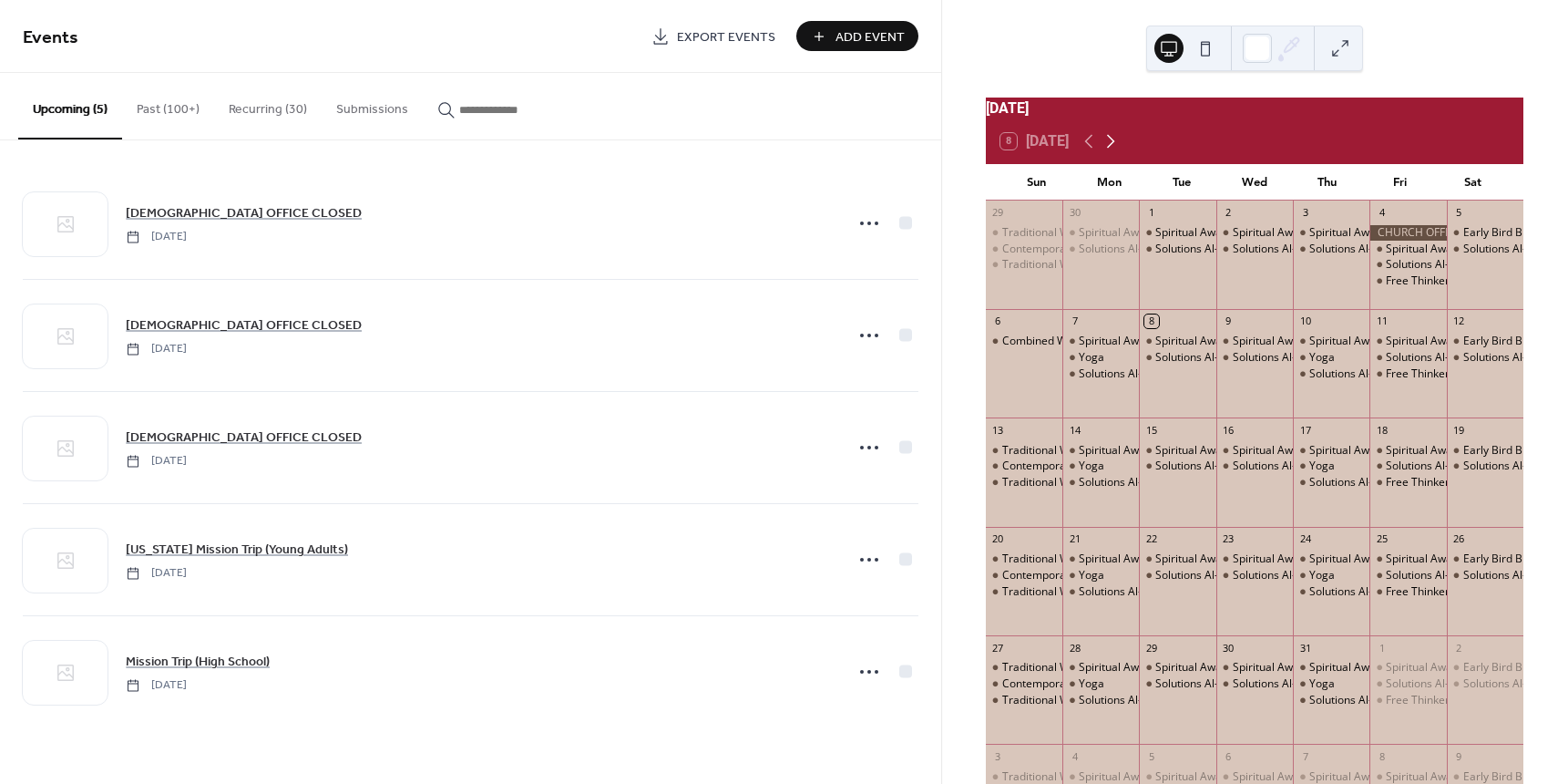 click 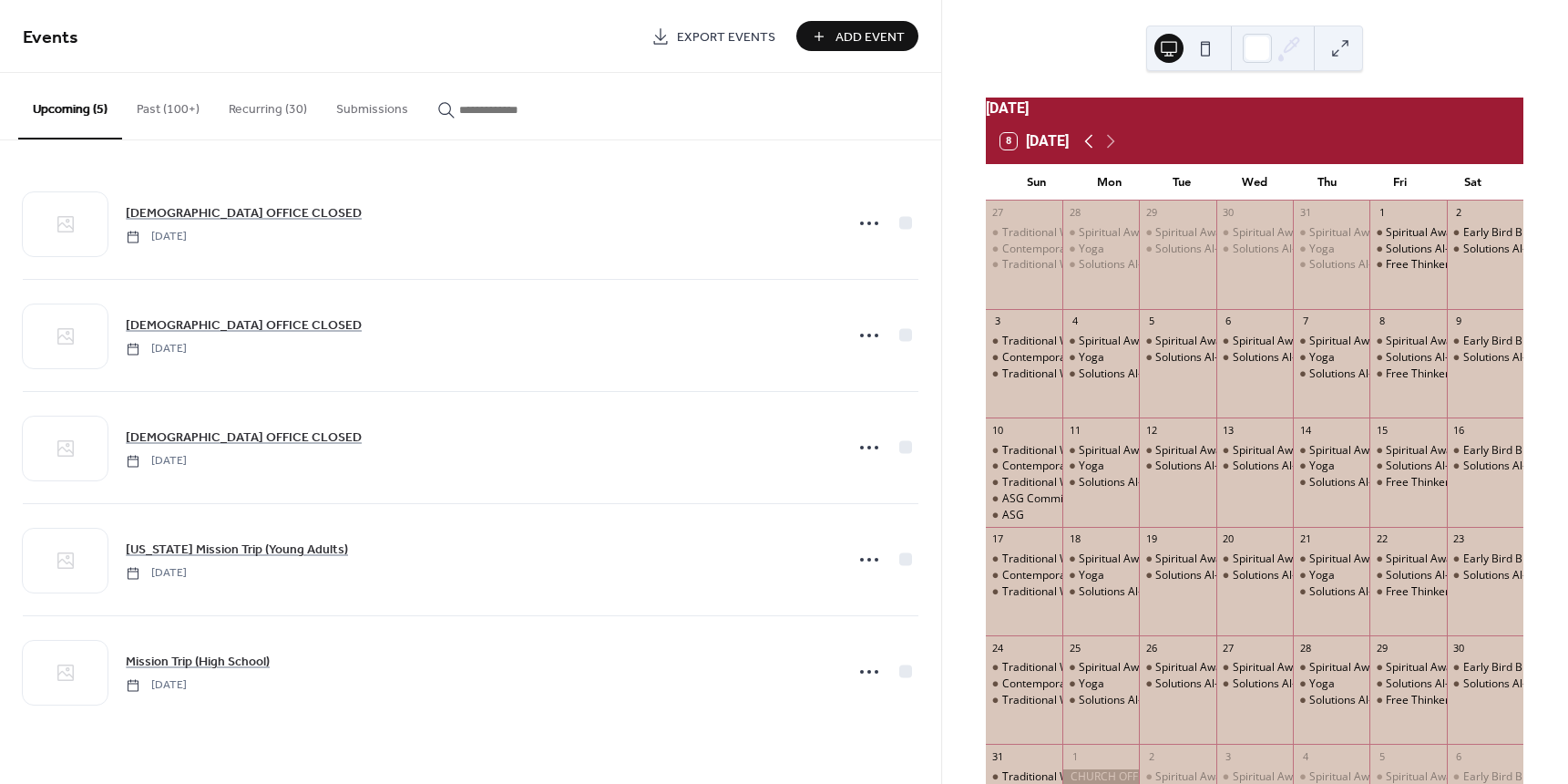 click 